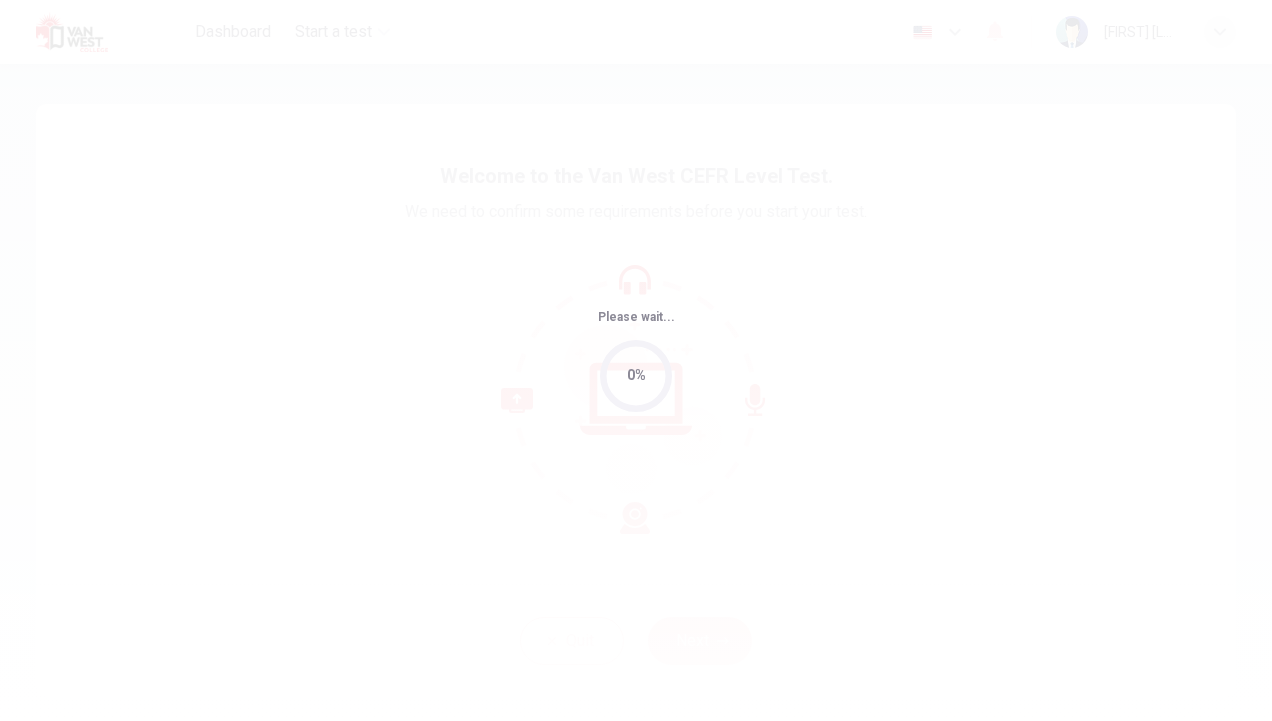 scroll, scrollTop: 0, scrollLeft: 0, axis: both 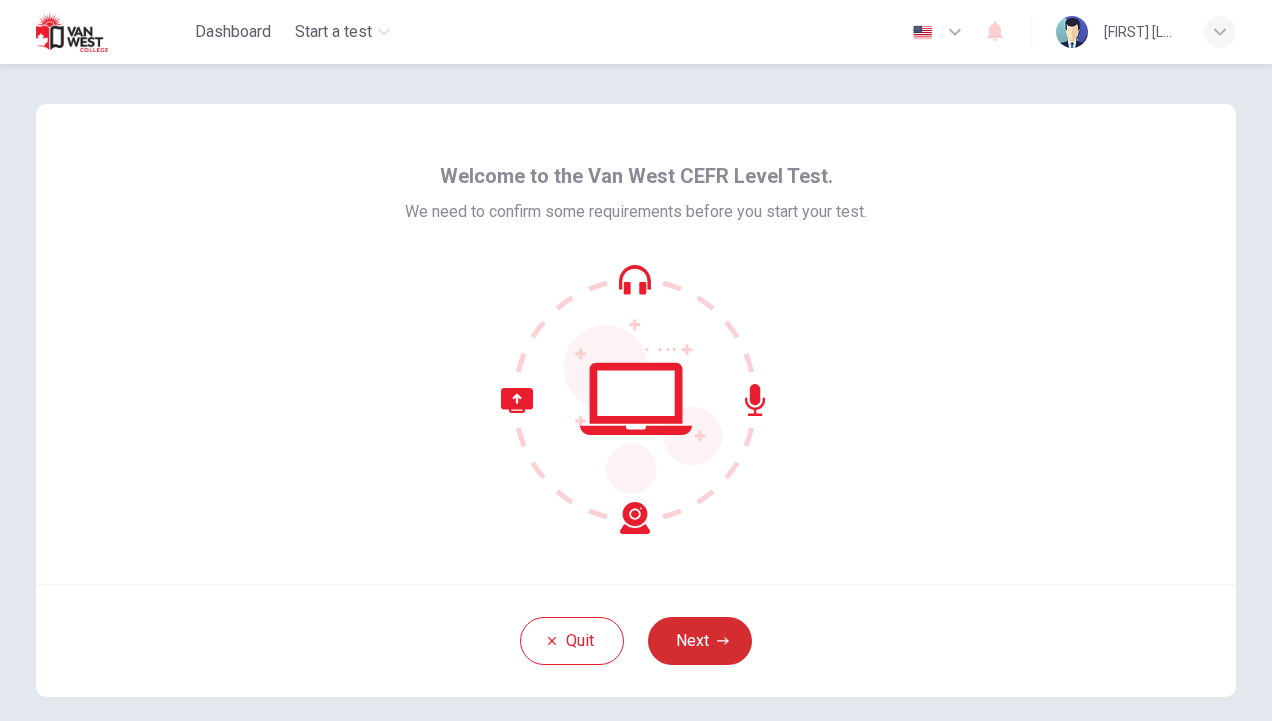 click on "Next" at bounding box center [700, 641] 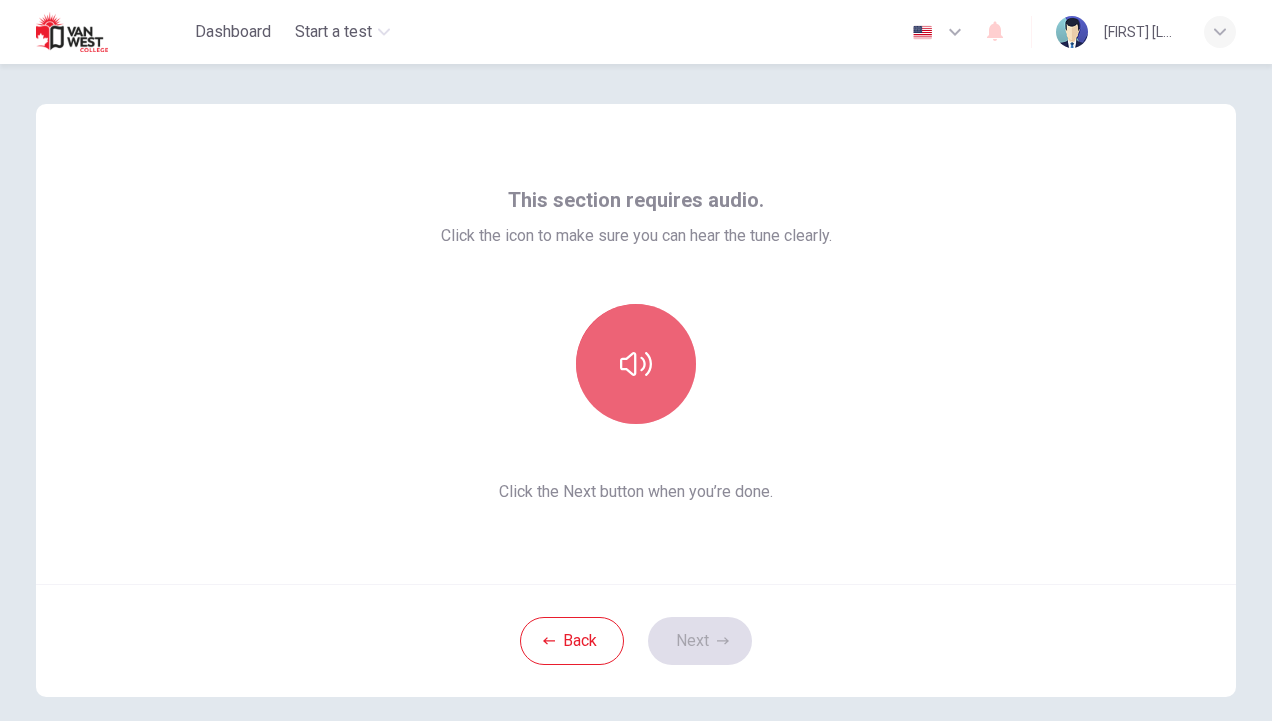 click at bounding box center (636, 364) 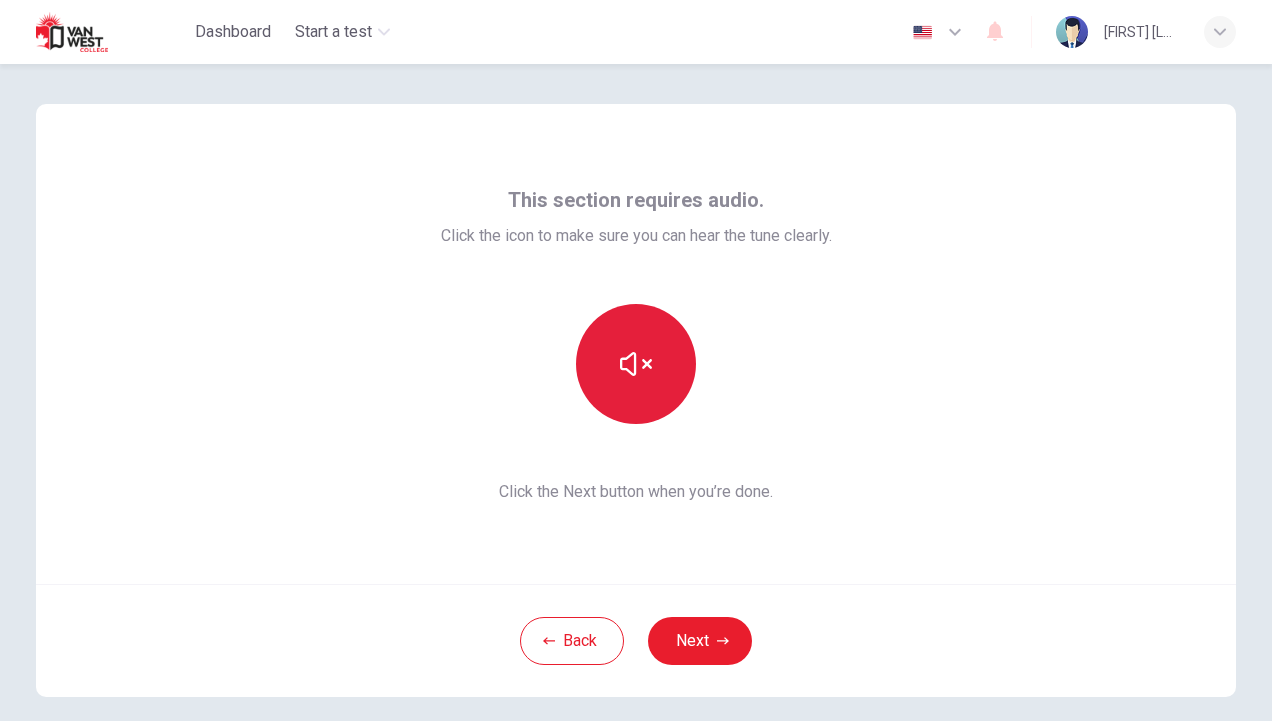 click at bounding box center (636, 364) 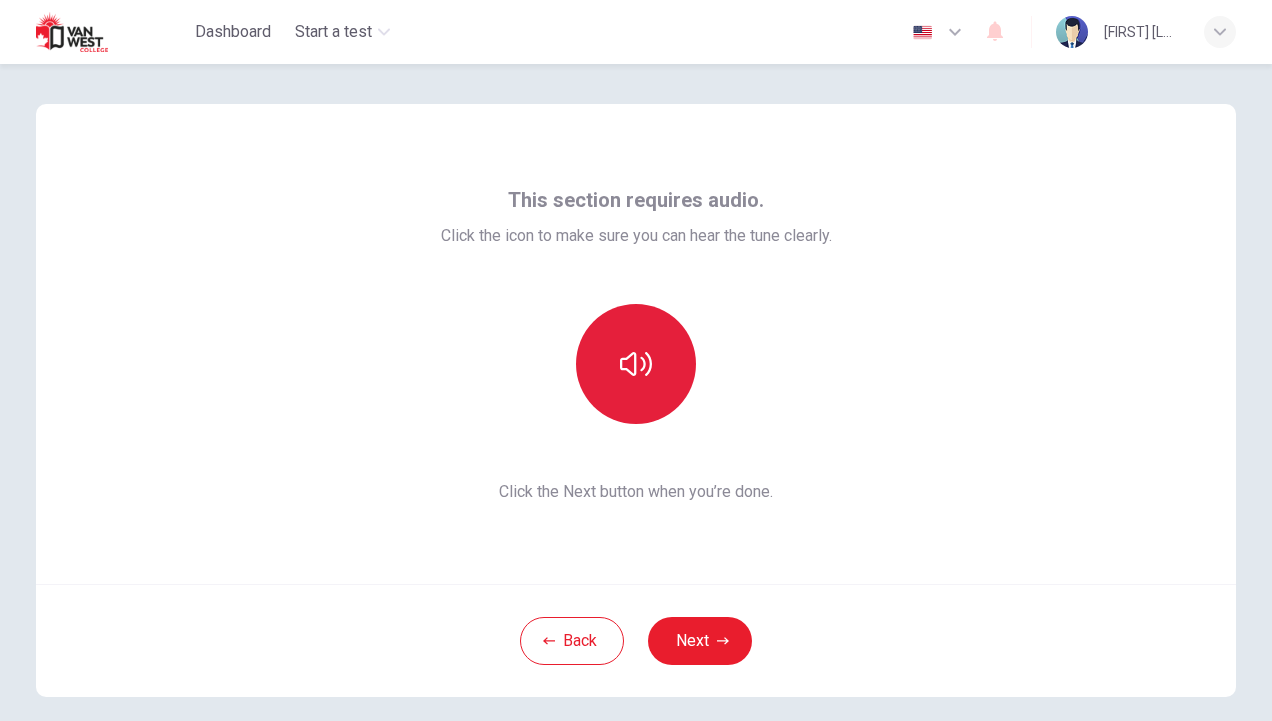 click at bounding box center [636, 364] 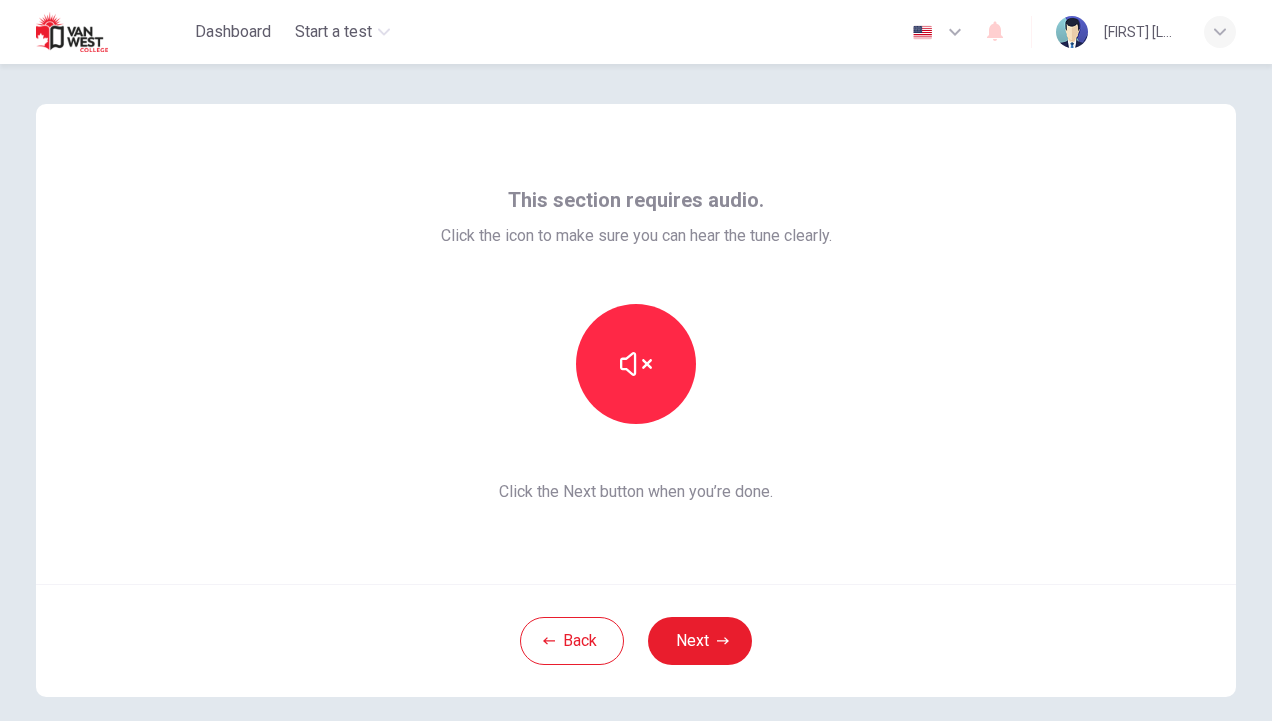 click on "This section requires audio. Click the icon to make sure you can hear the tune clearly. Click the Next button when you’re done." at bounding box center [636, 344] 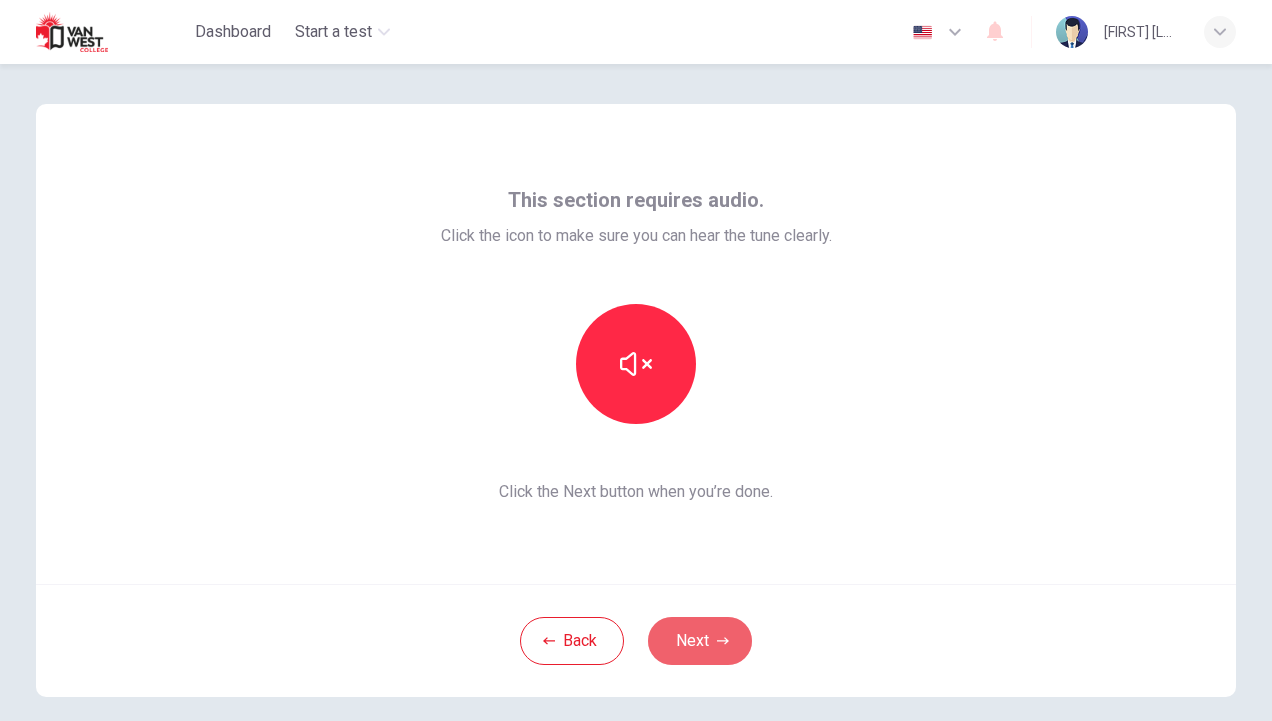 click on "Next" at bounding box center [700, 641] 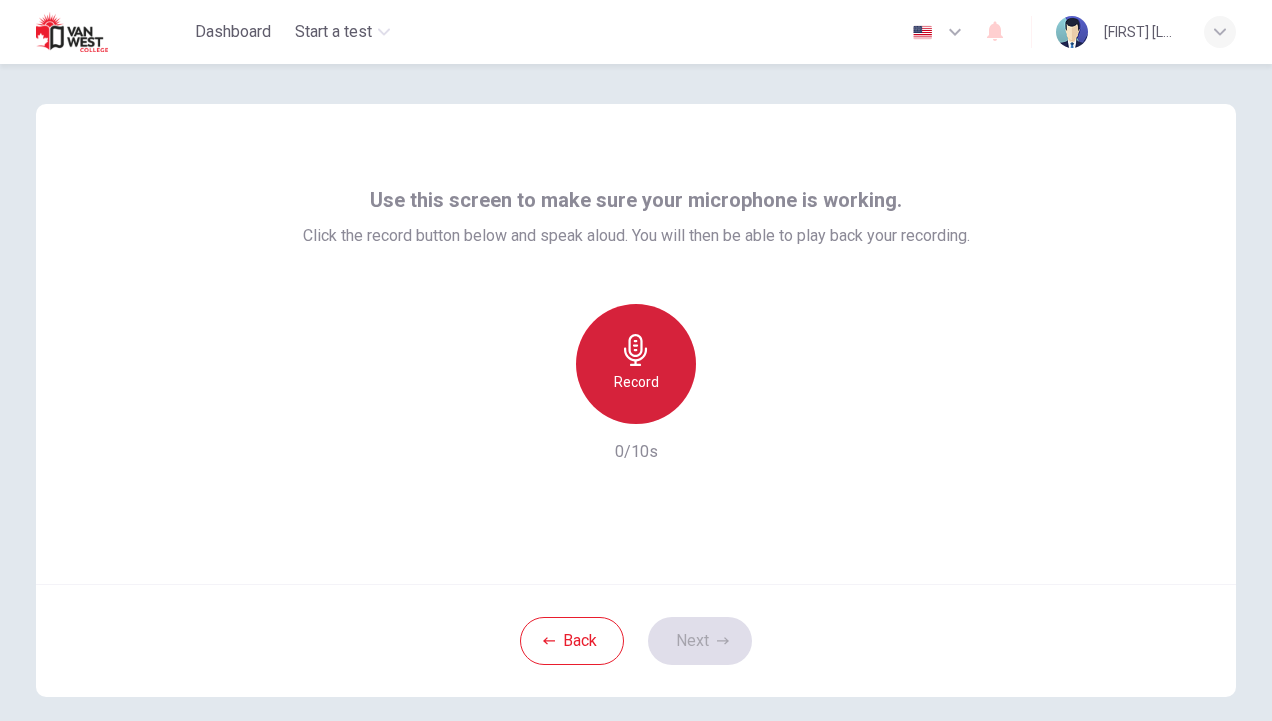 click at bounding box center [636, 350] 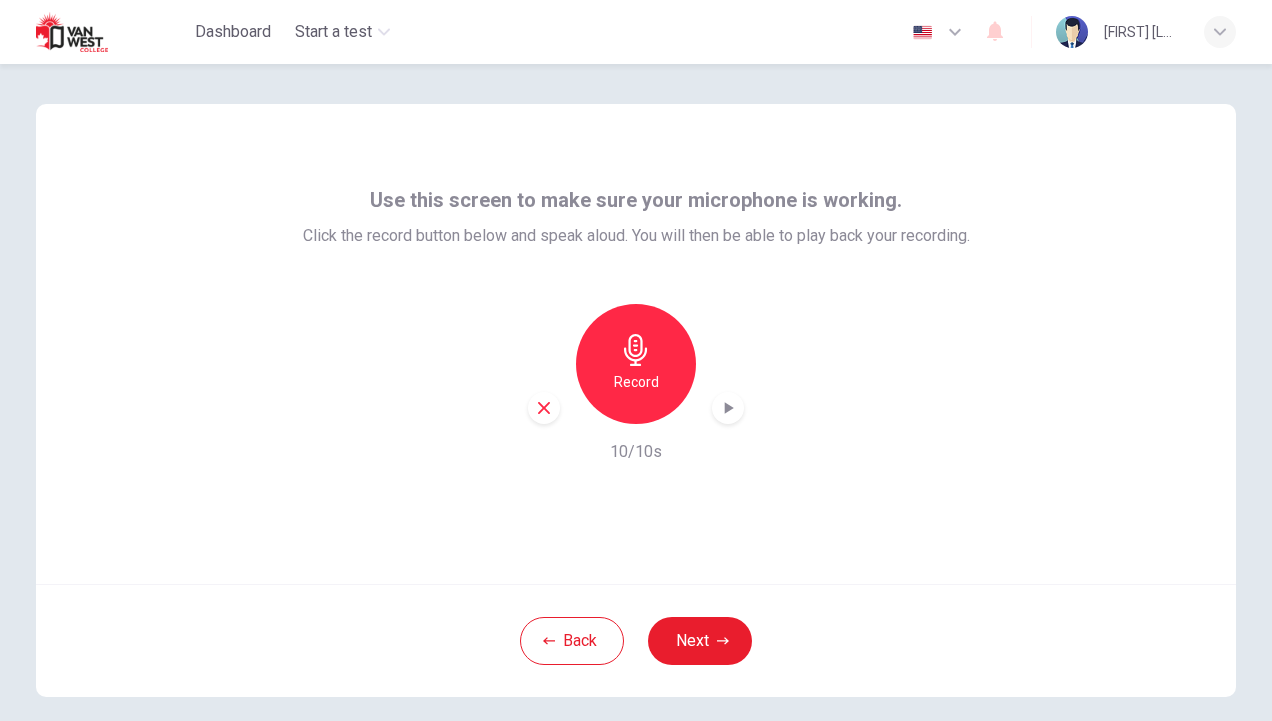 click at bounding box center [635, 350] 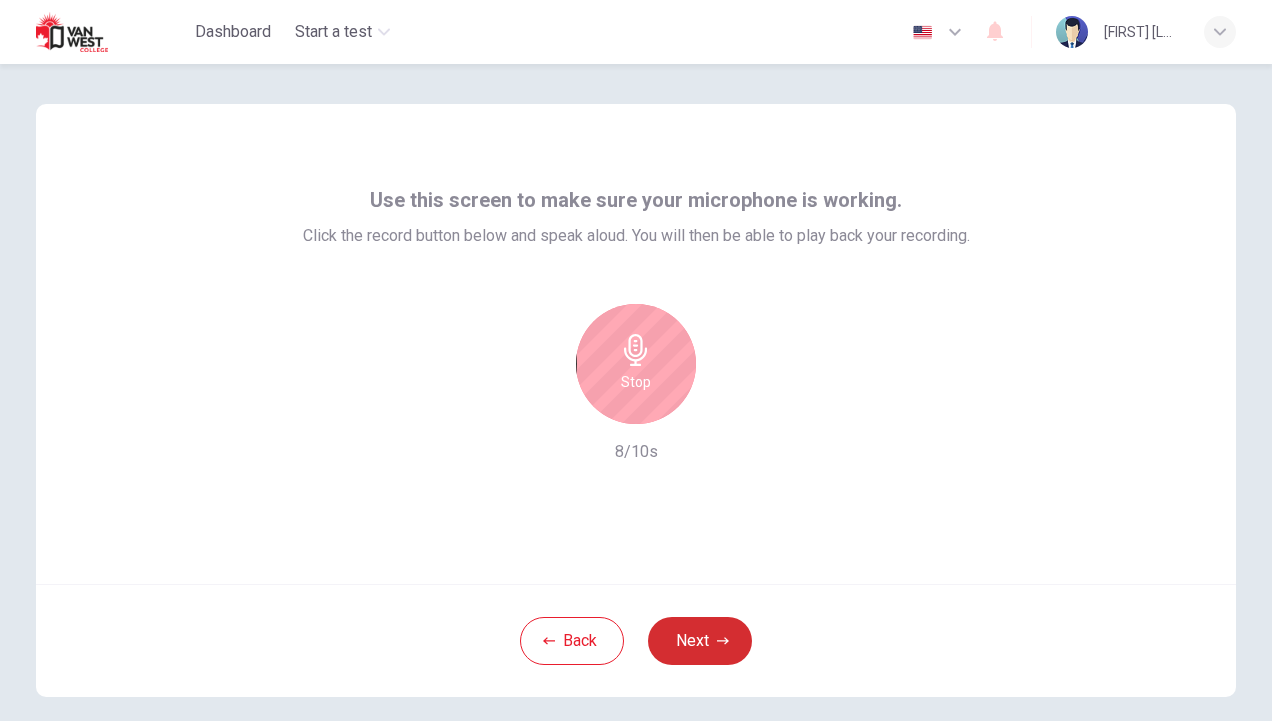 click on "Next" at bounding box center [700, 641] 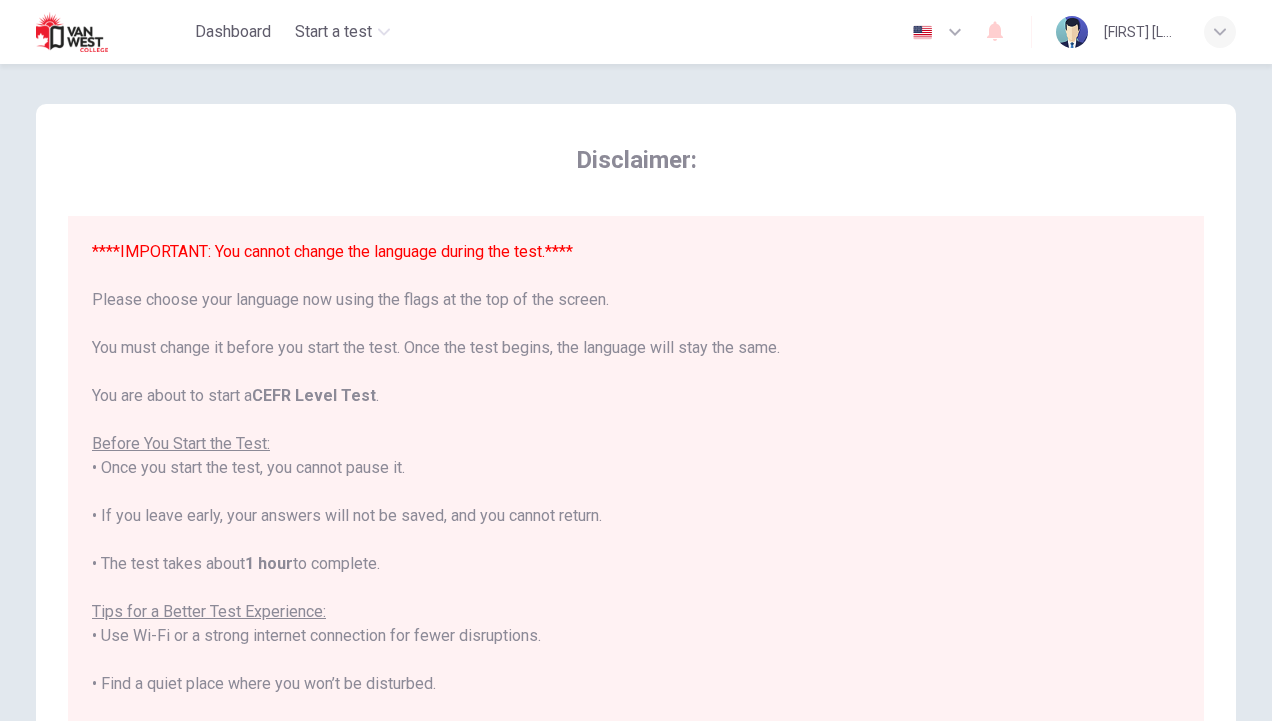 scroll, scrollTop: 327, scrollLeft: 0, axis: vertical 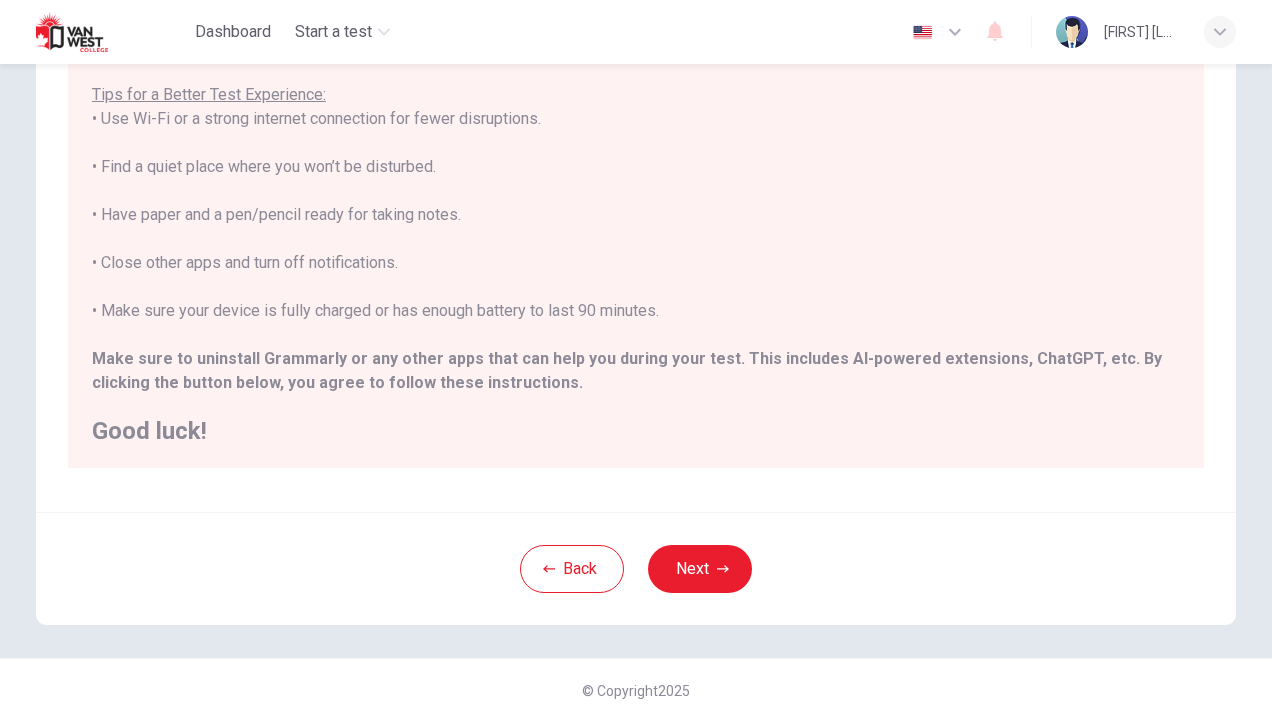 click on "Back Next" at bounding box center [636, 568] 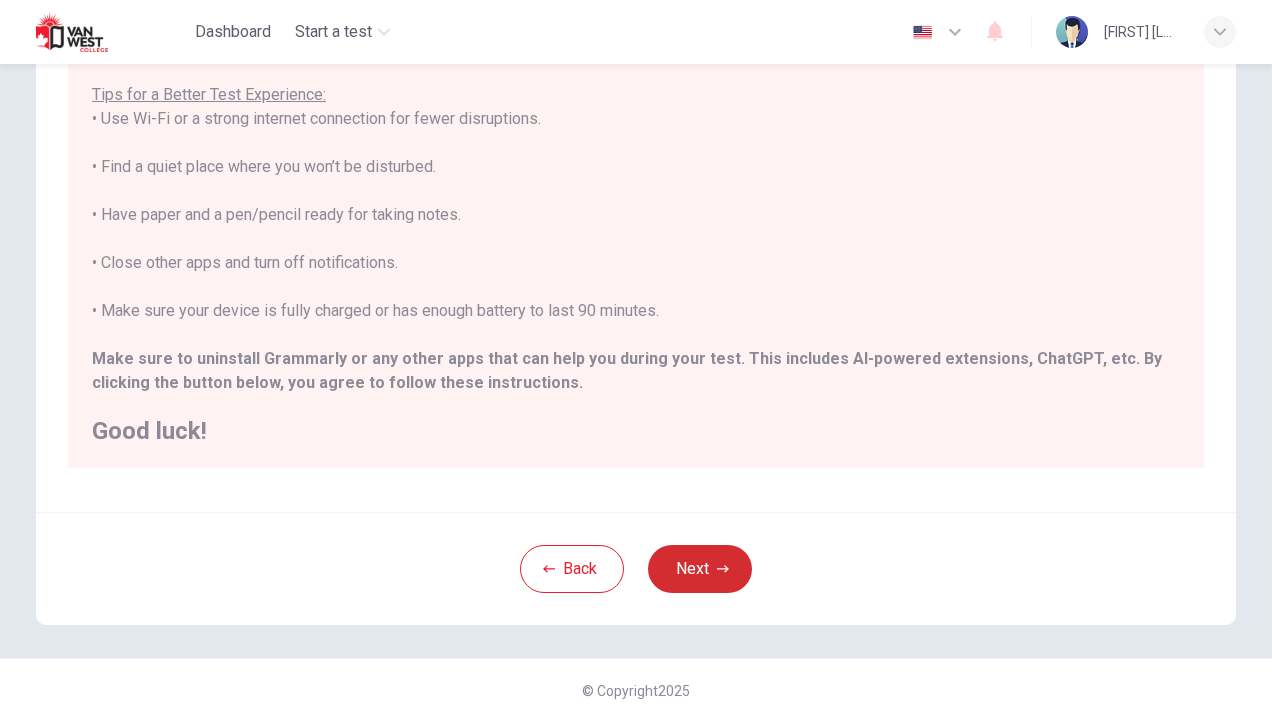 click on "Next" at bounding box center (700, 569) 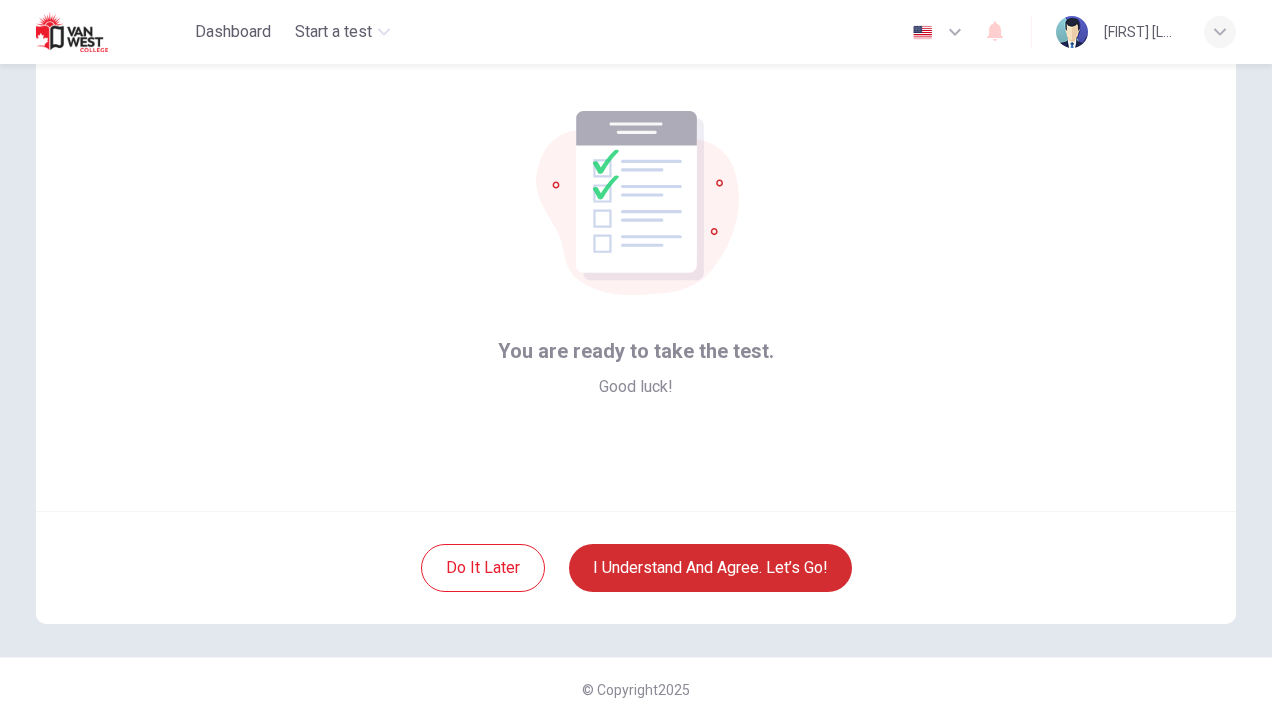 scroll, scrollTop: 72, scrollLeft: 0, axis: vertical 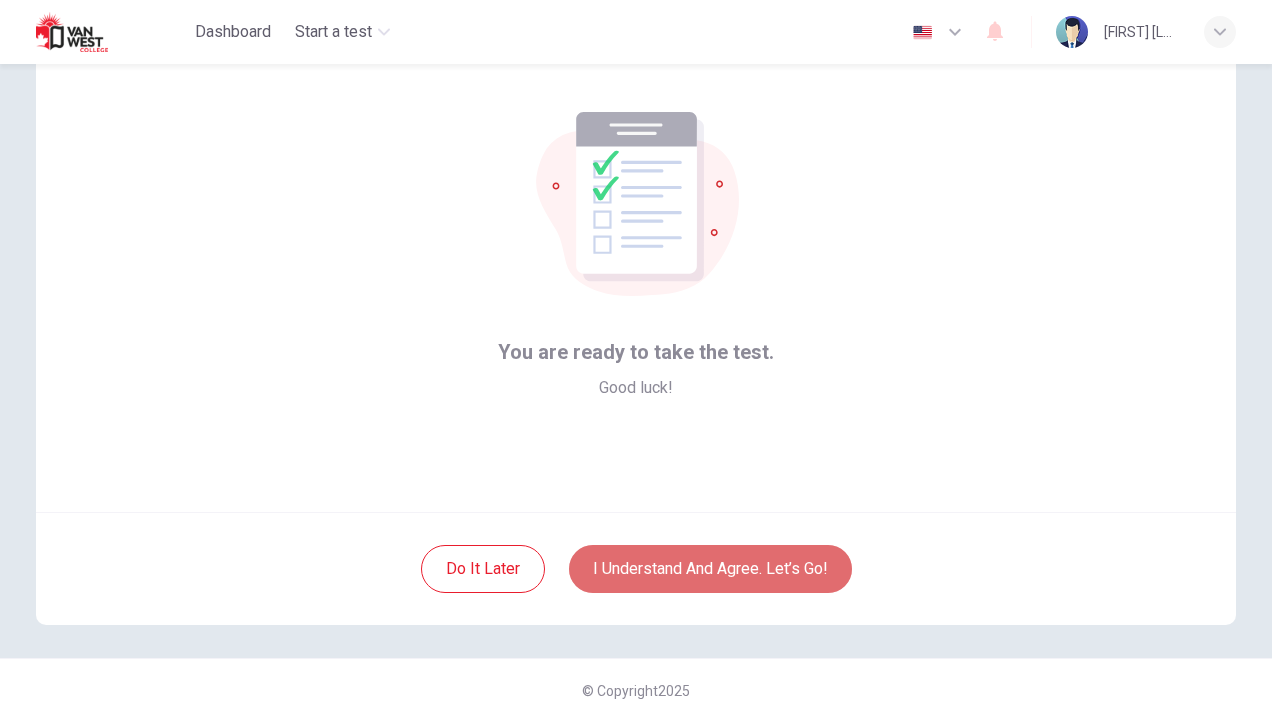 click on "I understand and agree. Let’s go!" at bounding box center [710, 569] 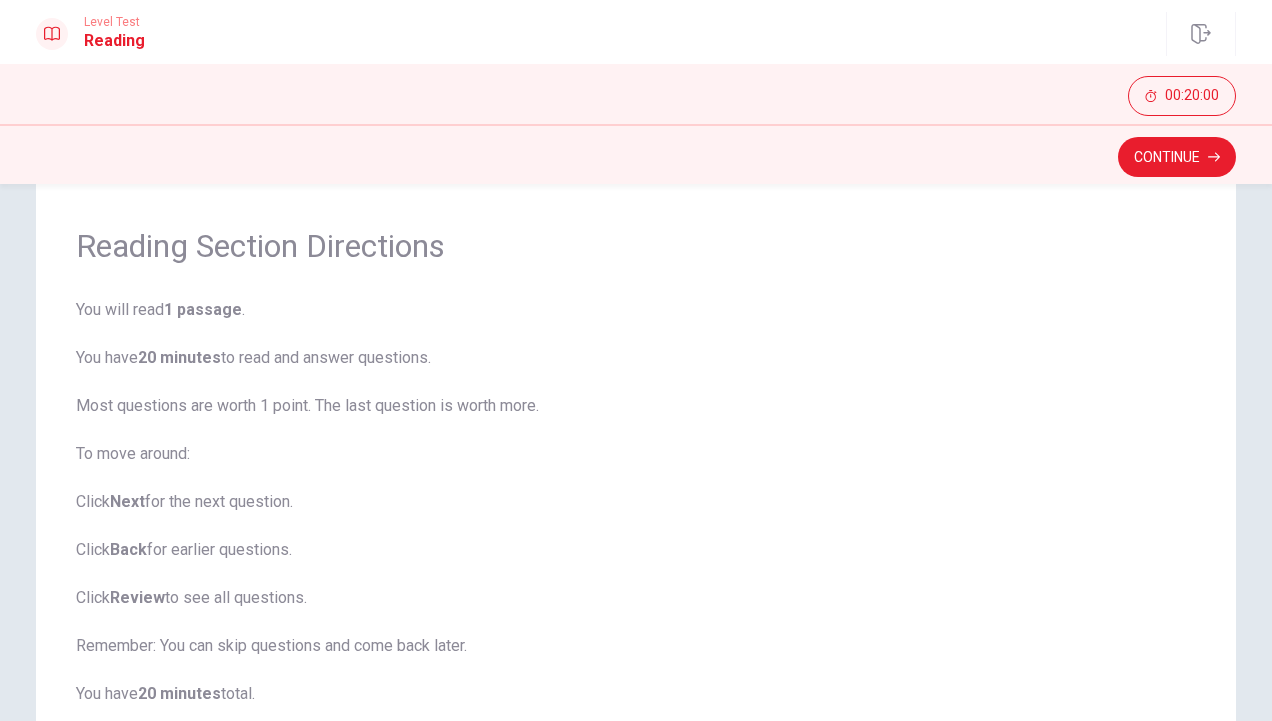 scroll, scrollTop: 100, scrollLeft: 0, axis: vertical 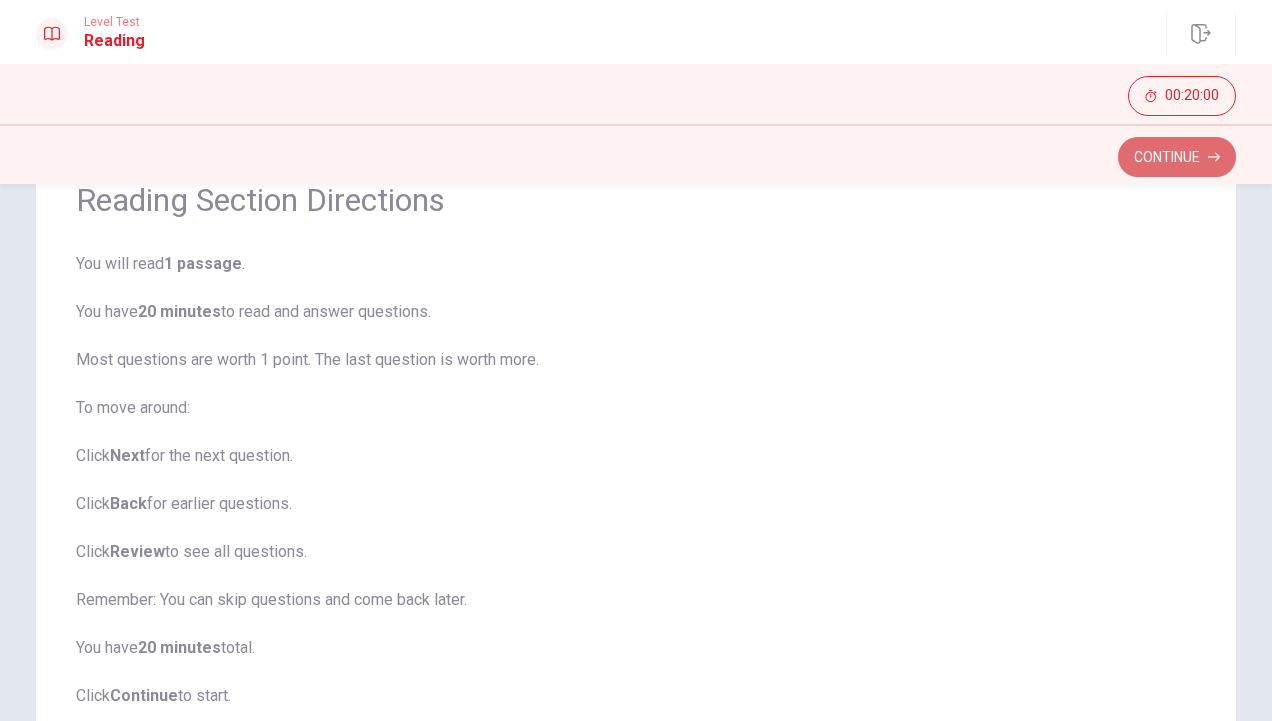 click on "Continue" at bounding box center (1177, 157) 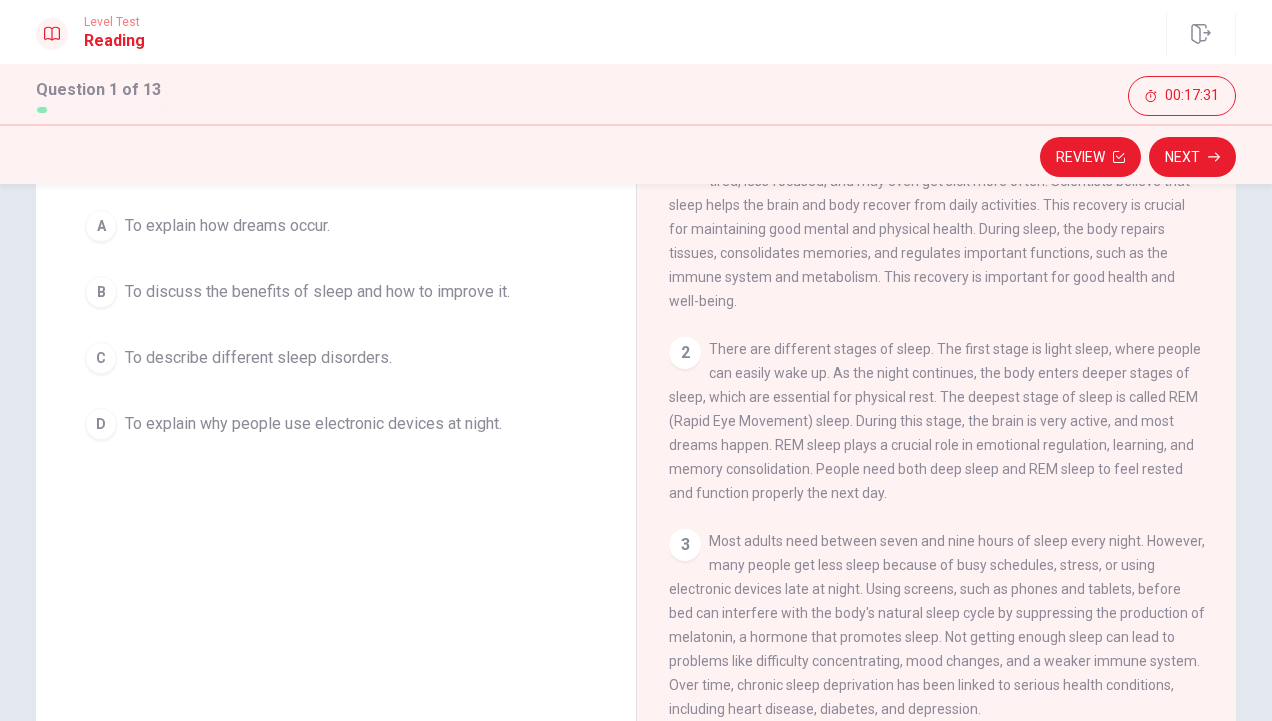 scroll, scrollTop: 200, scrollLeft: 0, axis: vertical 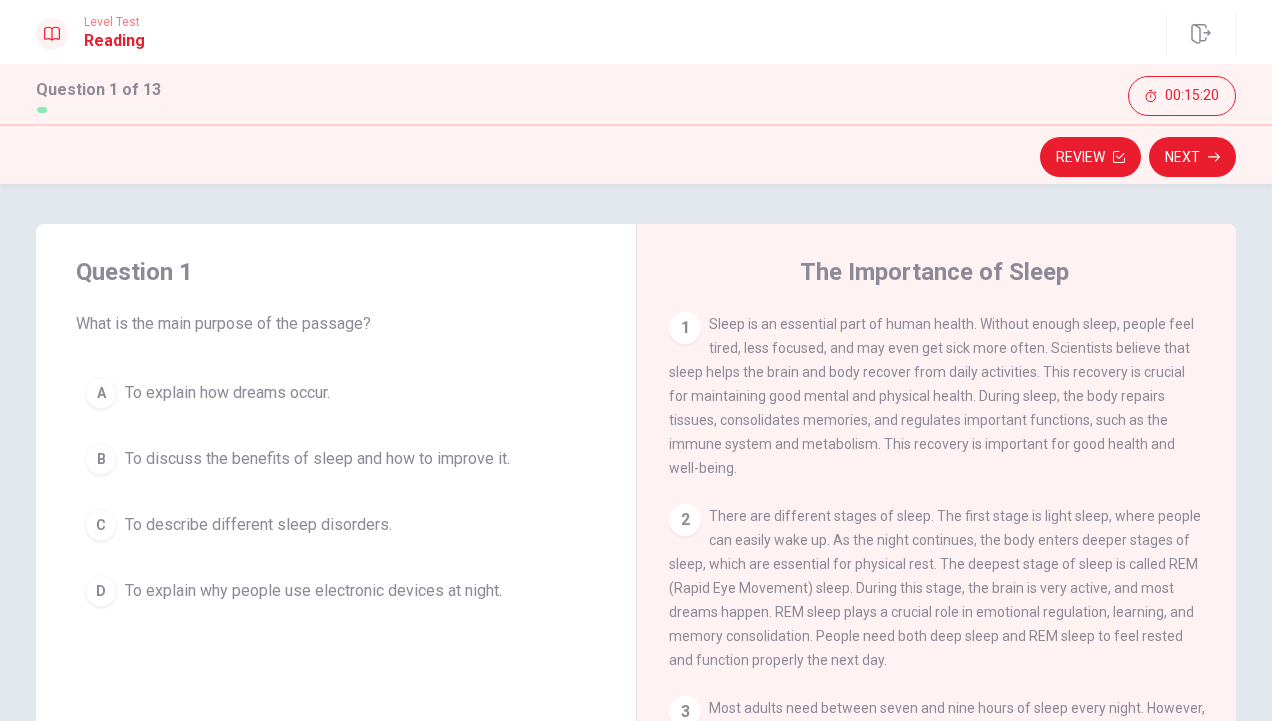 click on "To describe different sleep disorders." at bounding box center (227, 393) 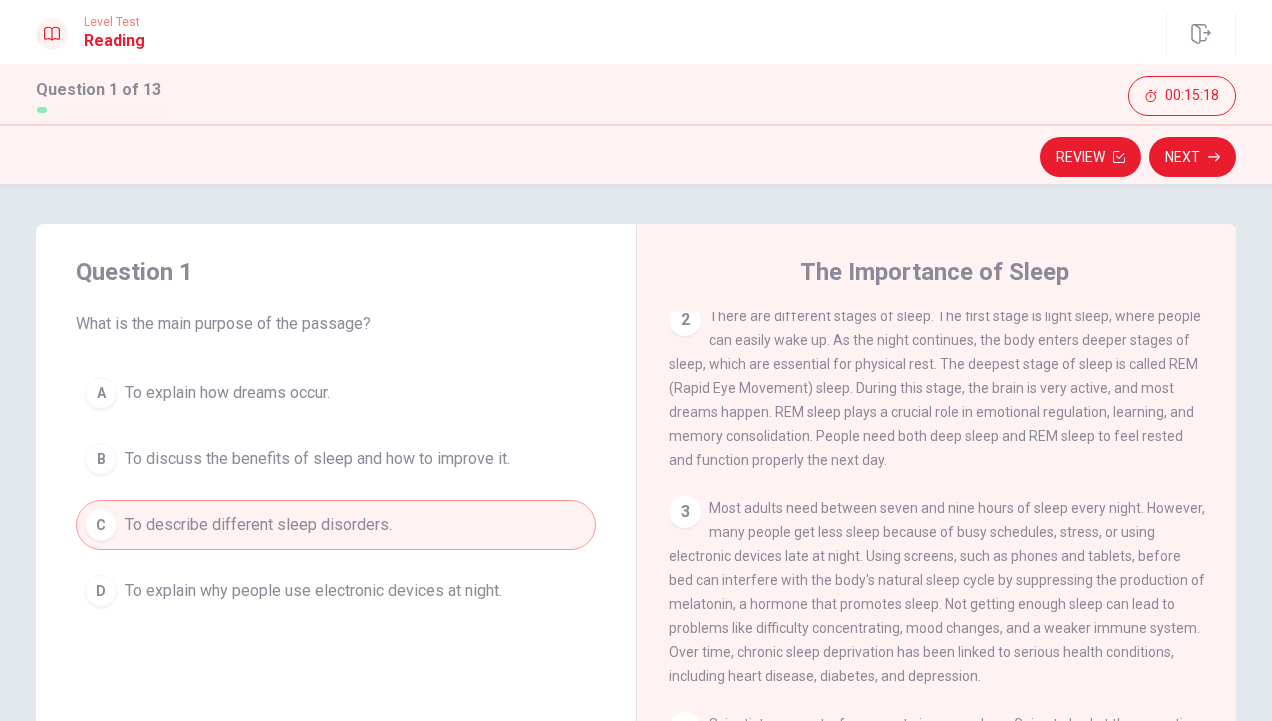 scroll, scrollTop: 260, scrollLeft: 0, axis: vertical 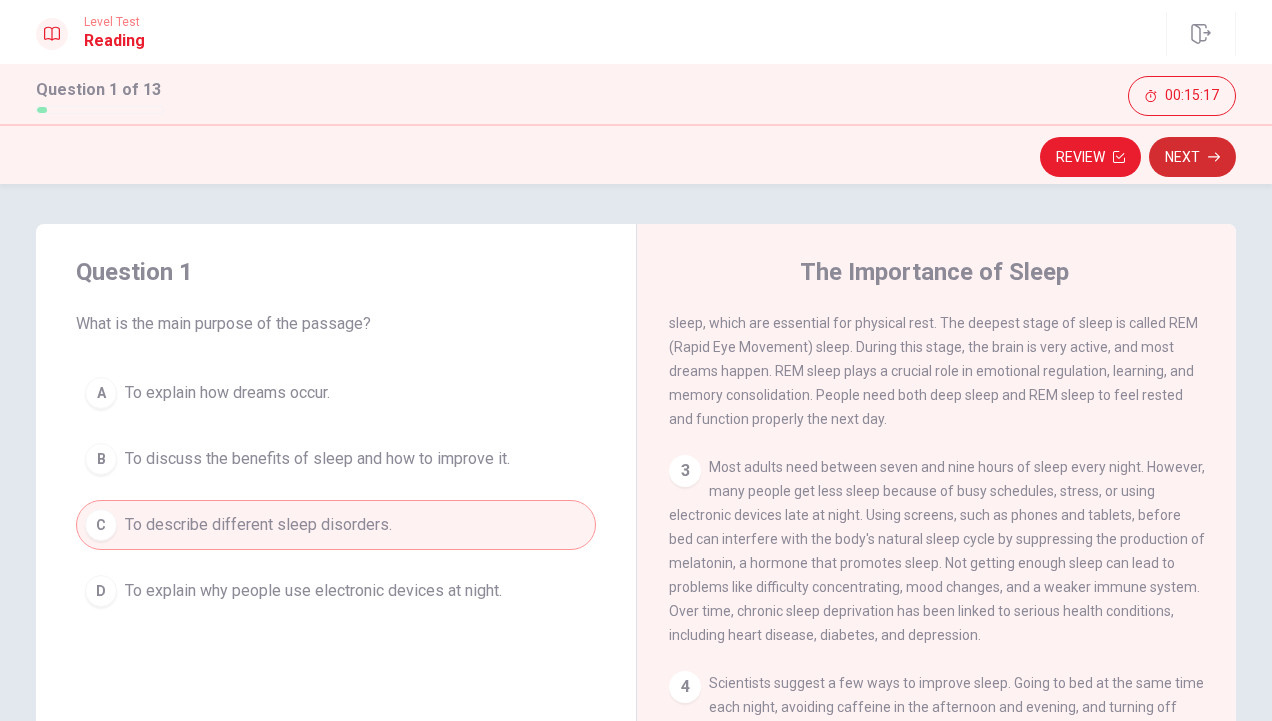 click on "Next" at bounding box center (1192, 157) 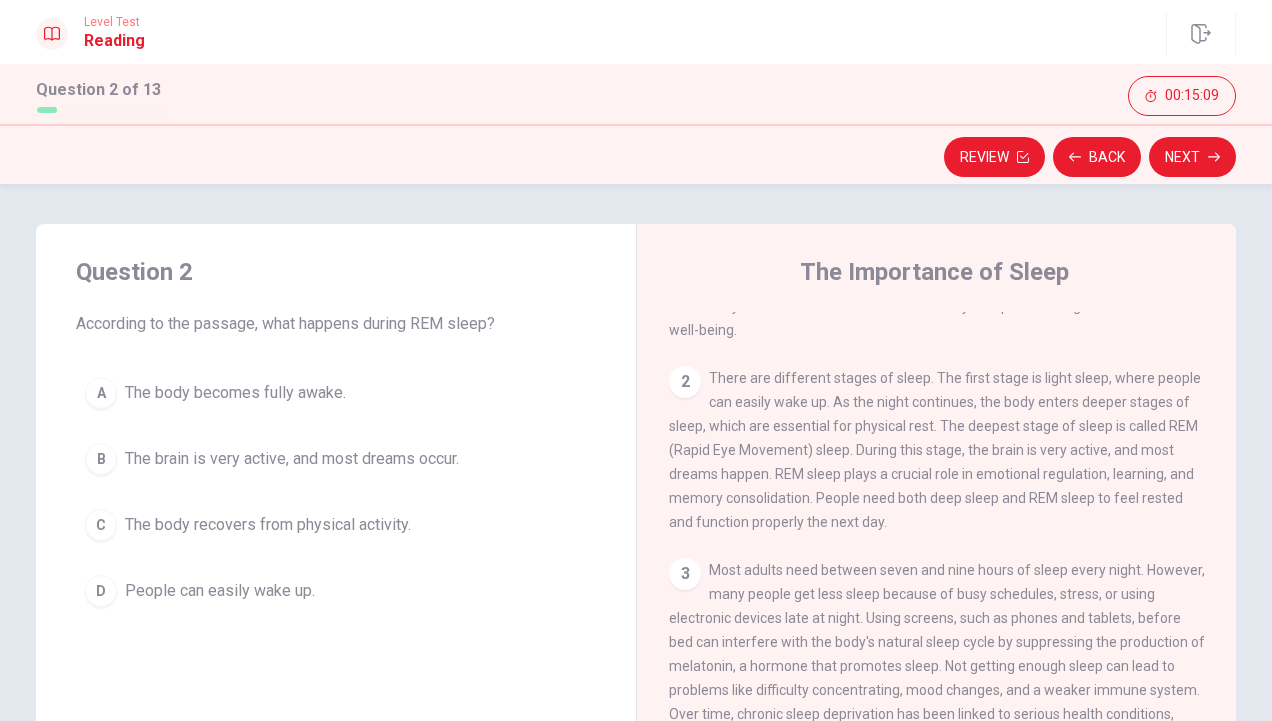 scroll, scrollTop: 0, scrollLeft: 0, axis: both 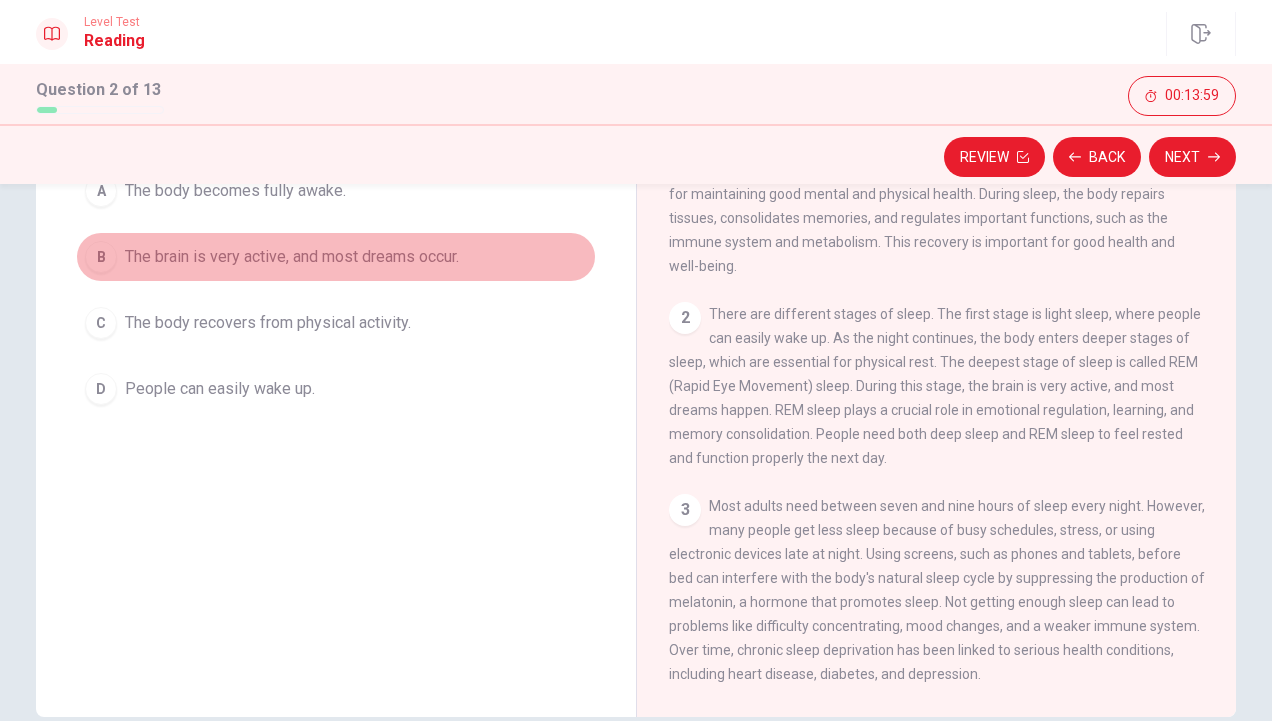 click on "The brain is very active, and most dreams occur." at bounding box center [235, 191] 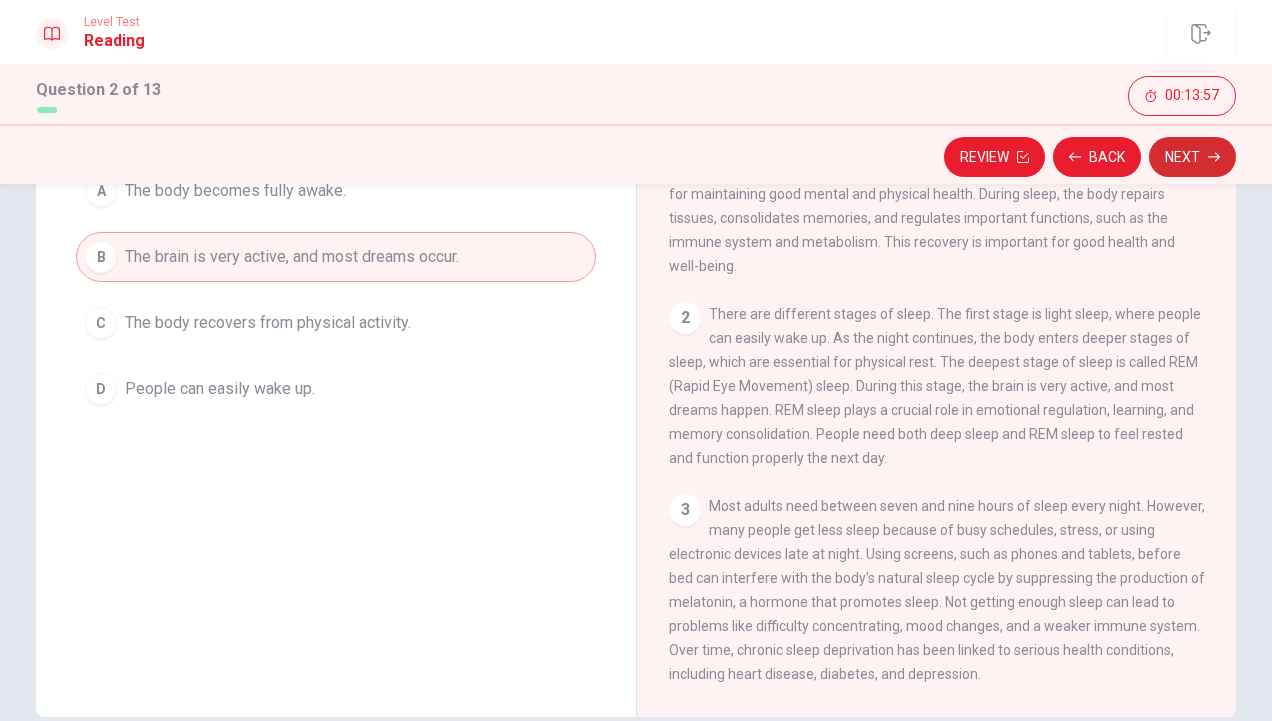 click on "Next" at bounding box center [1192, 157] 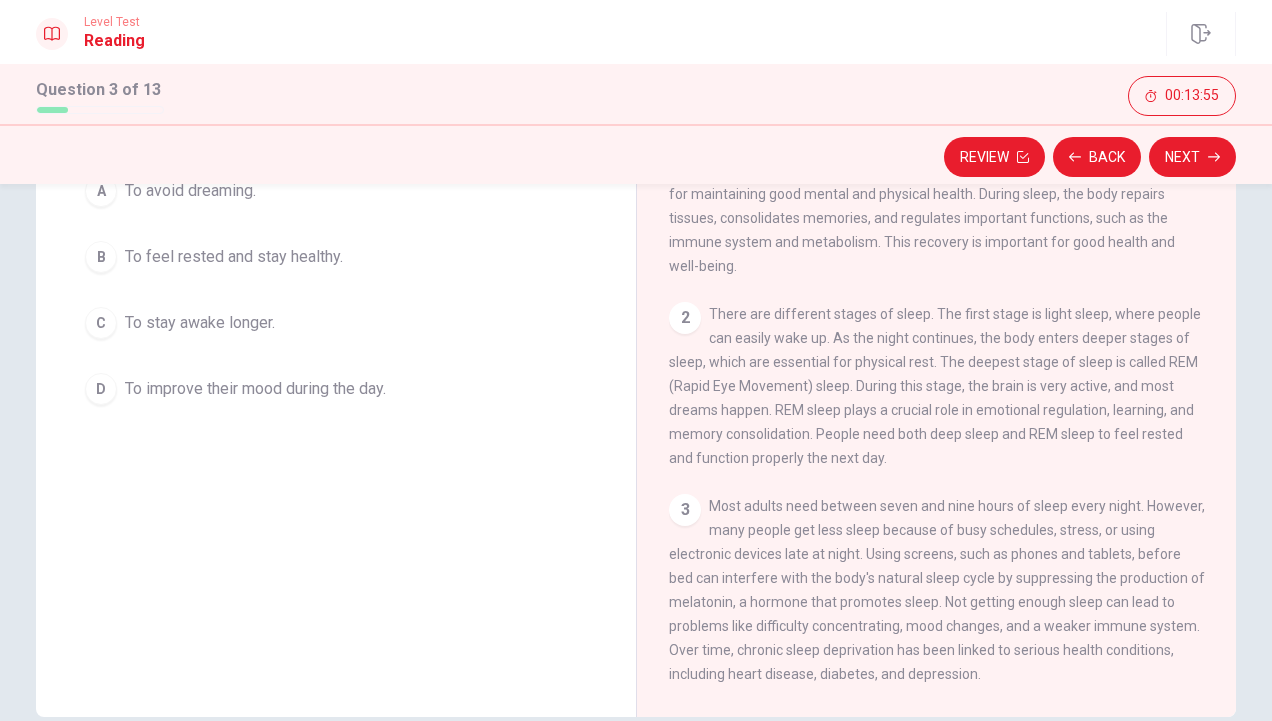 scroll, scrollTop: 102, scrollLeft: 0, axis: vertical 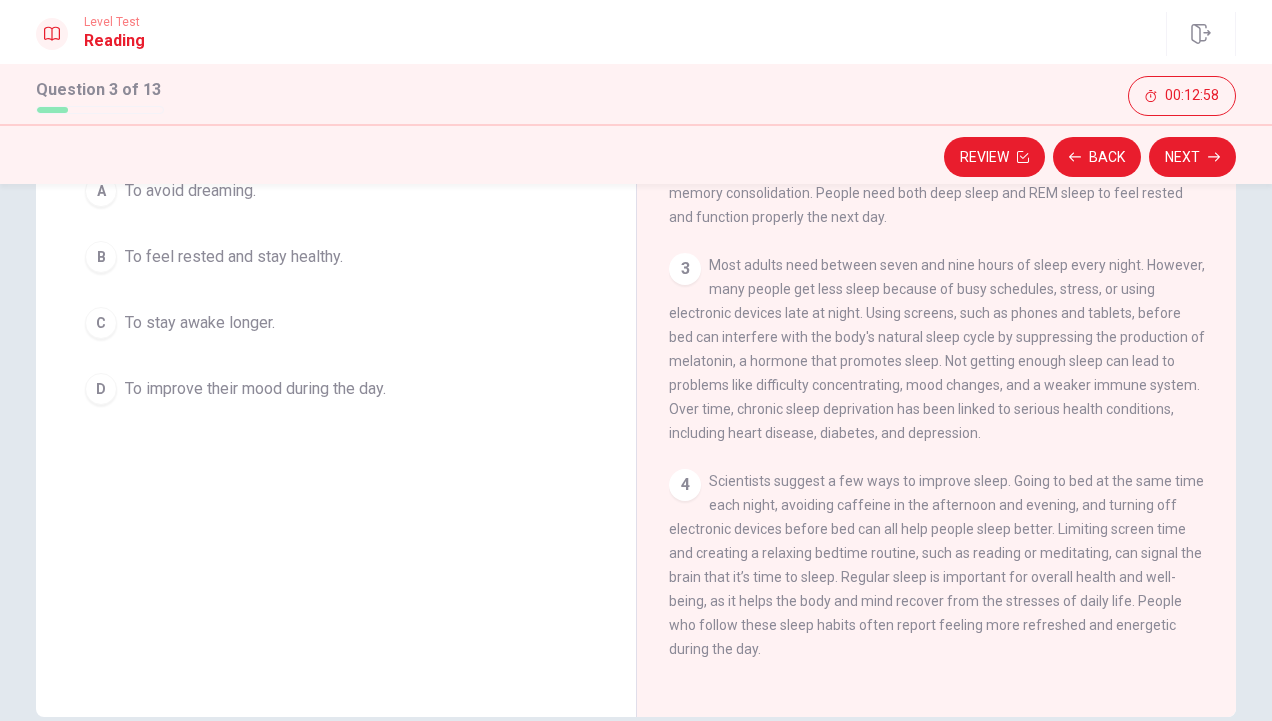 click on "To feel rested and stay healthy." at bounding box center [190, 191] 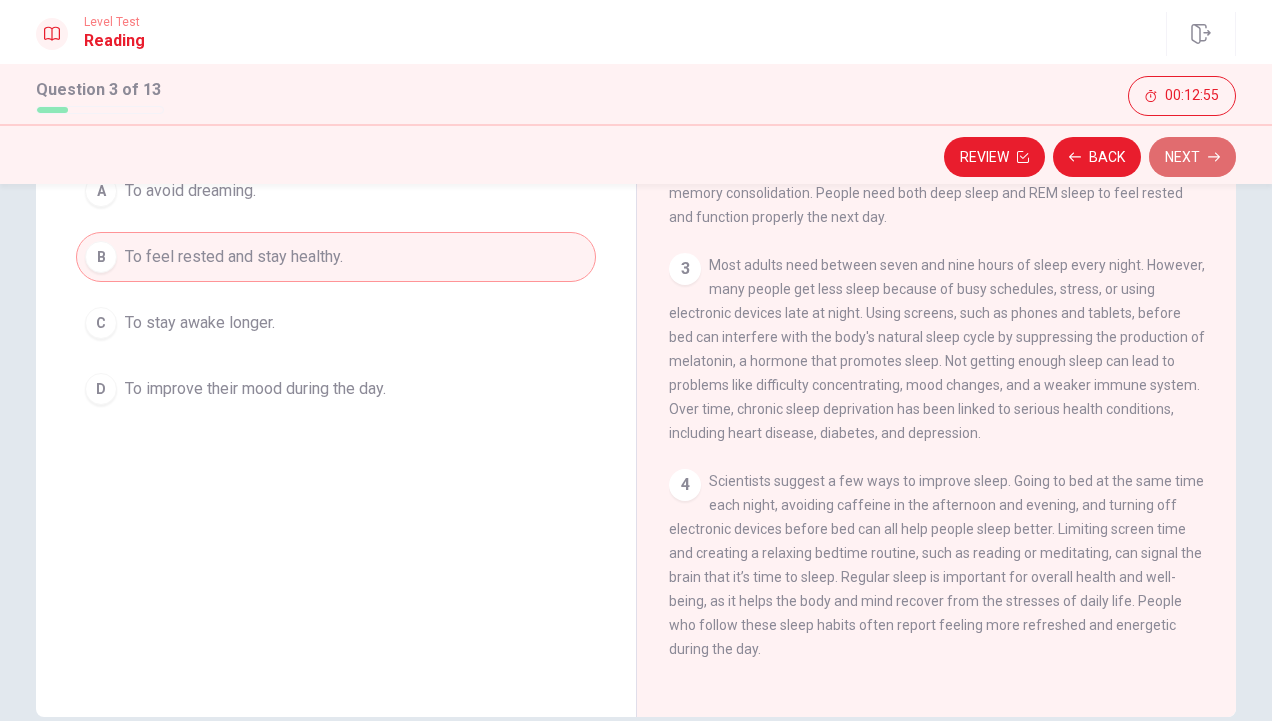 click on "Next" at bounding box center [1192, 157] 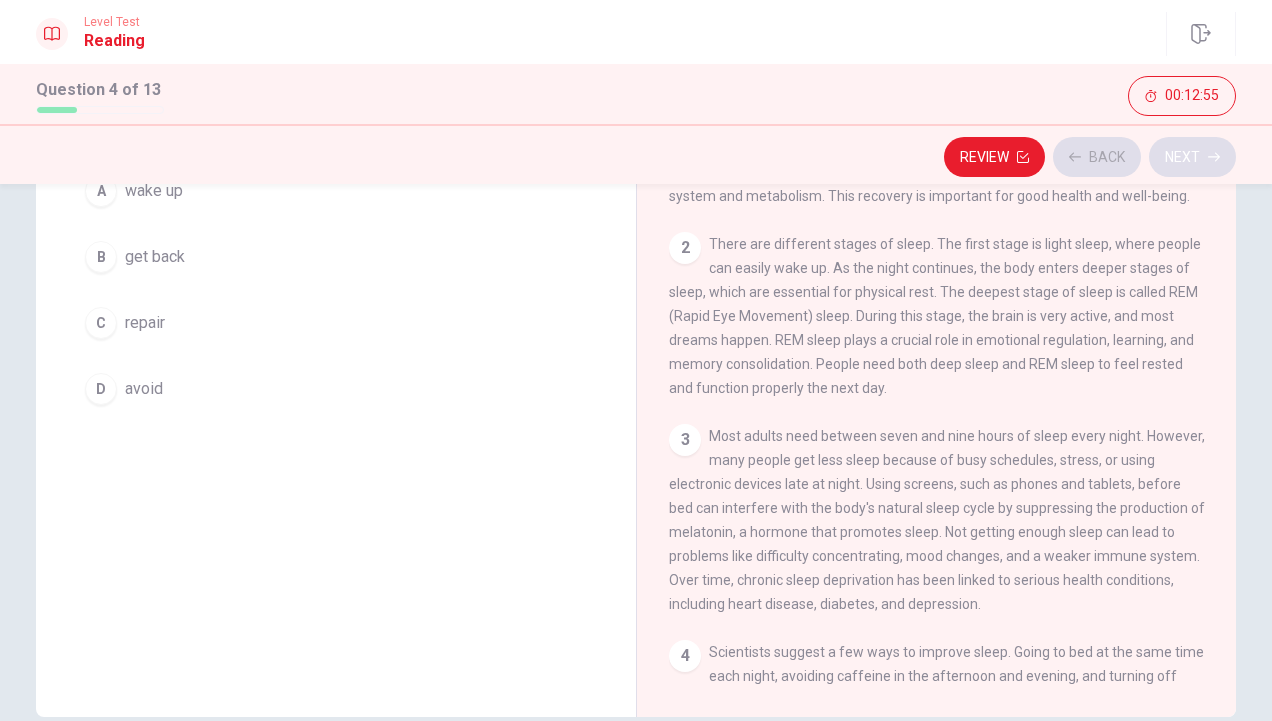 scroll, scrollTop: 0, scrollLeft: 0, axis: both 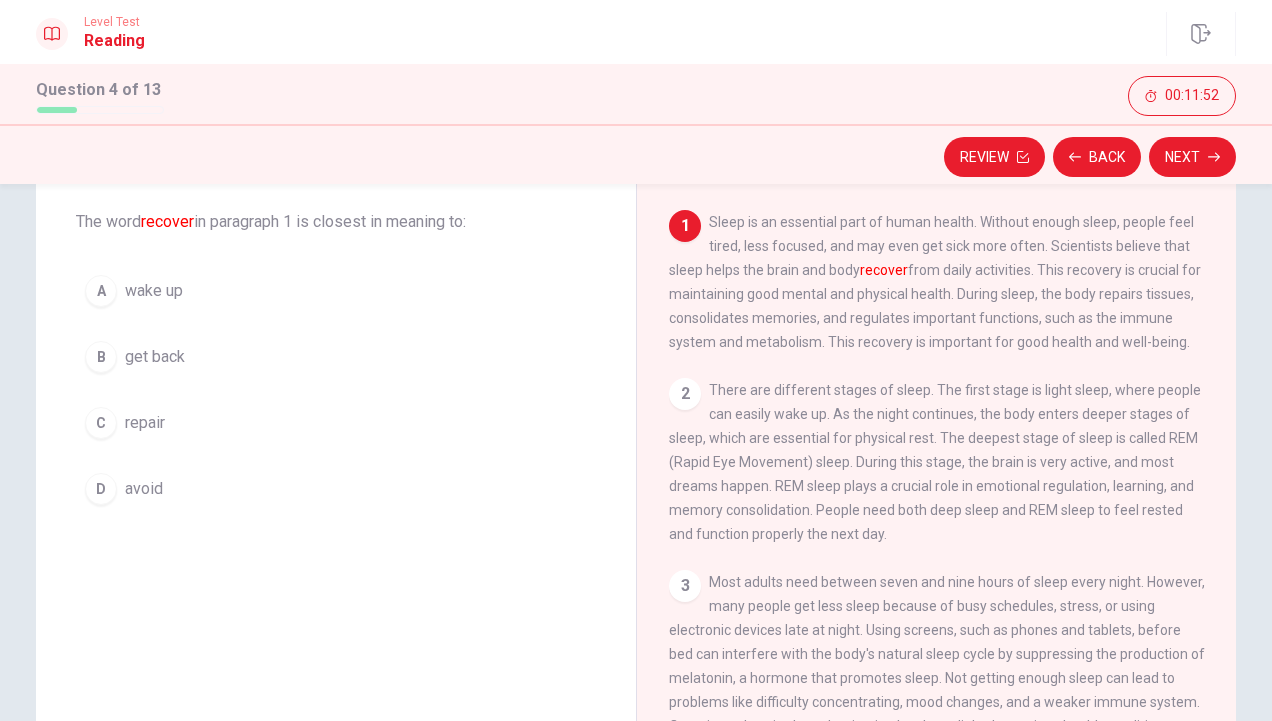 click on "repair" at bounding box center (154, 291) 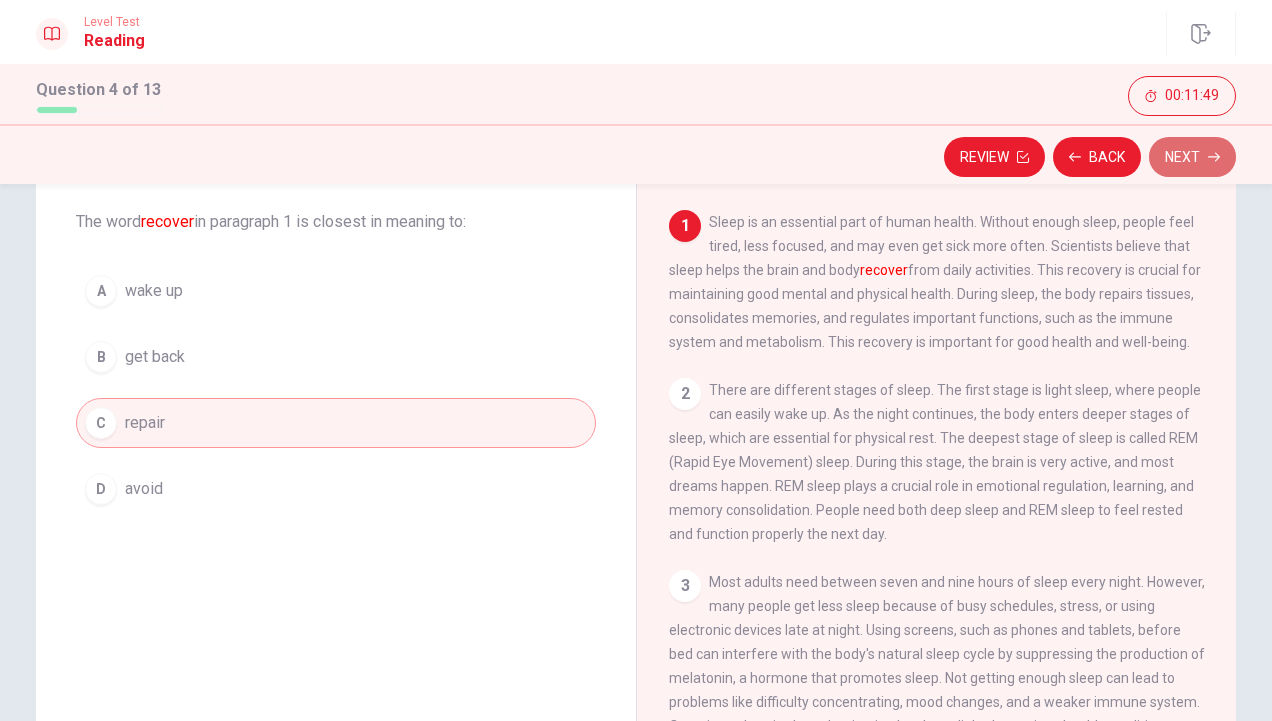 click on "Next" at bounding box center [1192, 157] 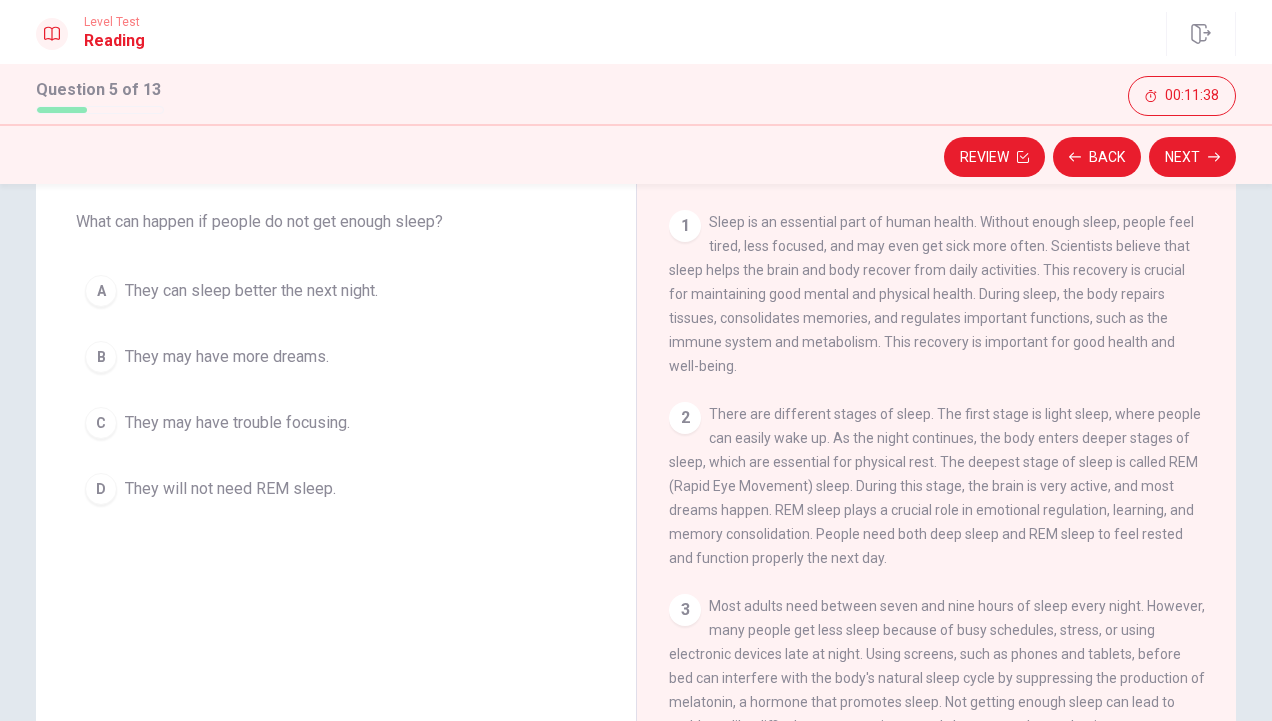 click on "They may have trouble focusing." at bounding box center [251, 291] 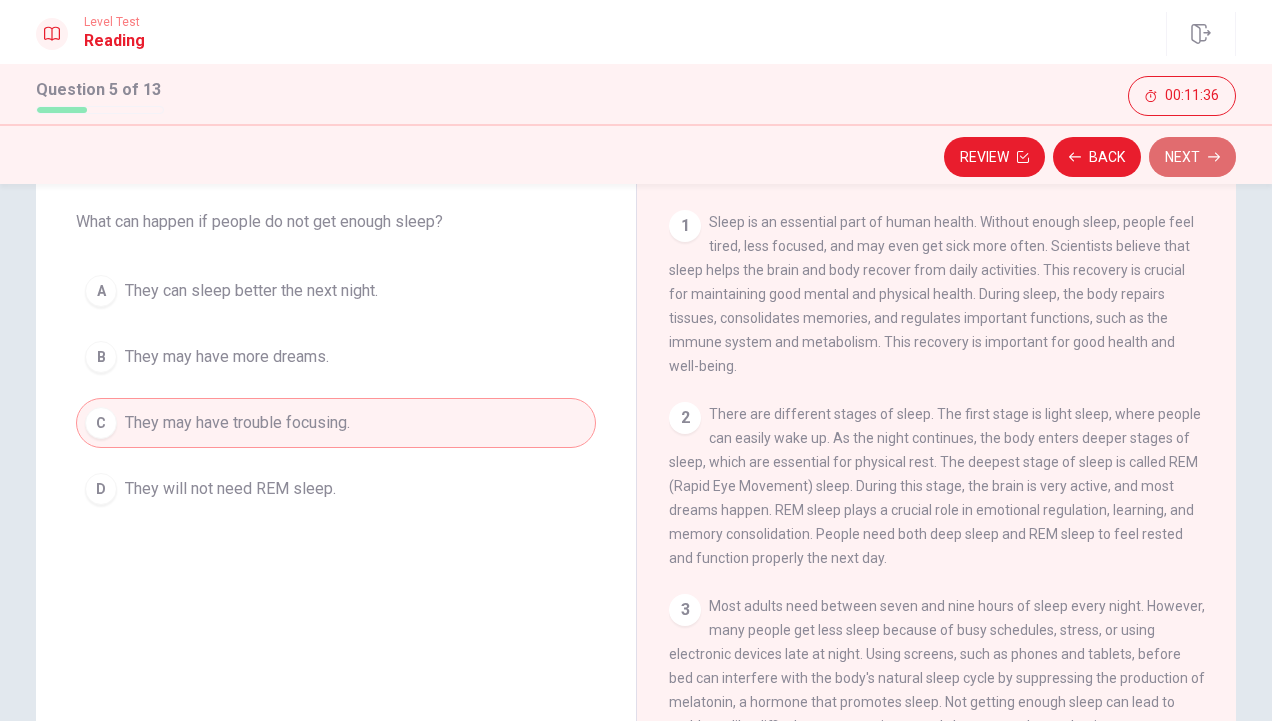 click on "Next" at bounding box center (1192, 157) 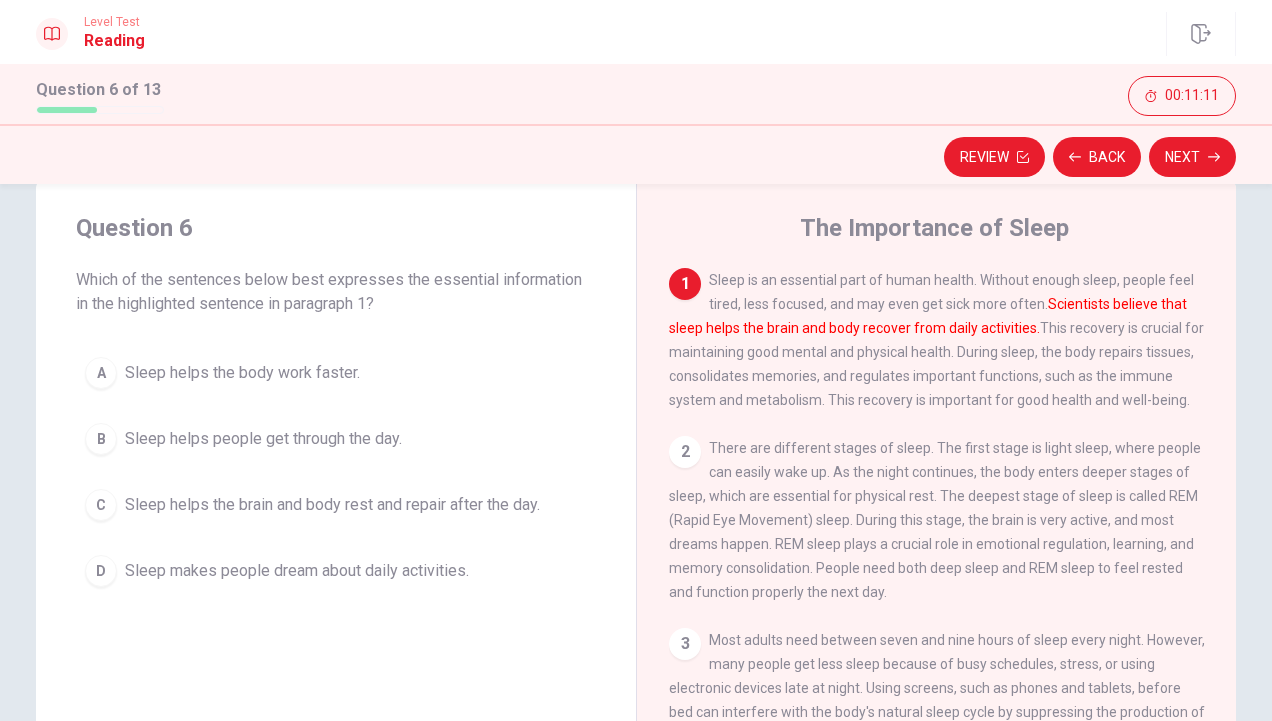 scroll, scrollTop: 2, scrollLeft: 0, axis: vertical 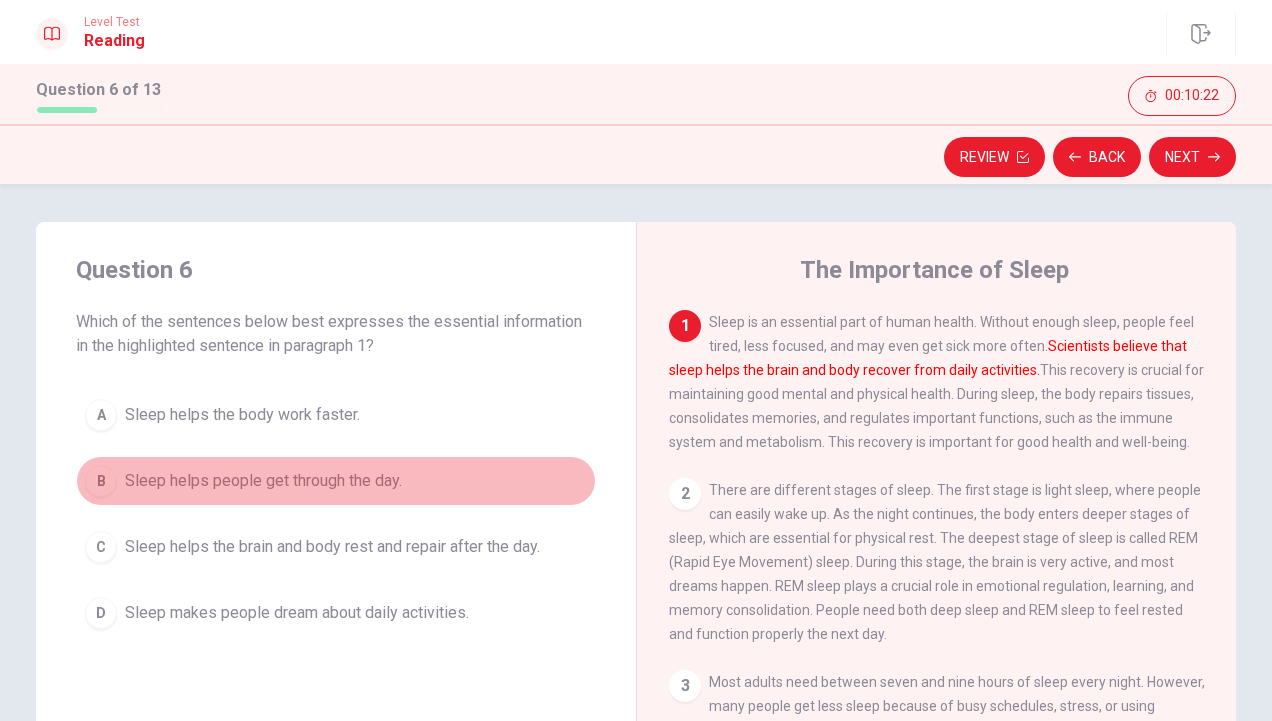 click on "Sleep helps people get through the day." at bounding box center (242, 415) 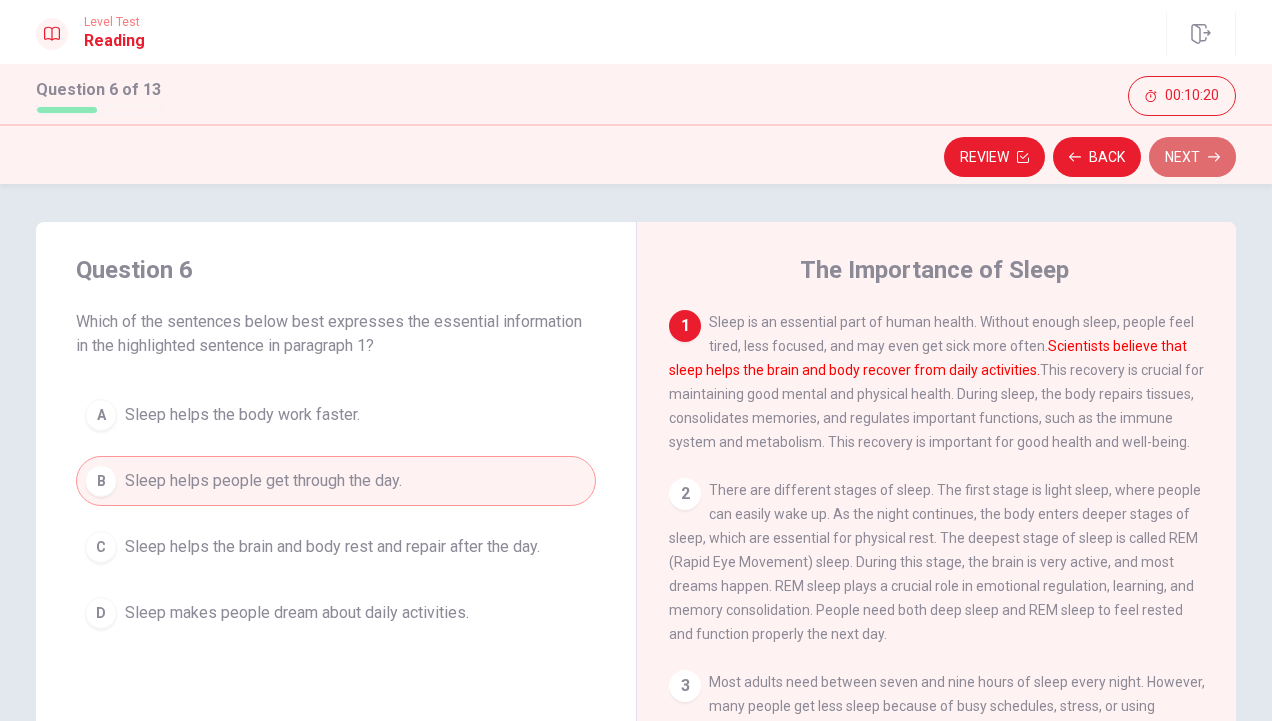 click on "Next" at bounding box center (1192, 157) 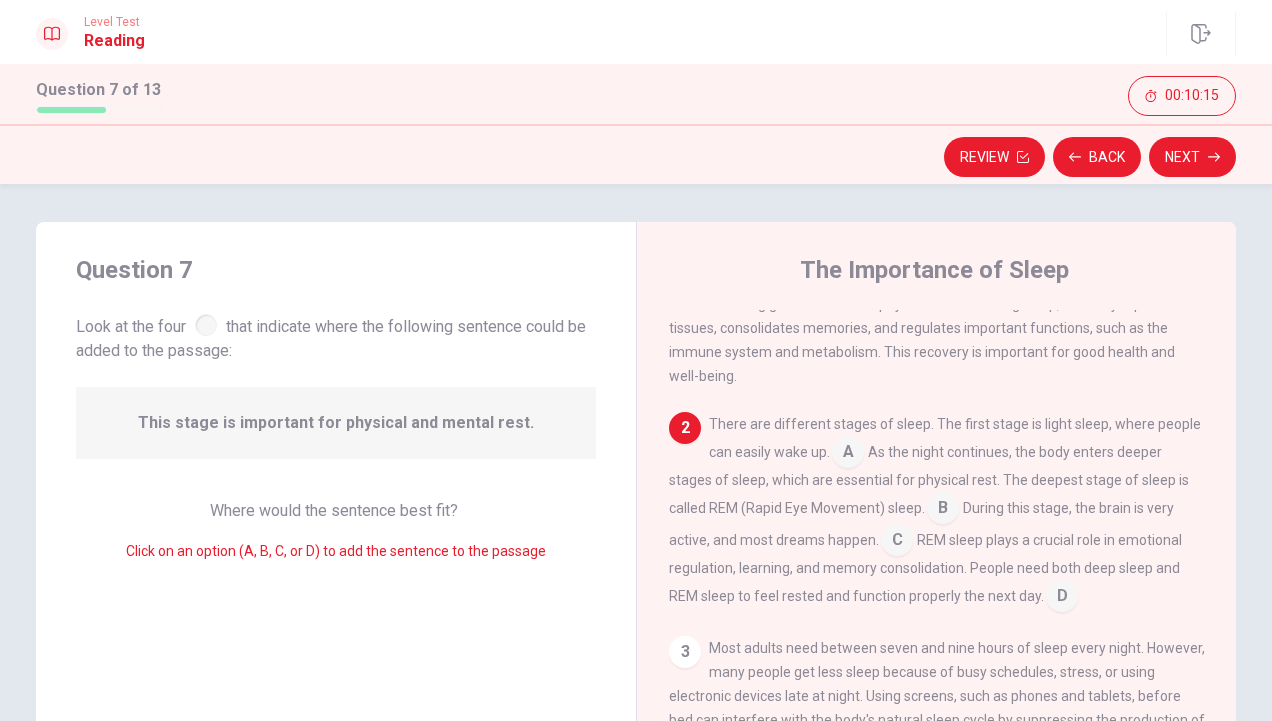 scroll, scrollTop: 122, scrollLeft: 0, axis: vertical 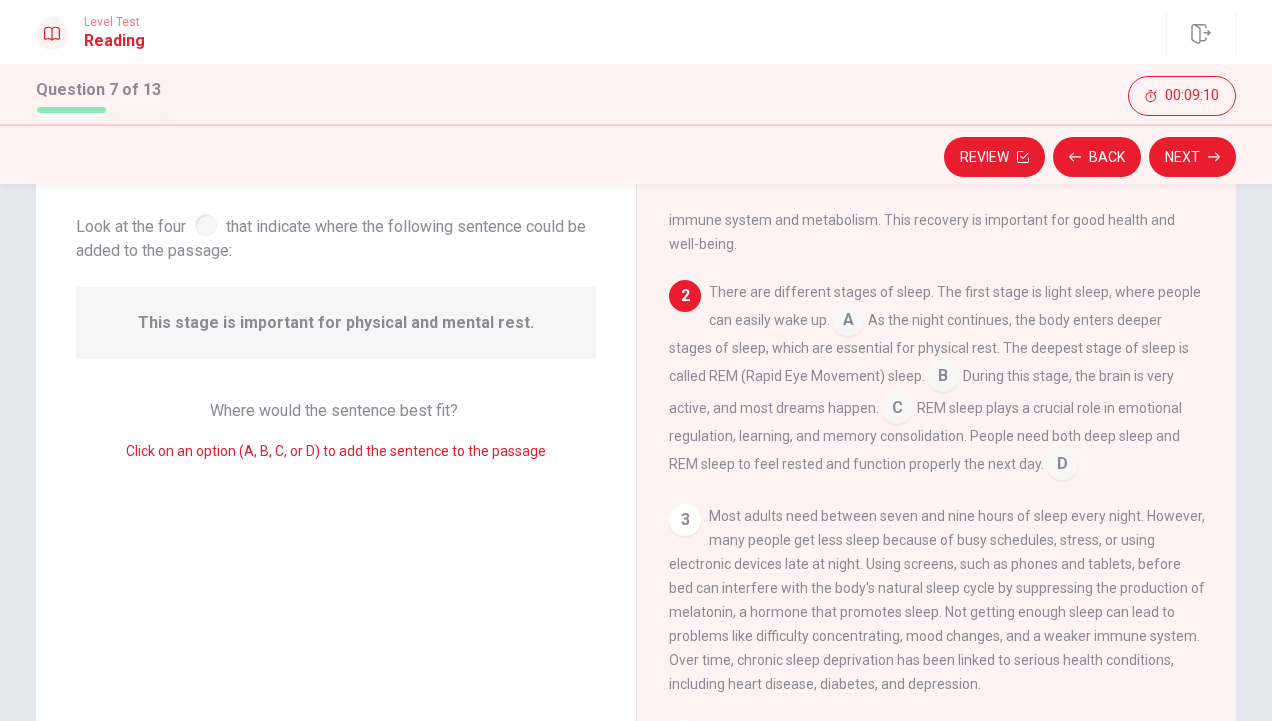click at bounding box center [848, 322] 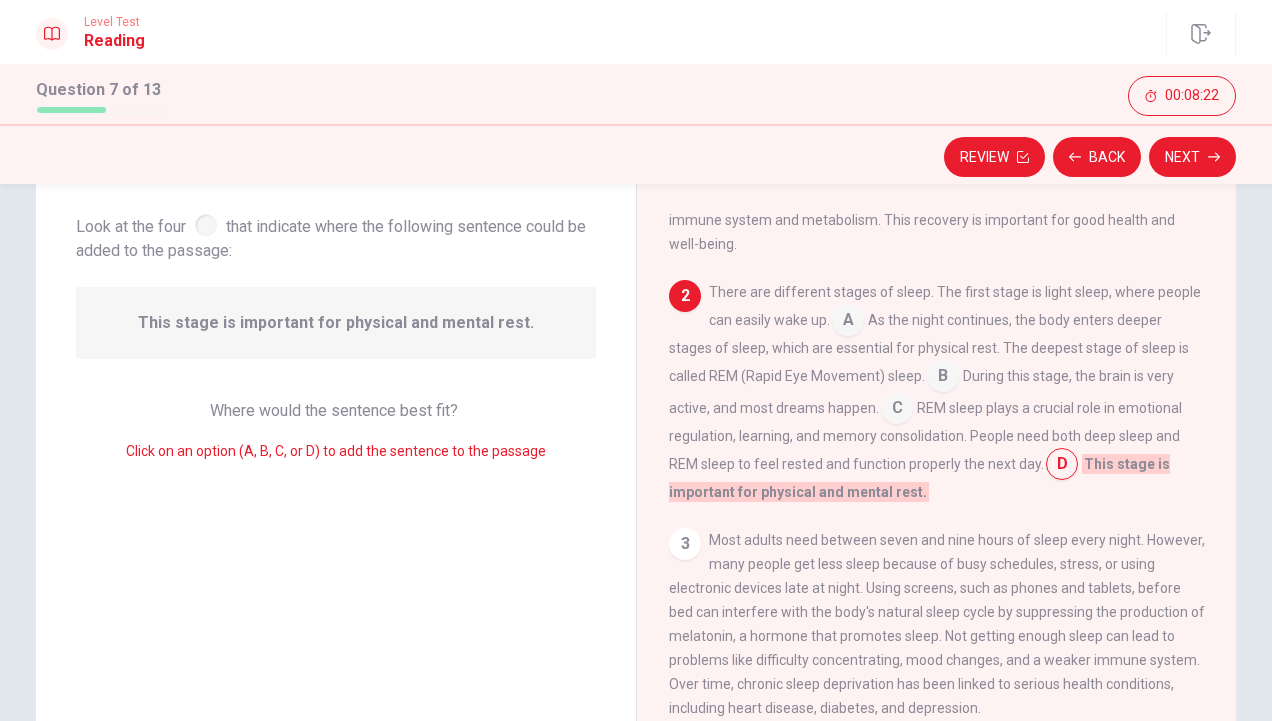 click at bounding box center (848, 322) 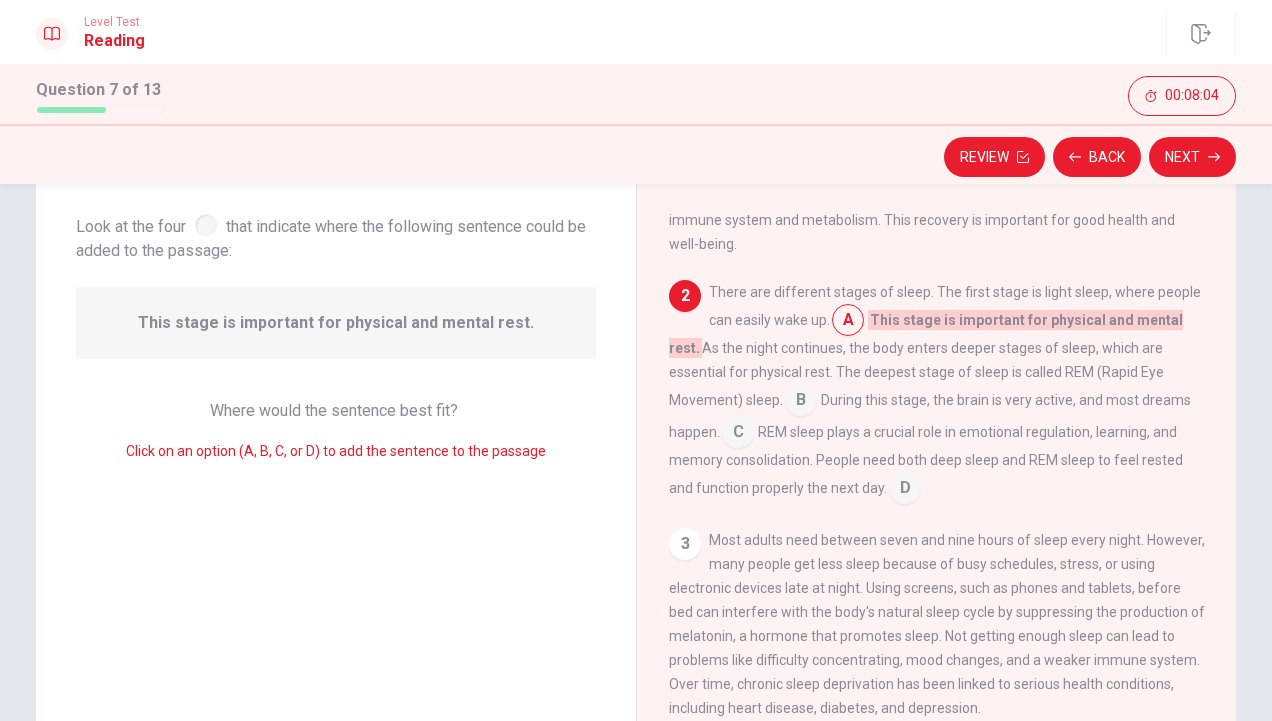 click at bounding box center [848, 322] 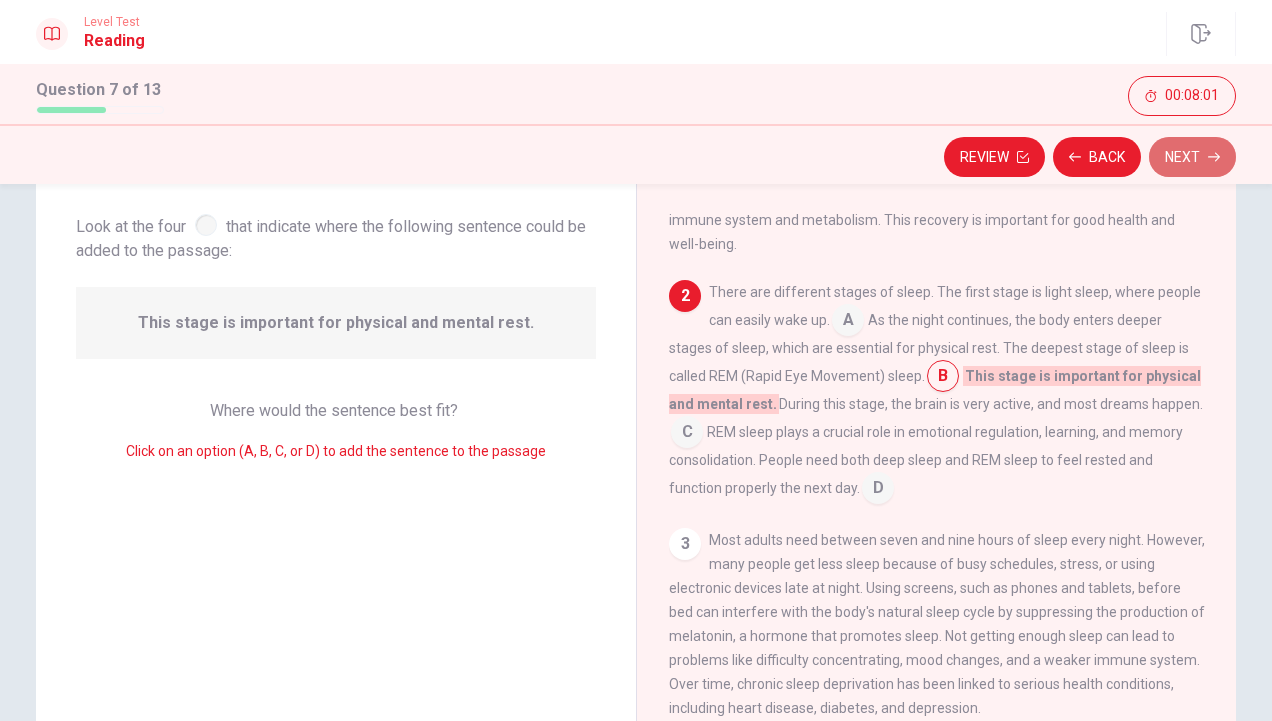 click on "Next" at bounding box center (1192, 157) 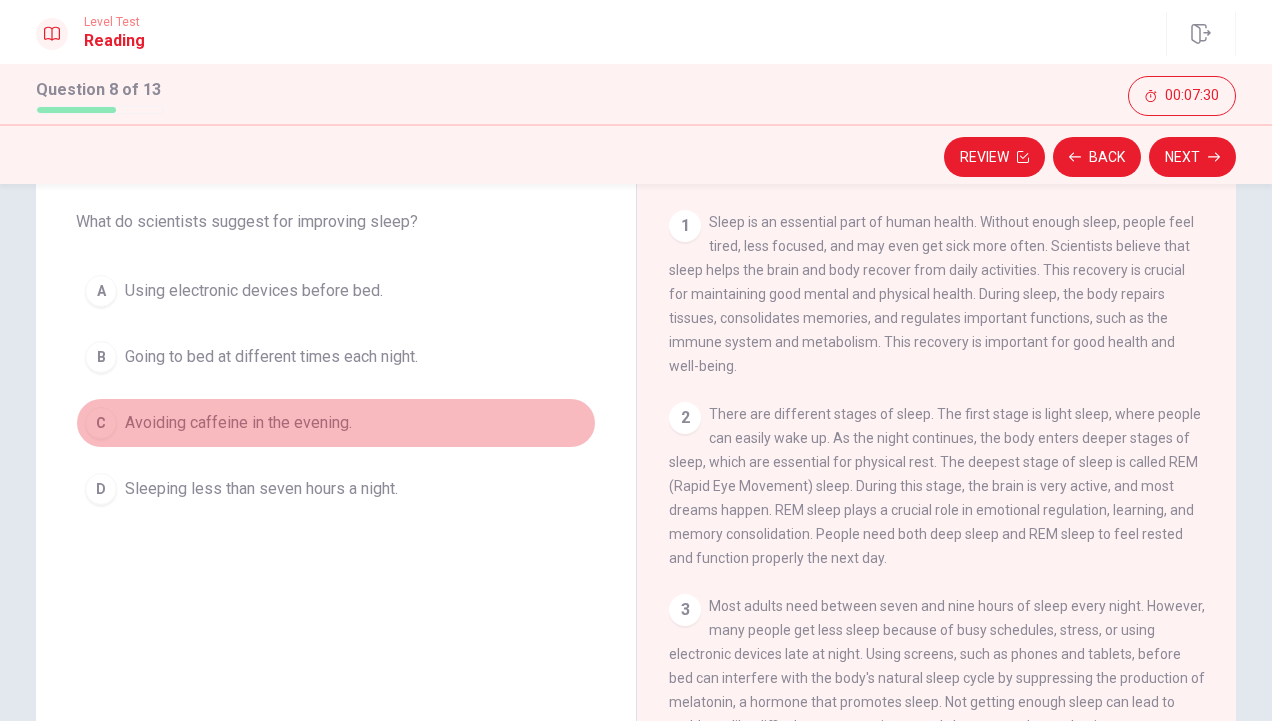 click on "Avoiding caffeine in the evening." at bounding box center (254, 291) 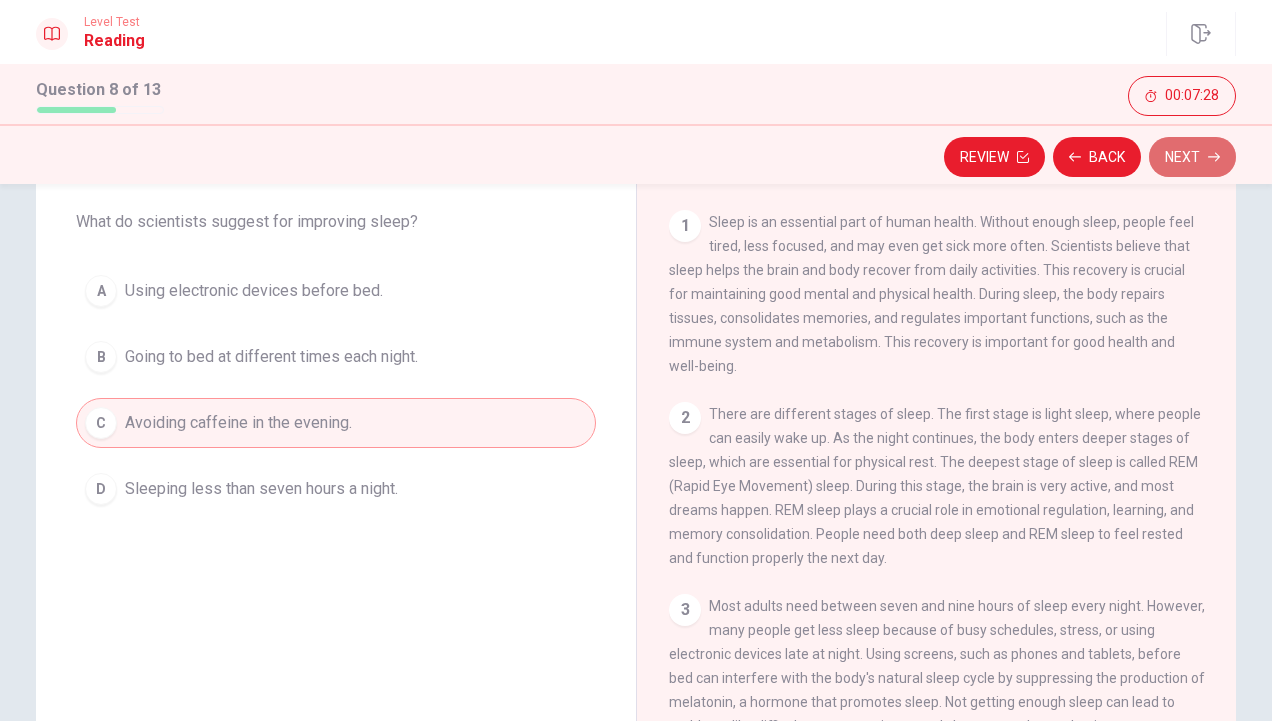 click on "Next" at bounding box center [1192, 157] 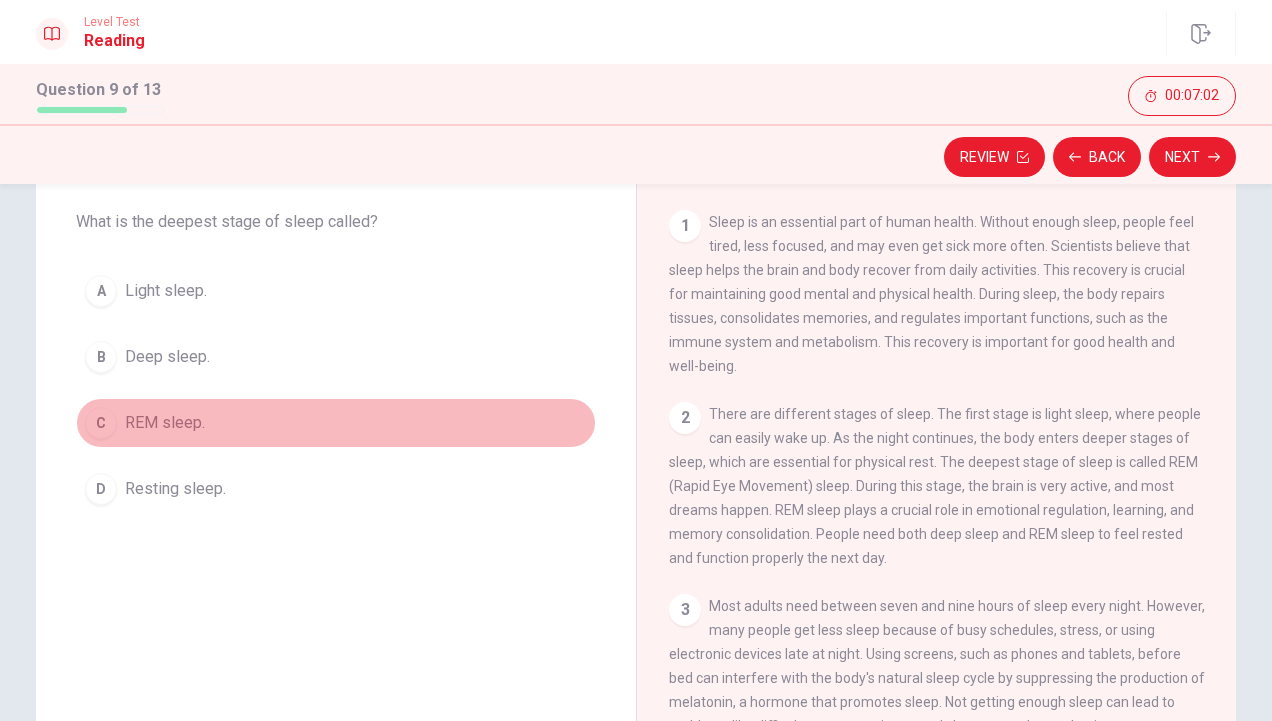 click on "REM sleep." at bounding box center (166, 291) 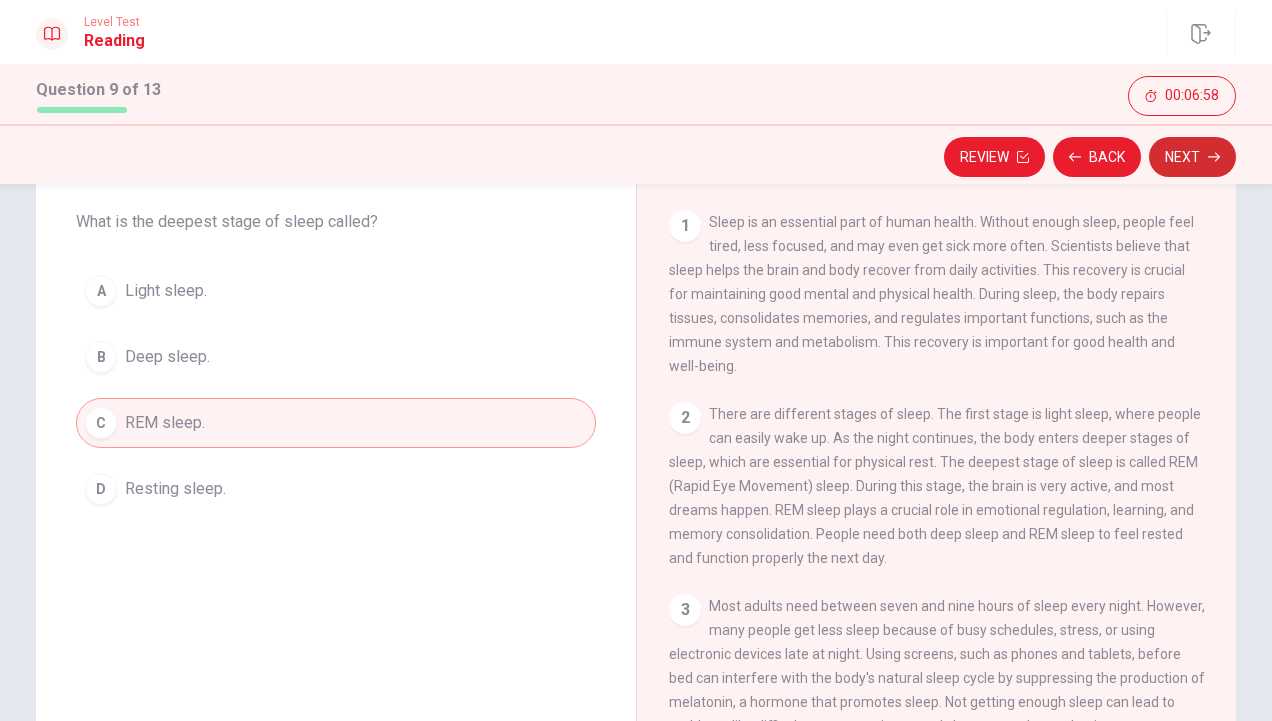 click on "Next" at bounding box center [1192, 157] 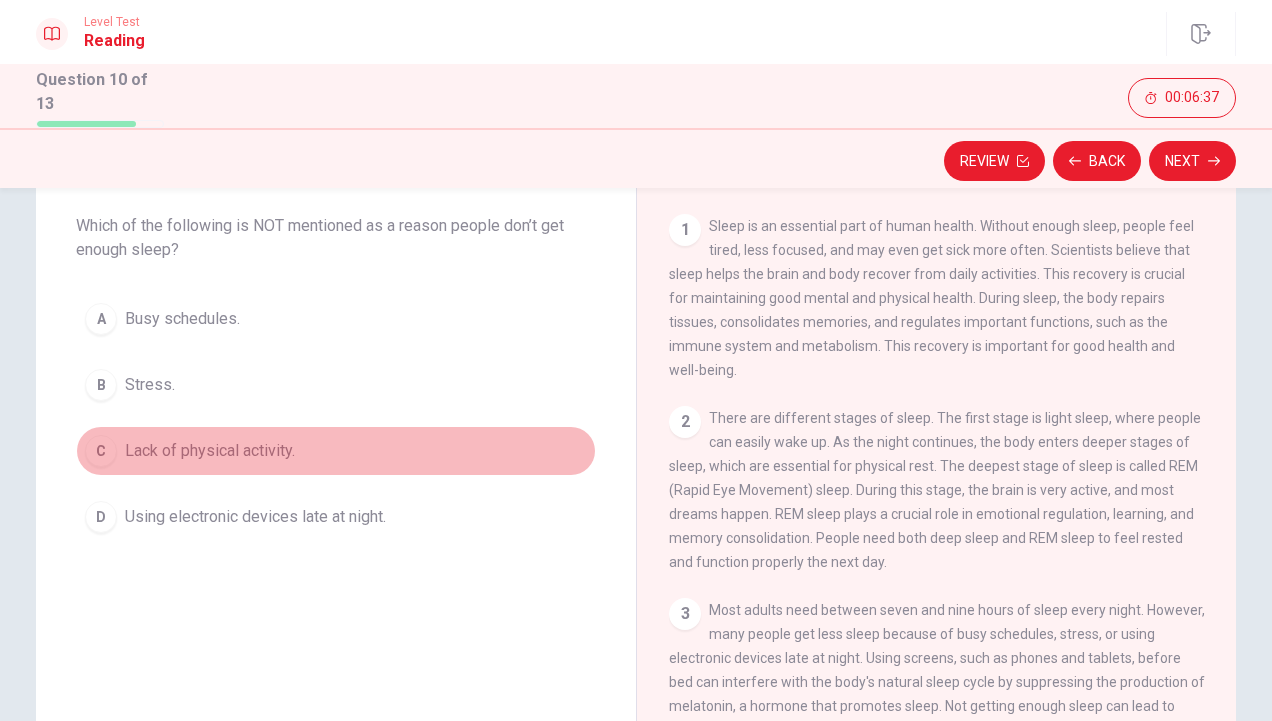 click on "Lack of physical activity." at bounding box center [182, 319] 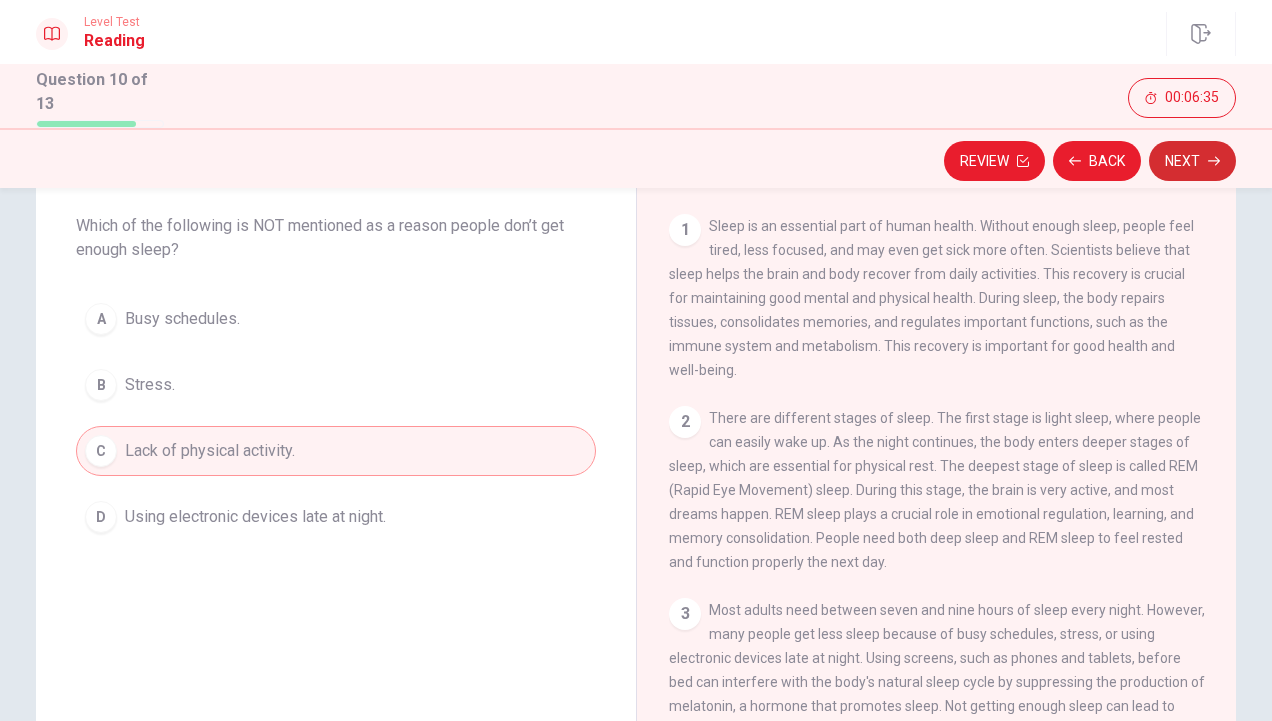 click on "Next" at bounding box center (1192, 161) 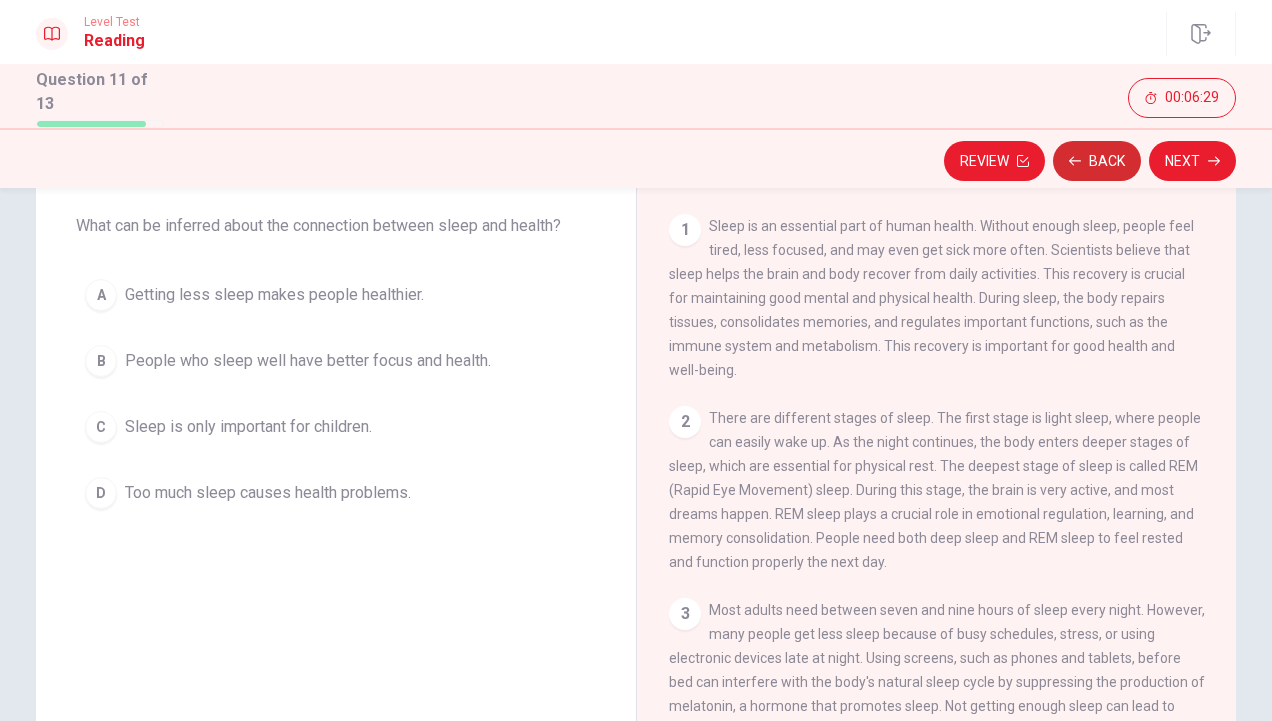 click on "Back" at bounding box center [1097, 161] 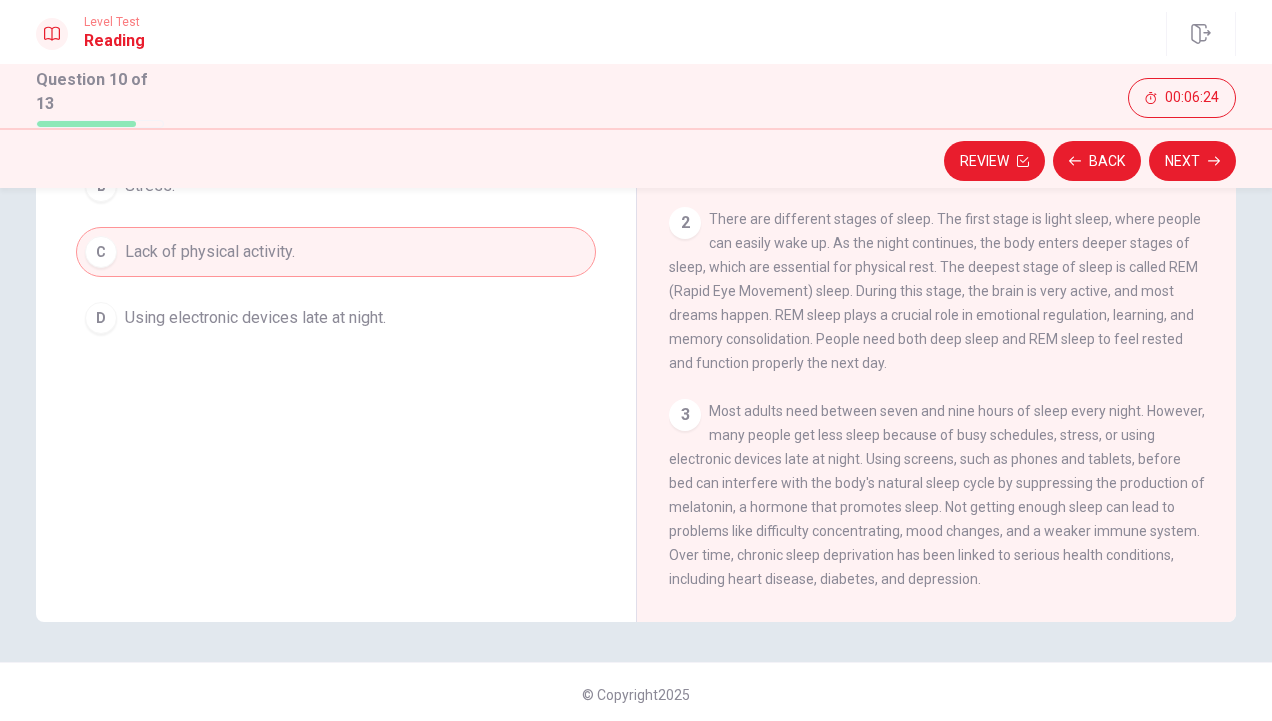 scroll, scrollTop: 302, scrollLeft: 0, axis: vertical 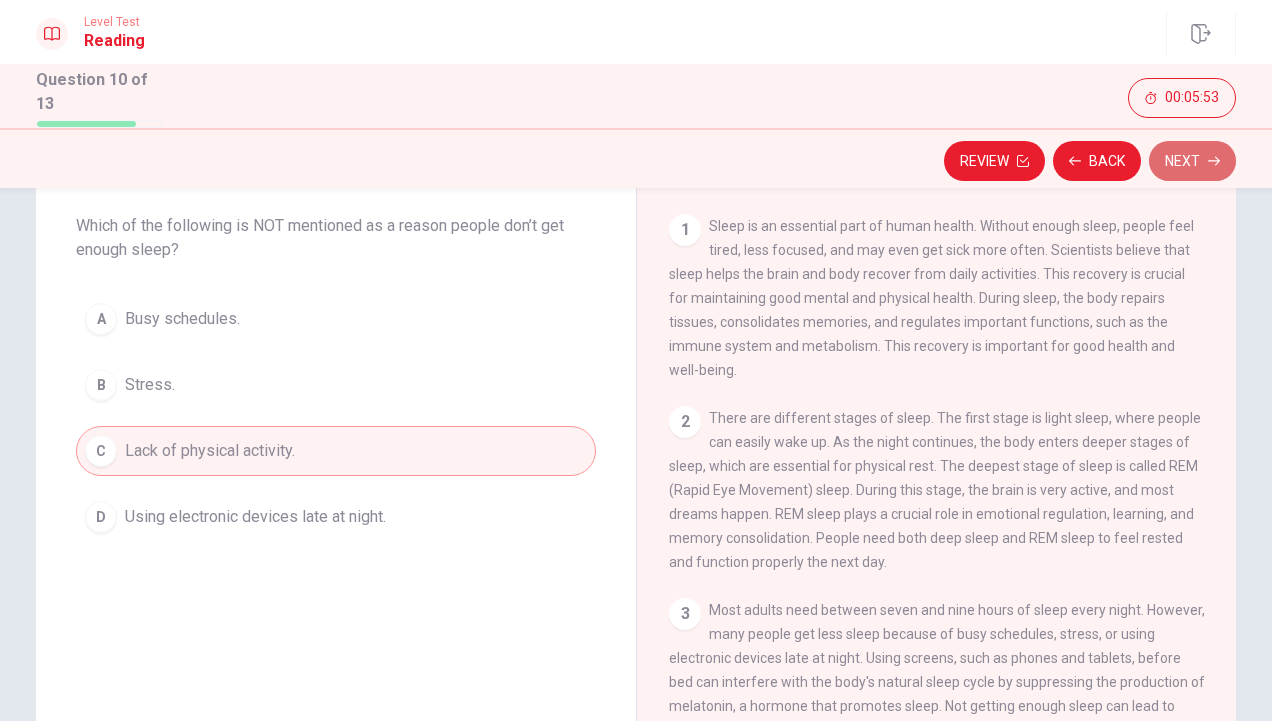 click on "Next" at bounding box center (1192, 161) 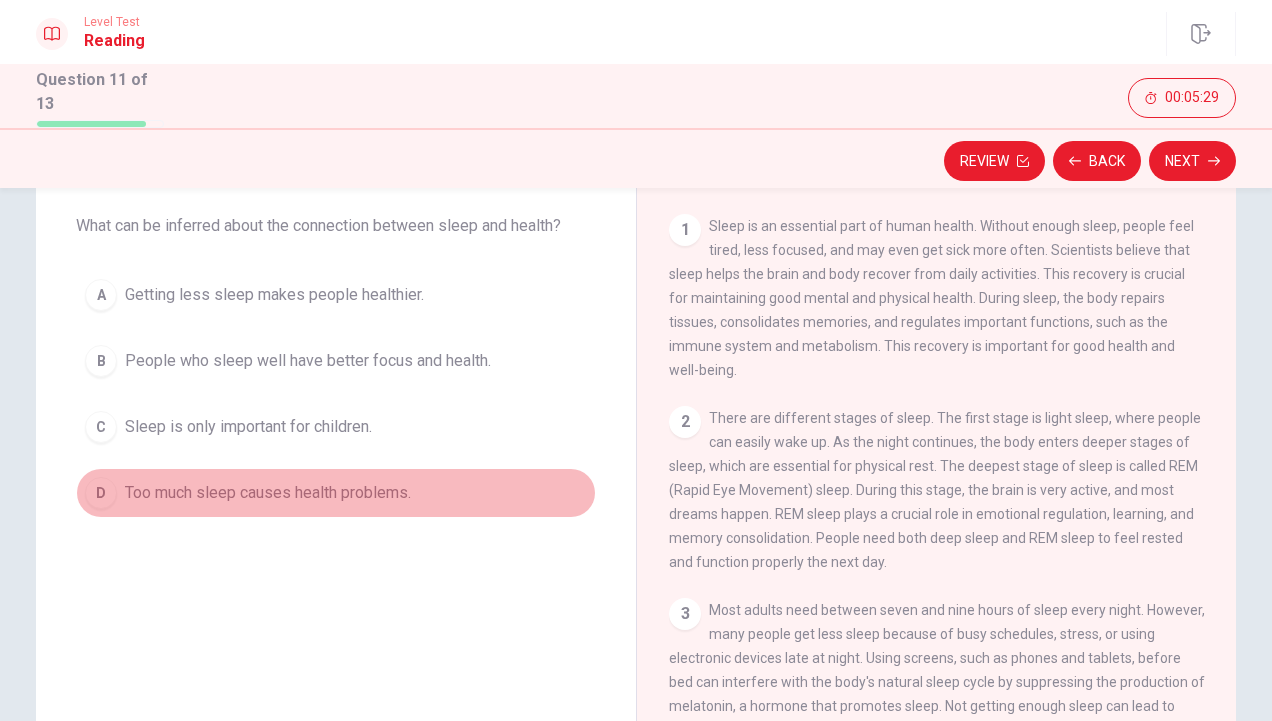 click on "Too much sleep causes health problems." at bounding box center [274, 295] 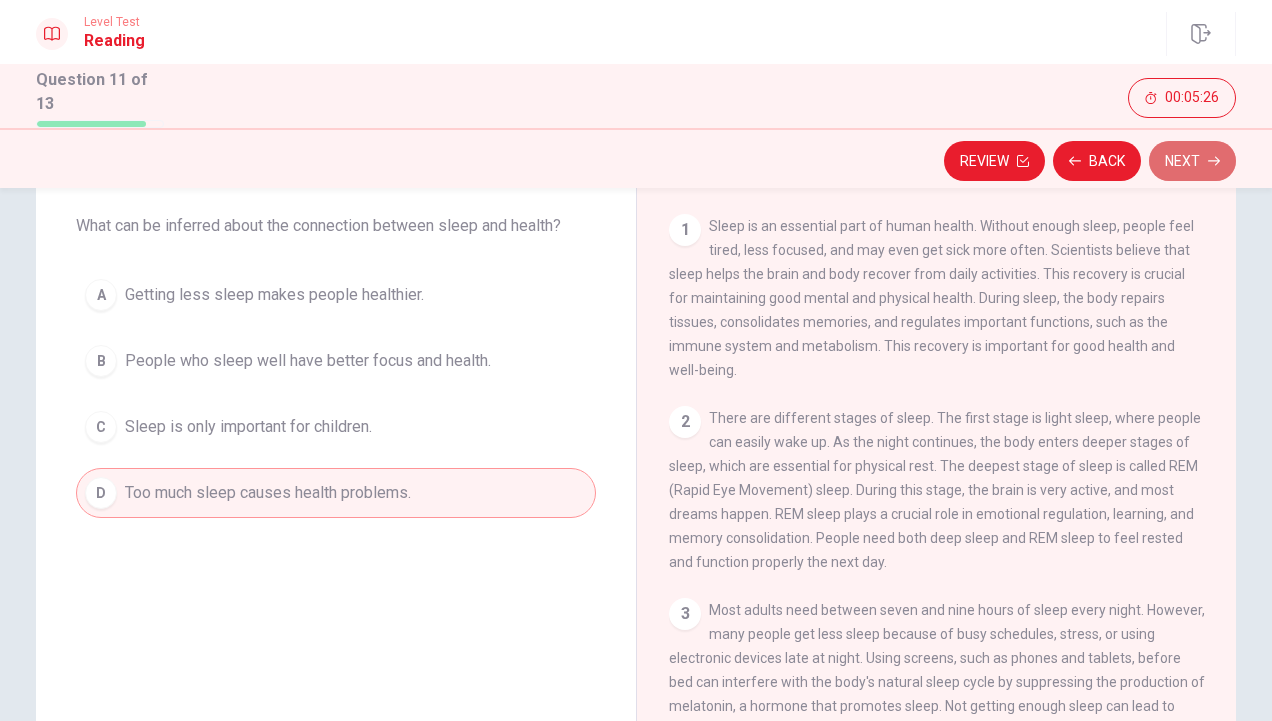 click on "Next" at bounding box center (1192, 161) 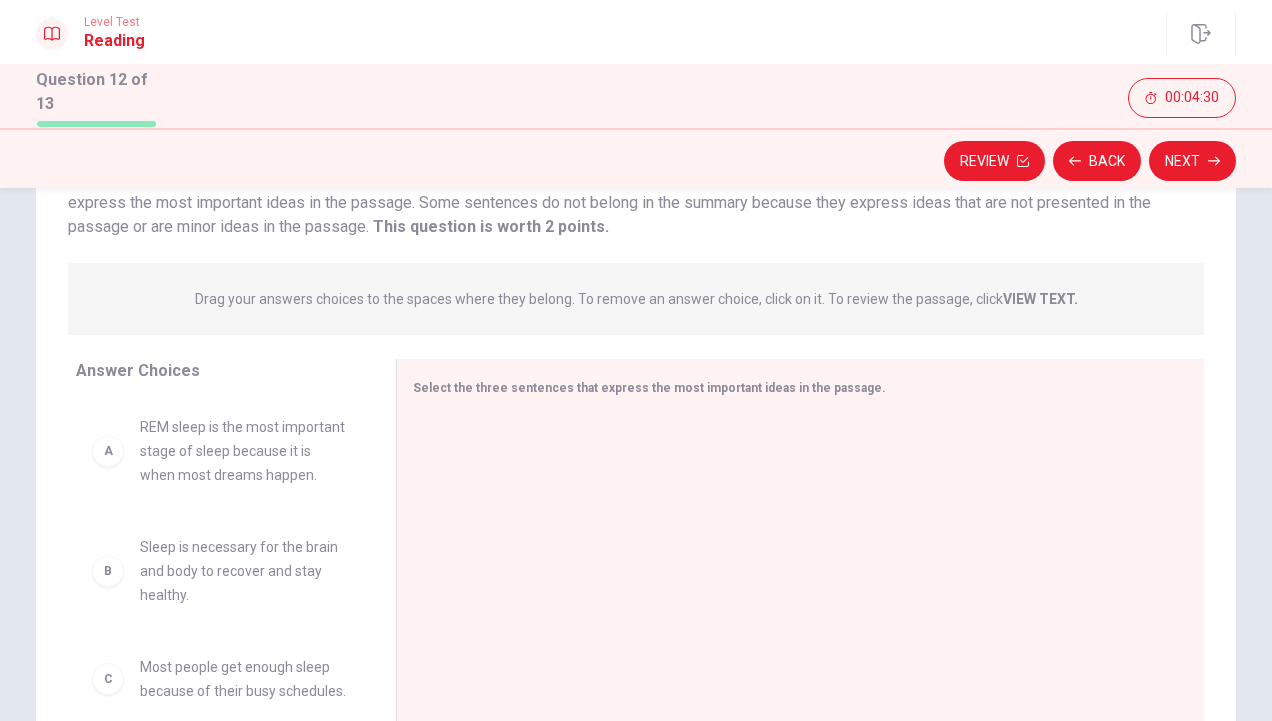 scroll, scrollTop: 200, scrollLeft: 0, axis: vertical 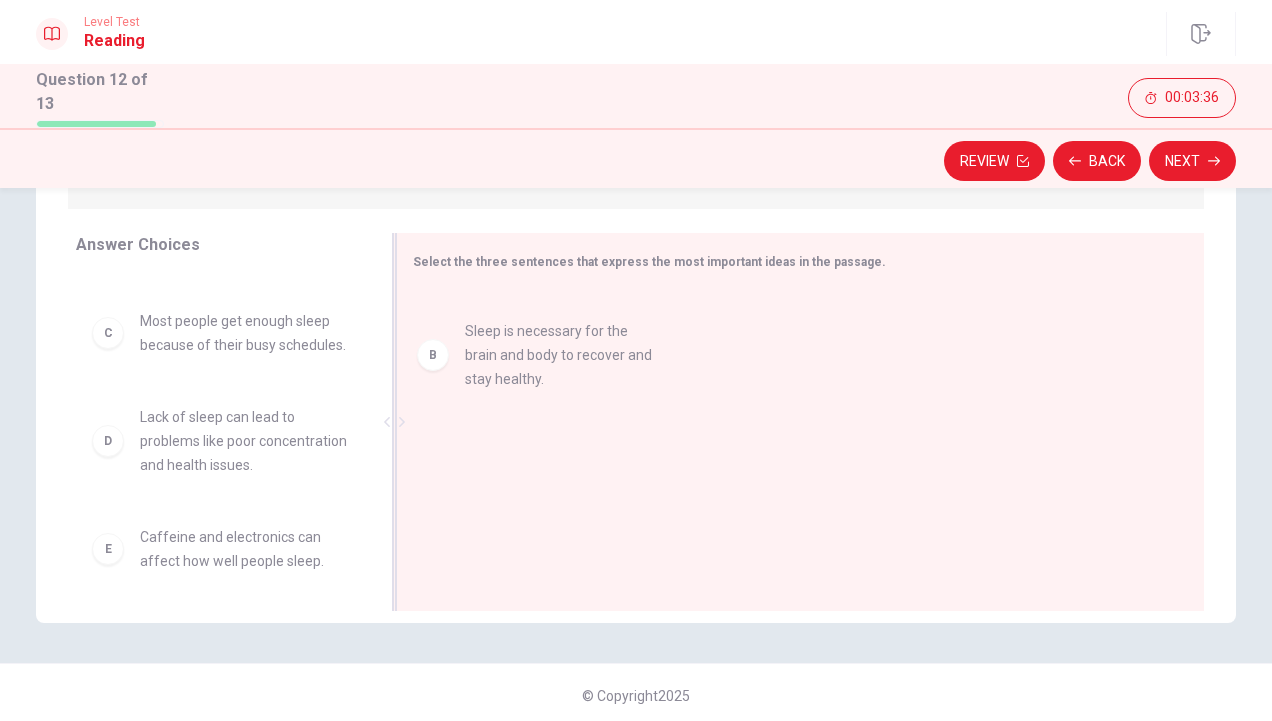 drag, startPoint x: 186, startPoint y: 360, endPoint x: 520, endPoint y: 355, distance: 334.0374 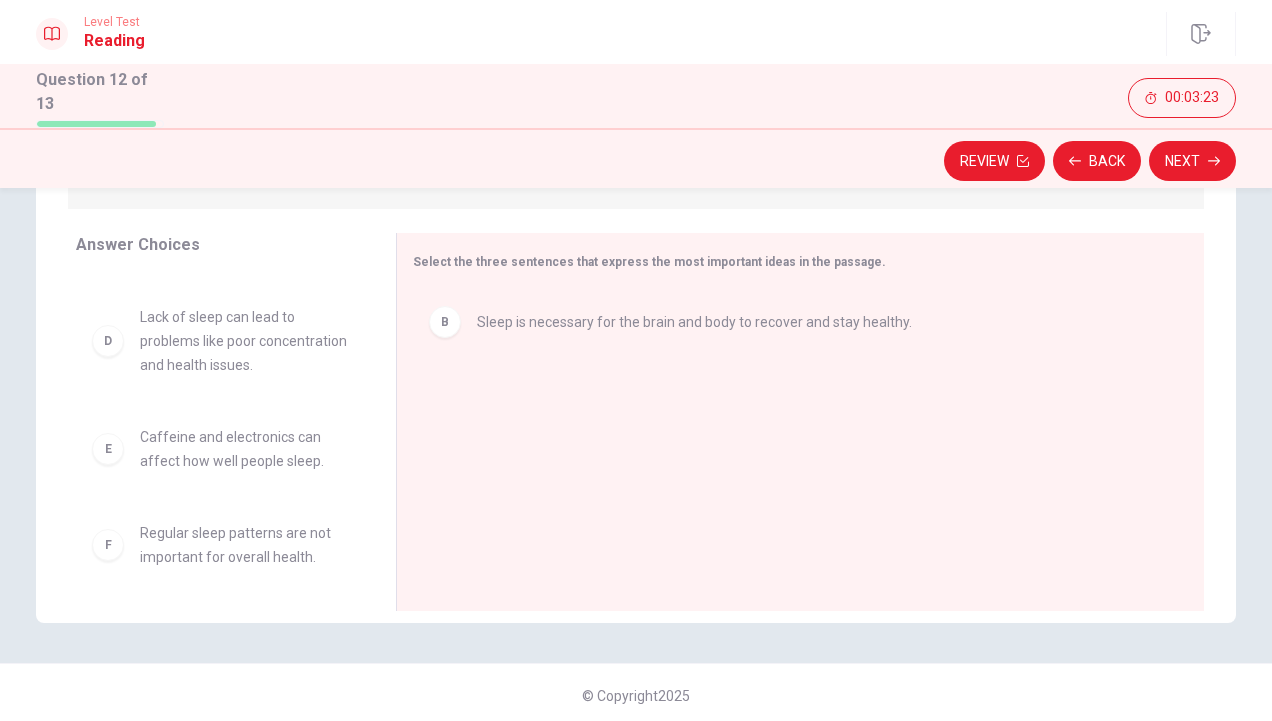 scroll, scrollTop: 276, scrollLeft: 0, axis: vertical 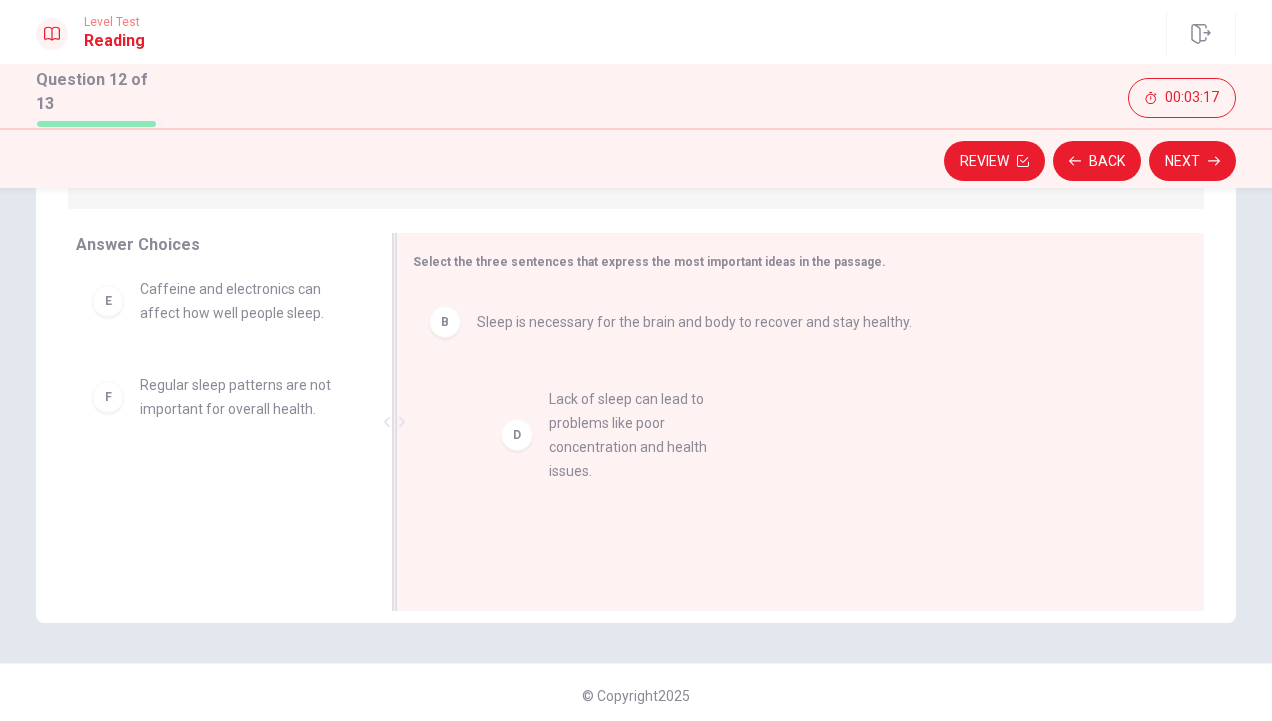 drag, startPoint x: 206, startPoint y: 330, endPoint x: 613, endPoint y: 452, distance: 424.89175 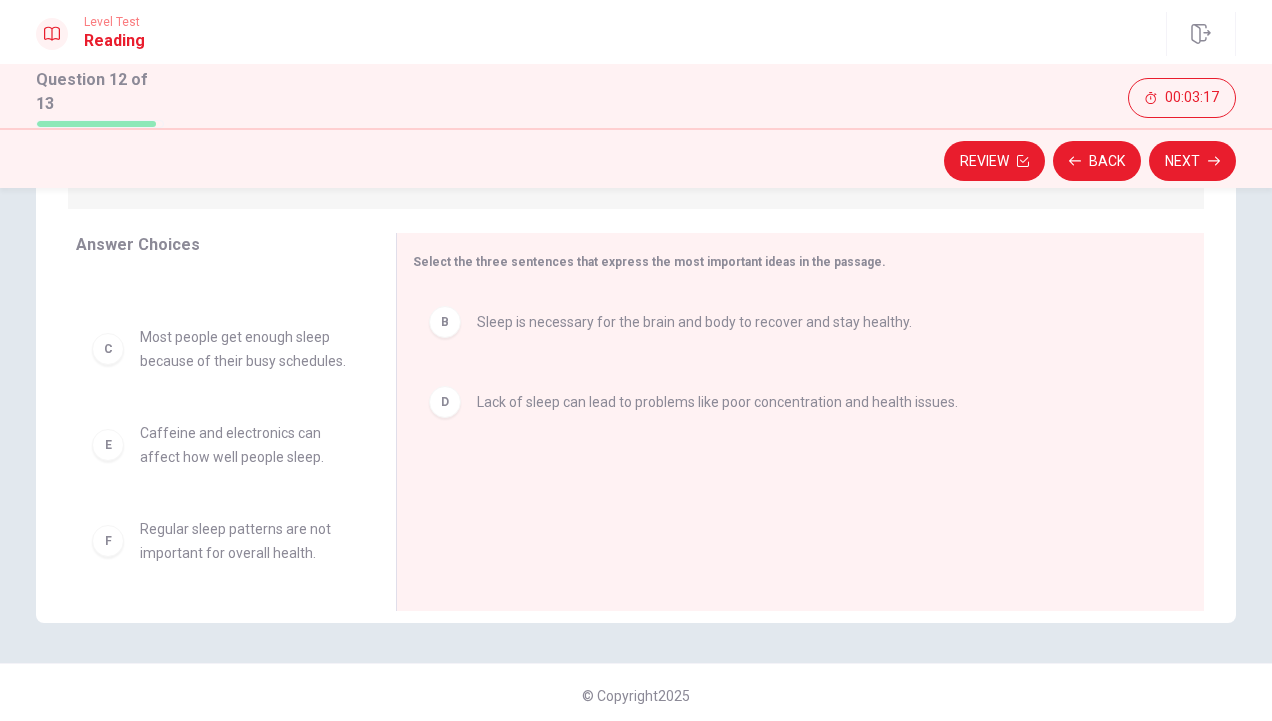 scroll, scrollTop: 132, scrollLeft: 0, axis: vertical 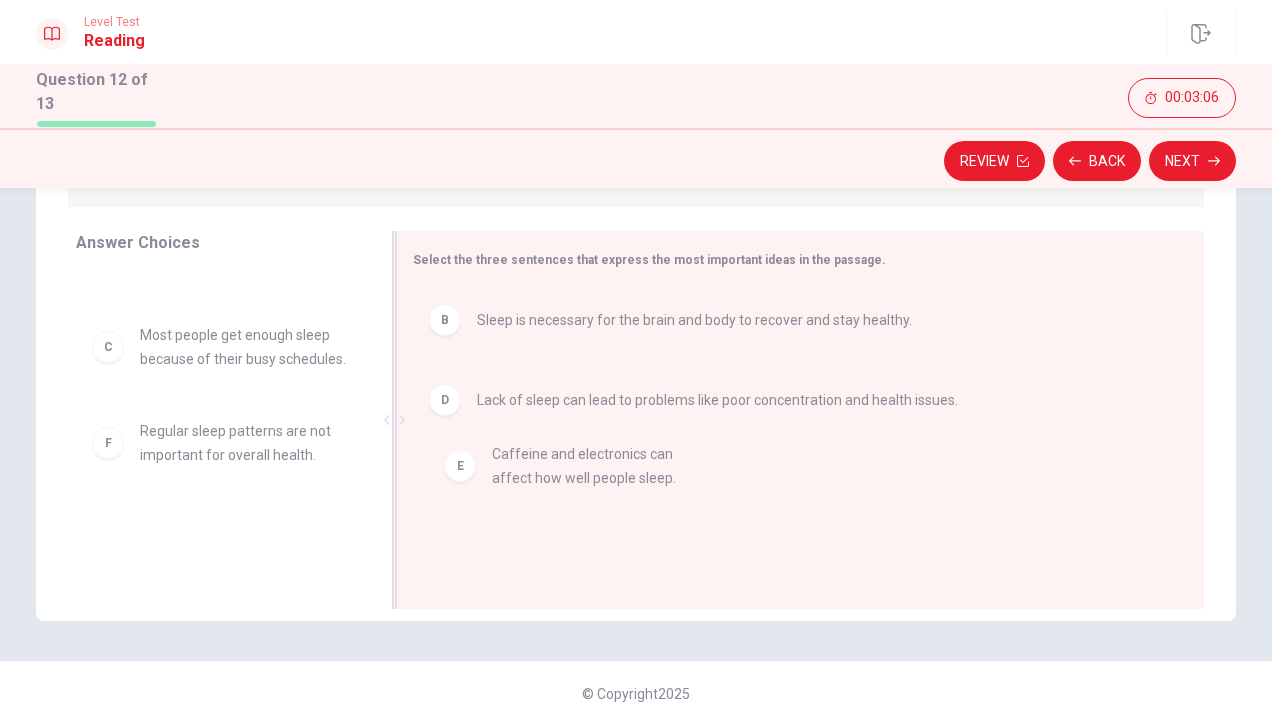 drag, startPoint x: 195, startPoint y: 462, endPoint x: 575, endPoint y: 491, distance: 381.10498 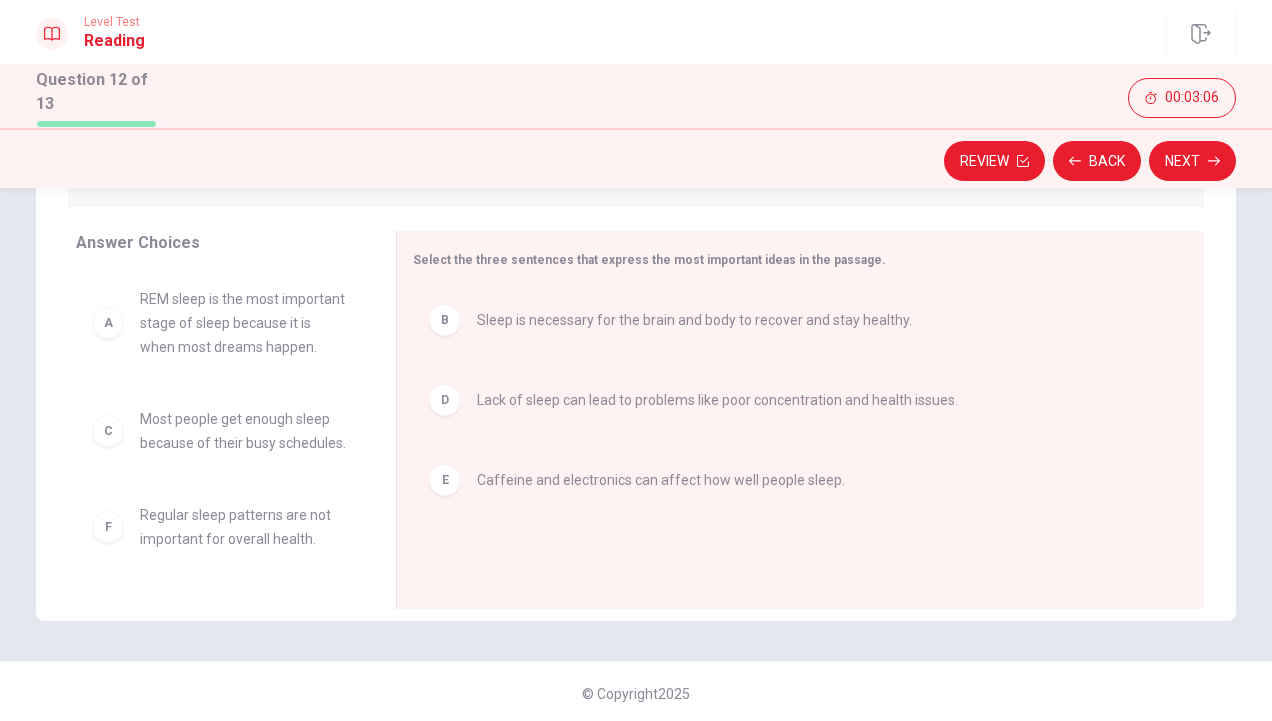 scroll, scrollTop: 36, scrollLeft: 0, axis: vertical 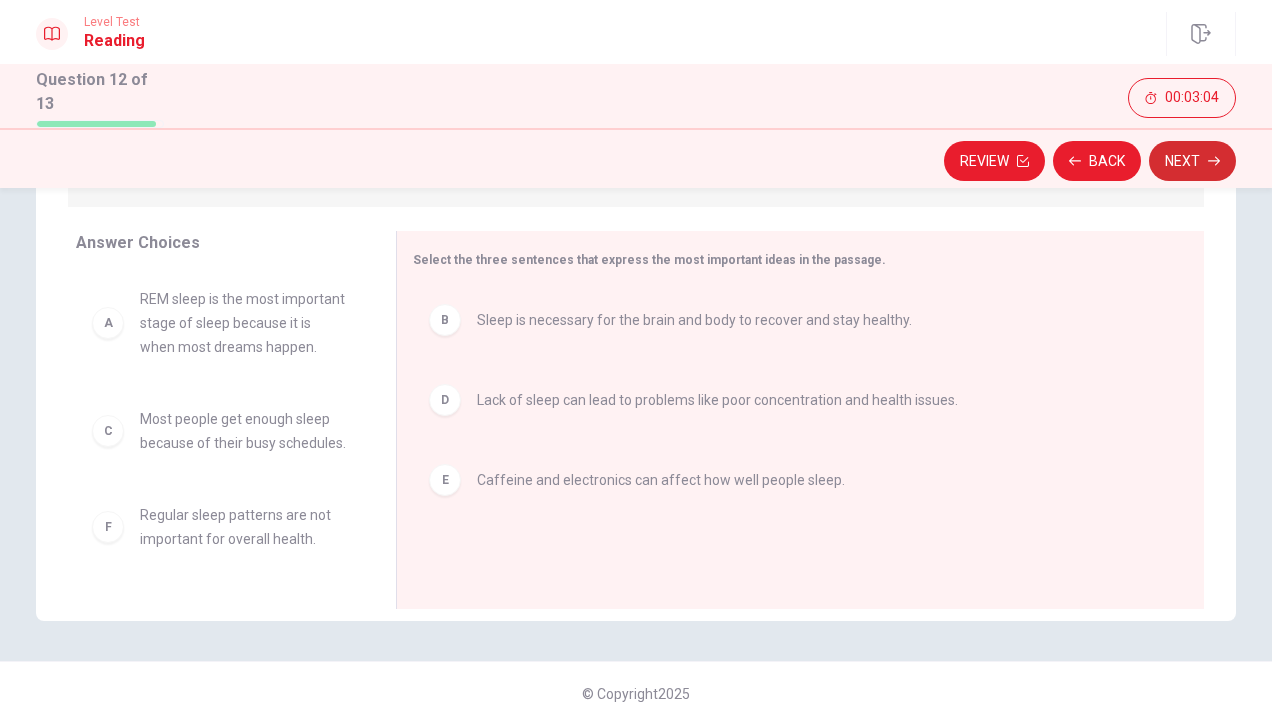 click on "Next" at bounding box center (1192, 161) 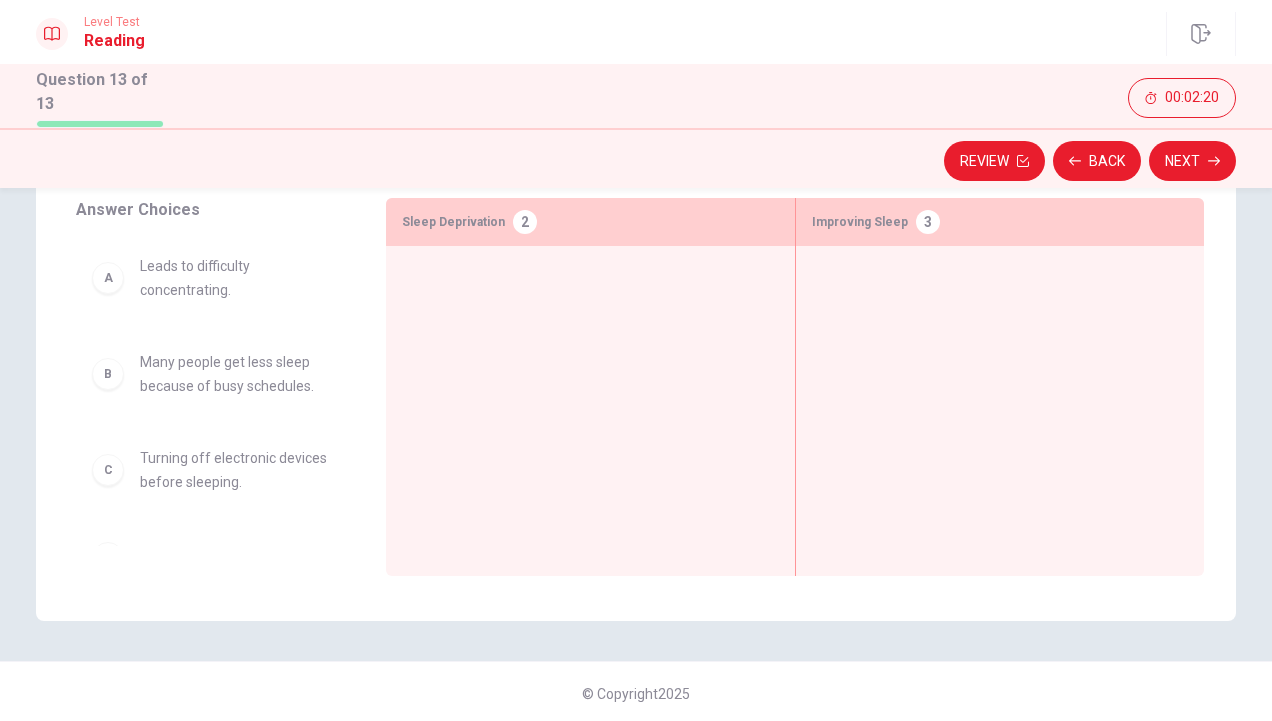 scroll, scrollTop: 202, scrollLeft: 0, axis: vertical 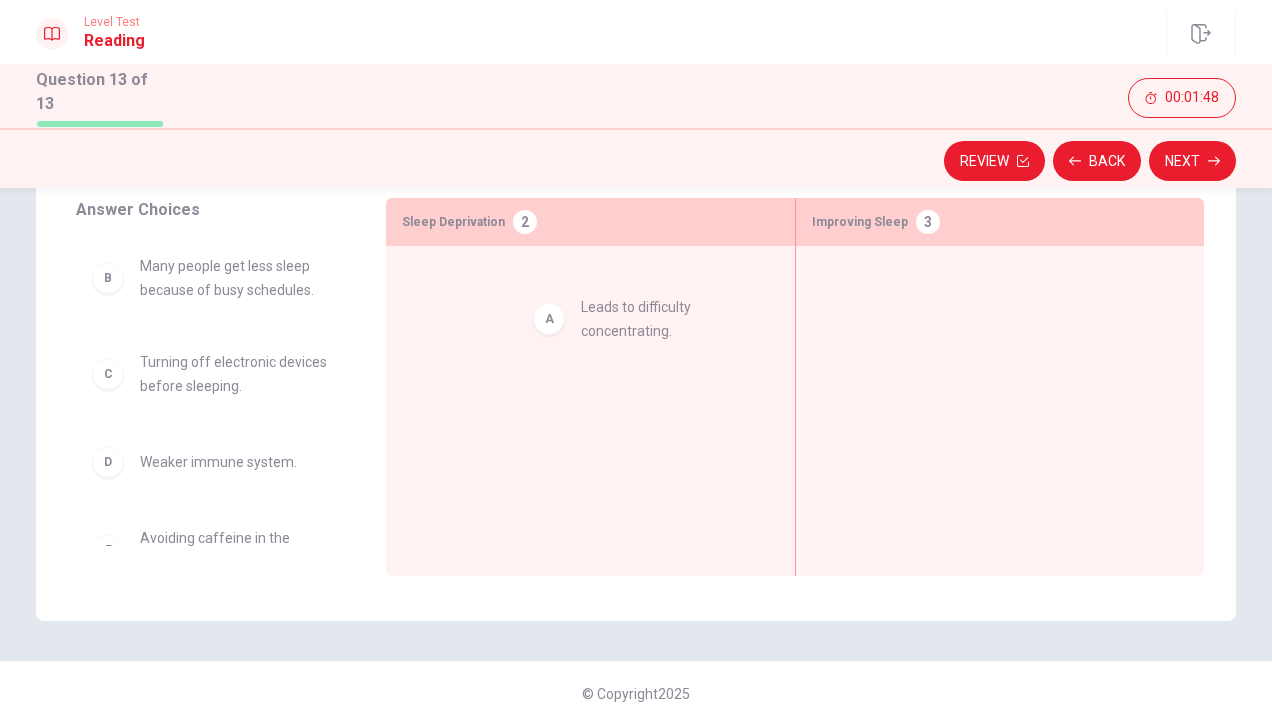 drag, startPoint x: 186, startPoint y: 287, endPoint x: 636, endPoint y: 338, distance: 452.88077 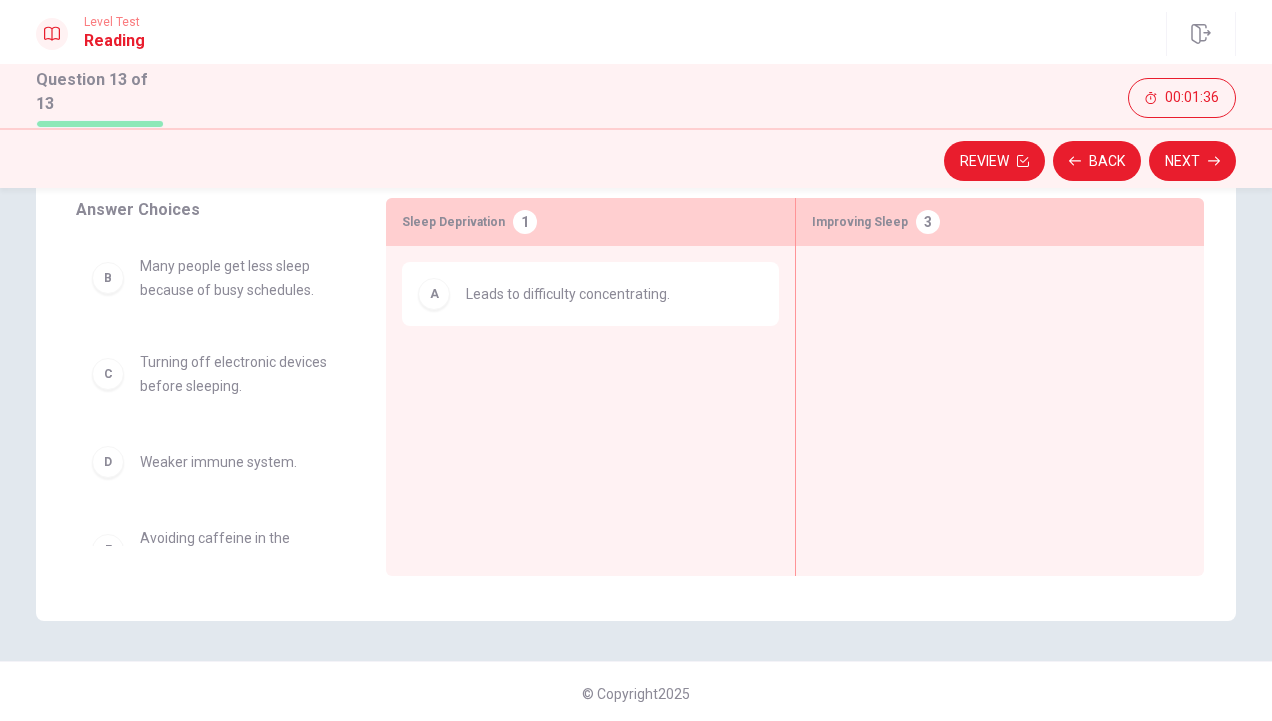 click on "Many people get less sleep because of busy schedules." at bounding box center [239, 278] 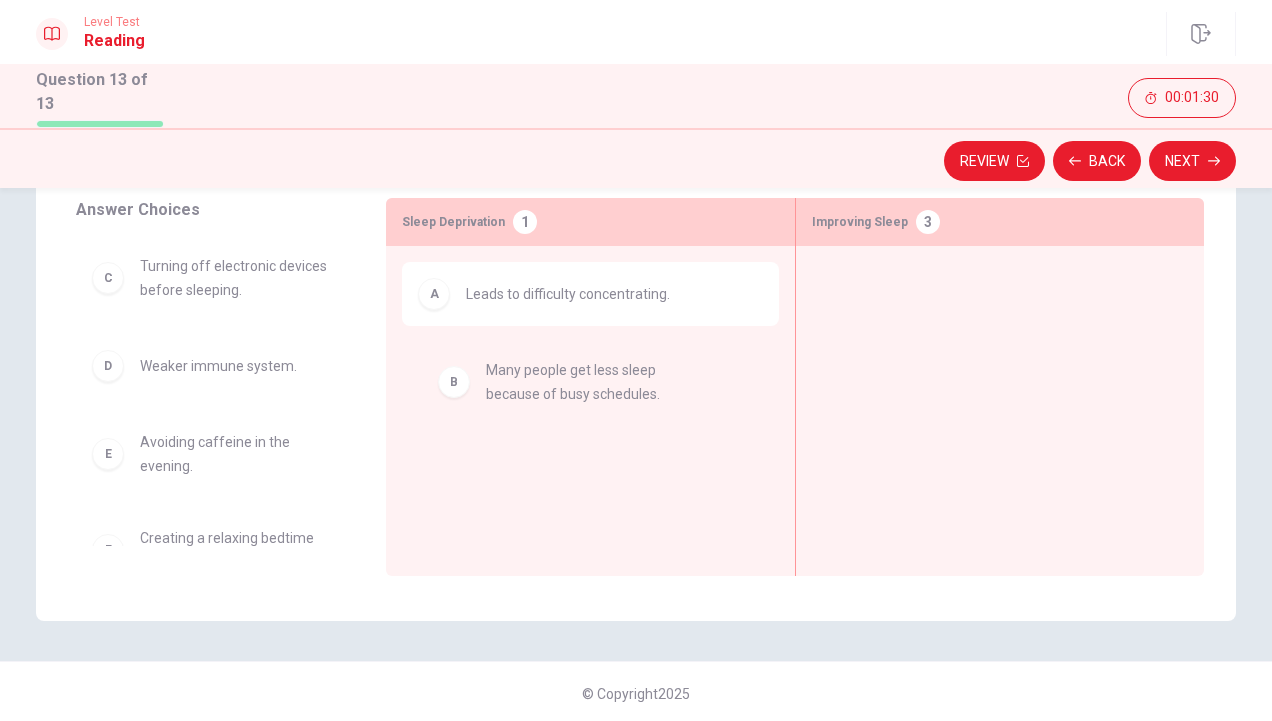 drag, startPoint x: 206, startPoint y: 292, endPoint x: 562, endPoint y: 403, distance: 372.90347 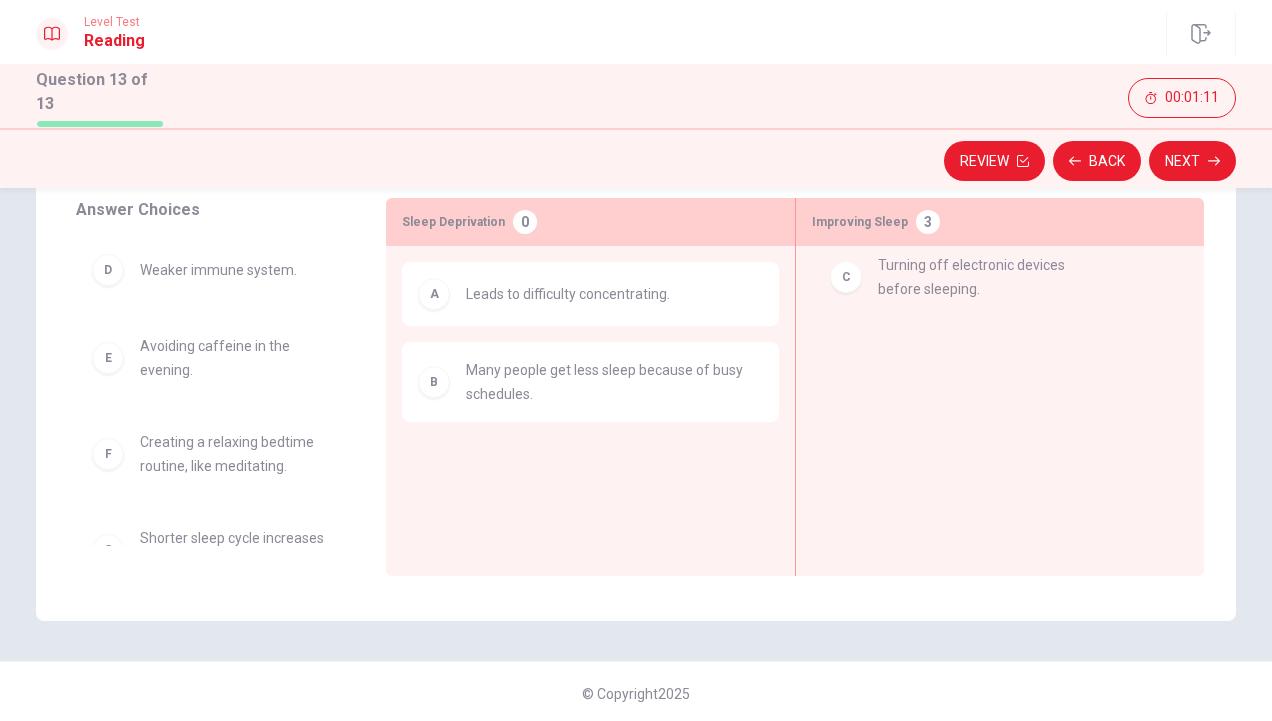 drag, startPoint x: 276, startPoint y: 266, endPoint x: 1024, endPoint y: 270, distance: 748.0107 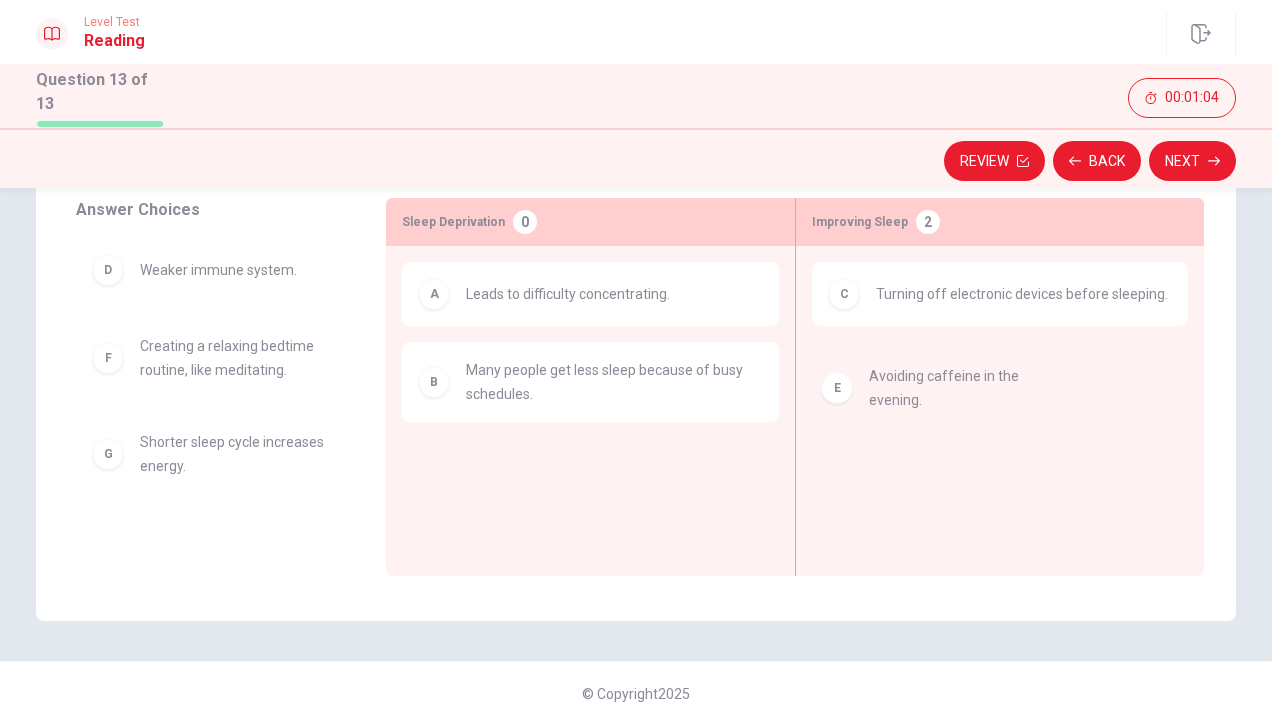 drag, startPoint x: 211, startPoint y: 352, endPoint x: 951, endPoint y: 386, distance: 740.78064 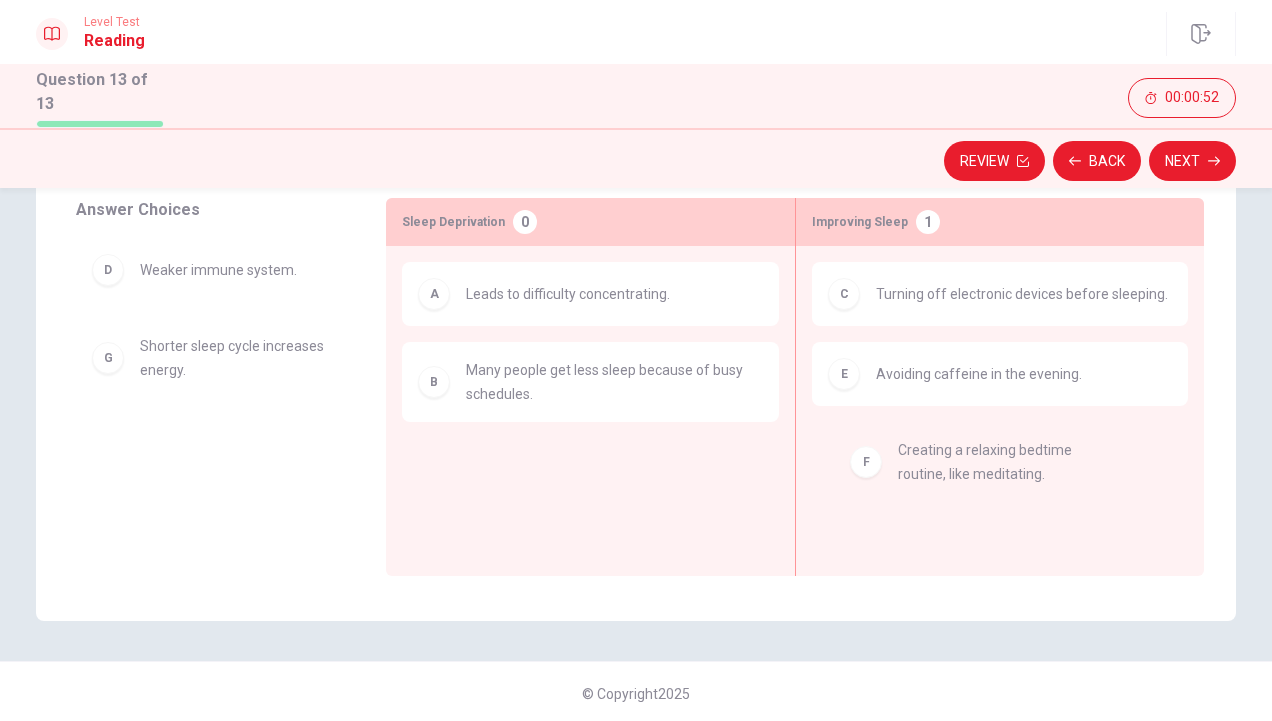 drag, startPoint x: 219, startPoint y: 363, endPoint x: 987, endPoint y: 472, distance: 775.6965 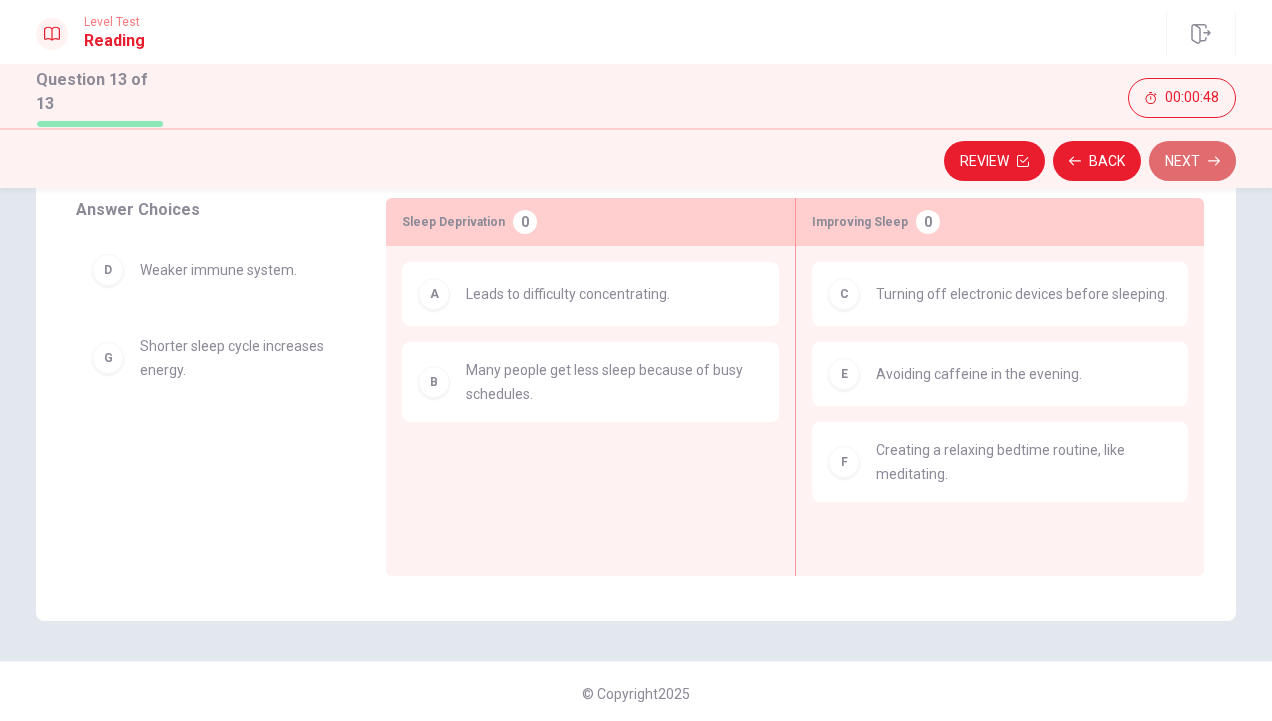 click on "Next" at bounding box center (1192, 161) 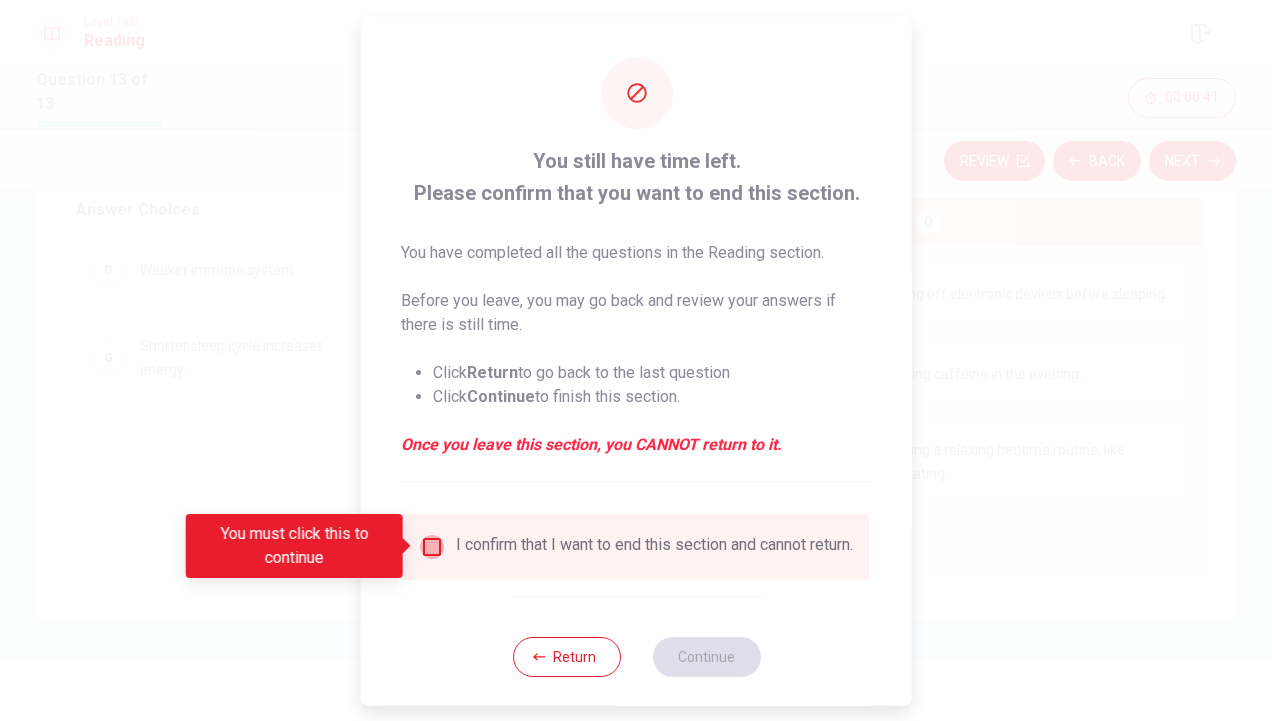 click at bounding box center (432, 546) 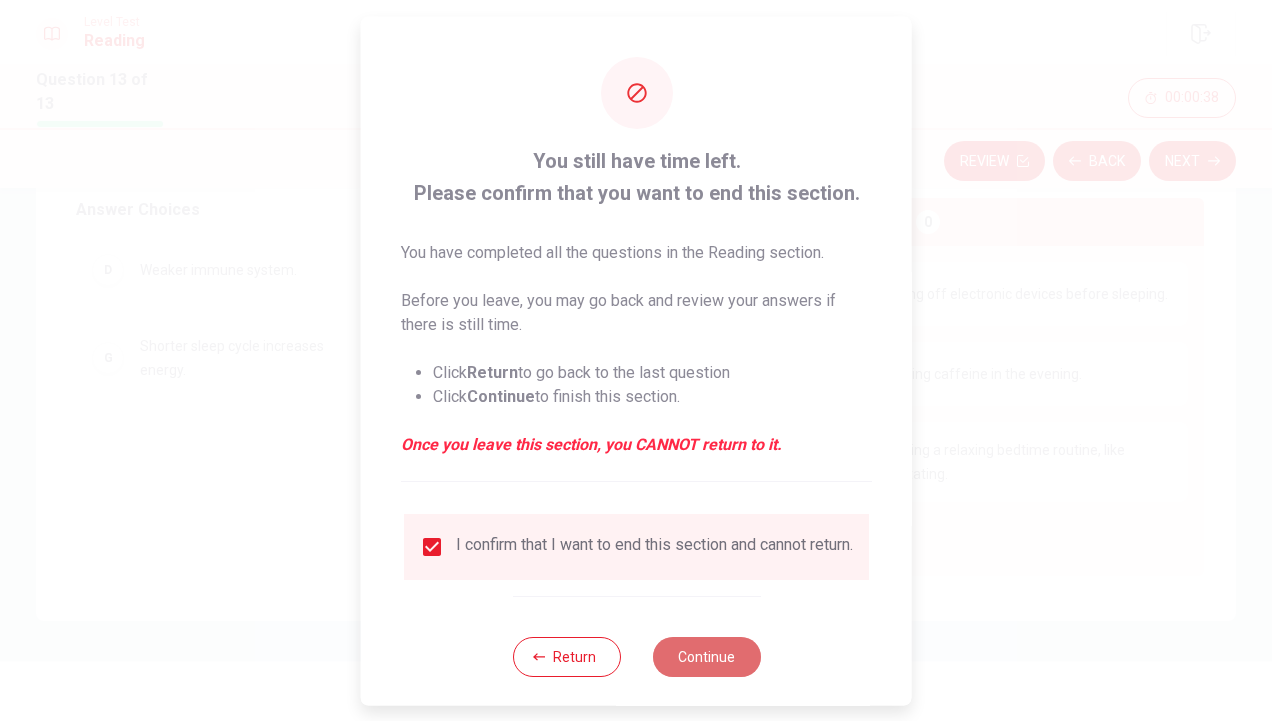 click on "Continue" at bounding box center (706, 656) 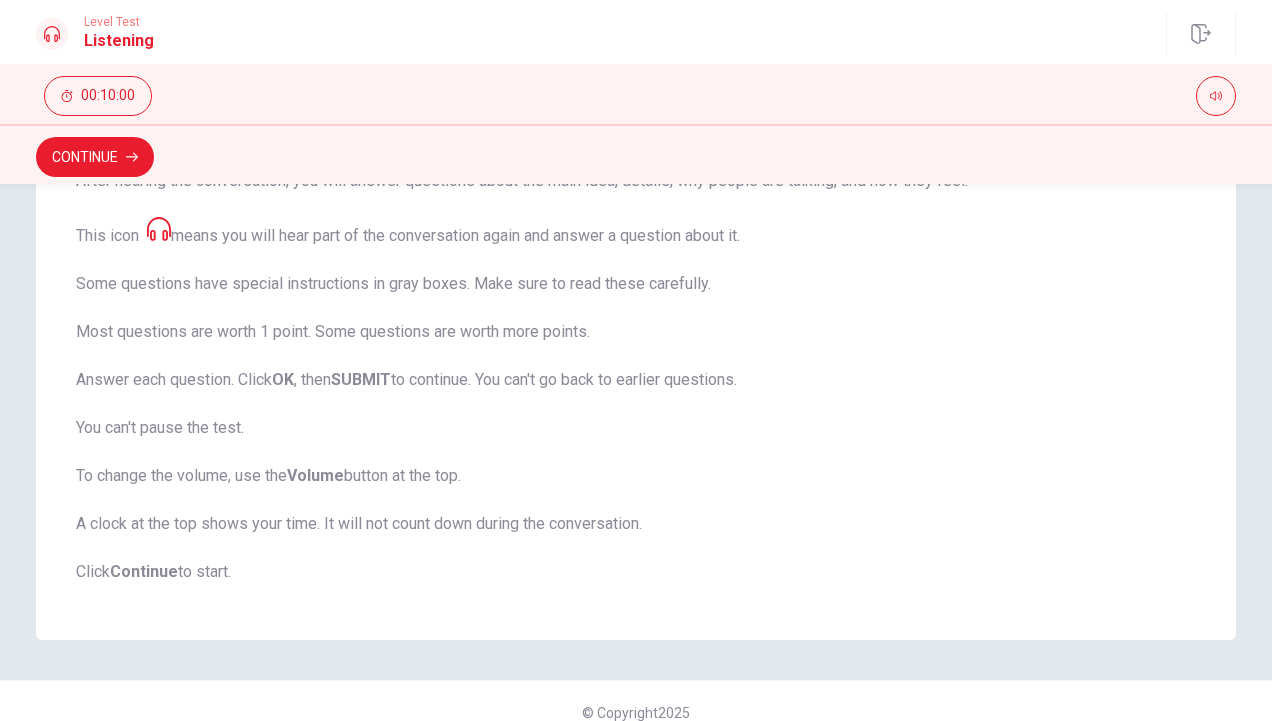 scroll, scrollTop: 349, scrollLeft: 0, axis: vertical 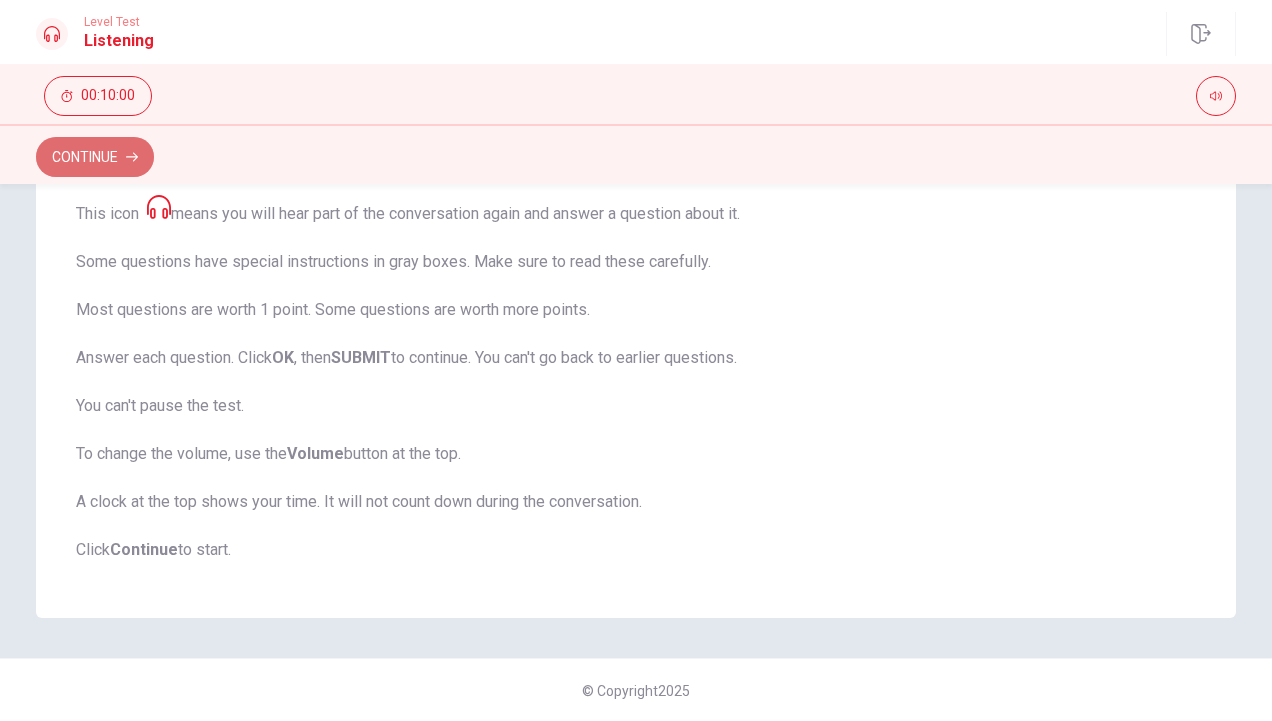 click on "Continue" at bounding box center [95, 157] 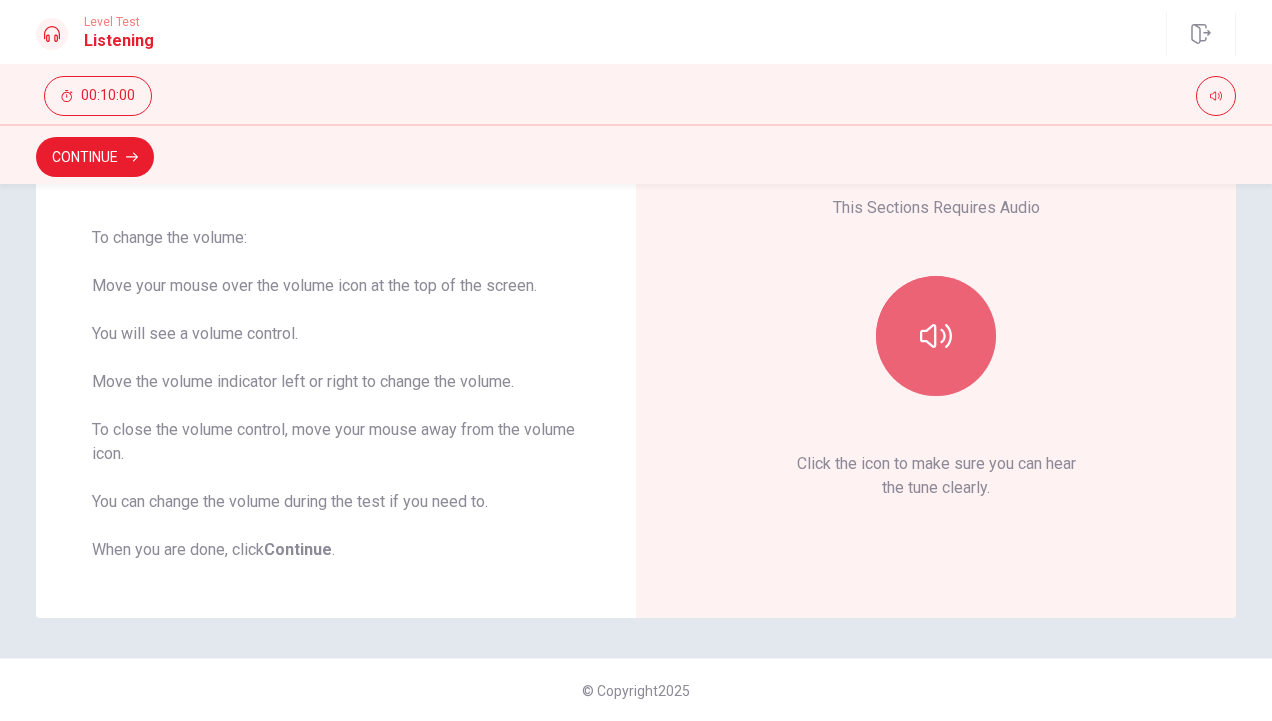 click at bounding box center (936, 336) 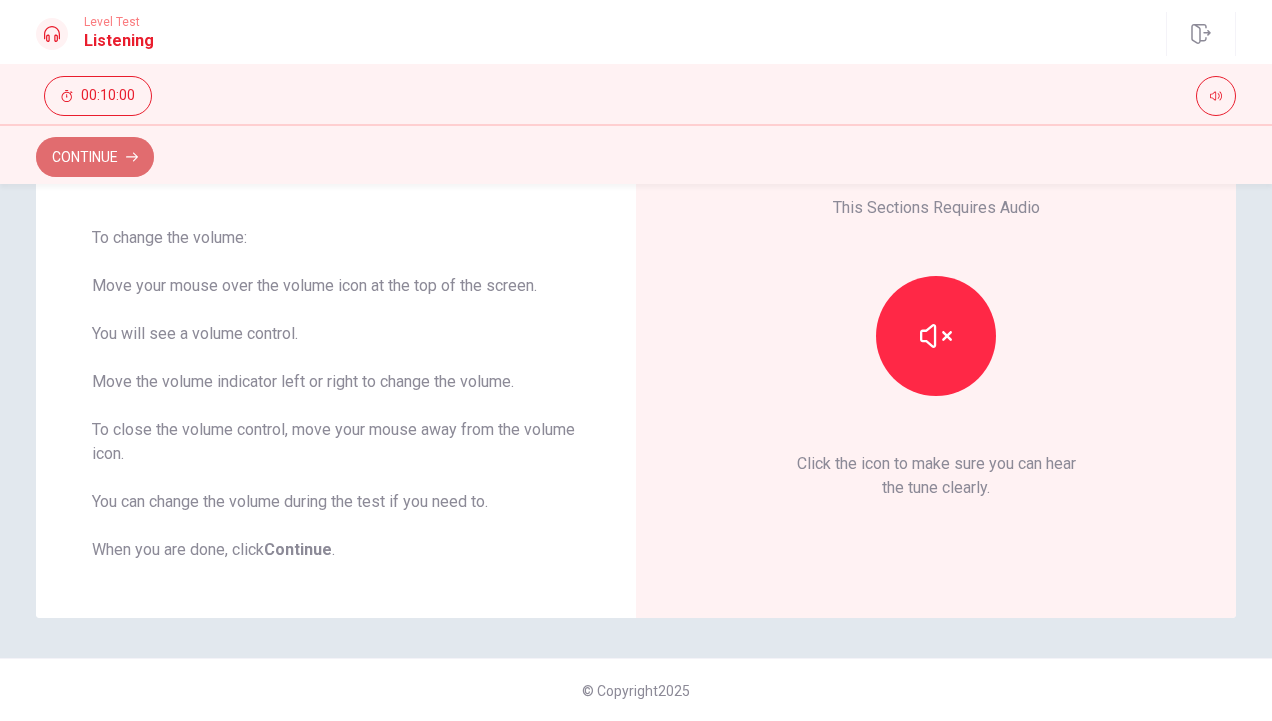 click on "Continue" at bounding box center (95, 157) 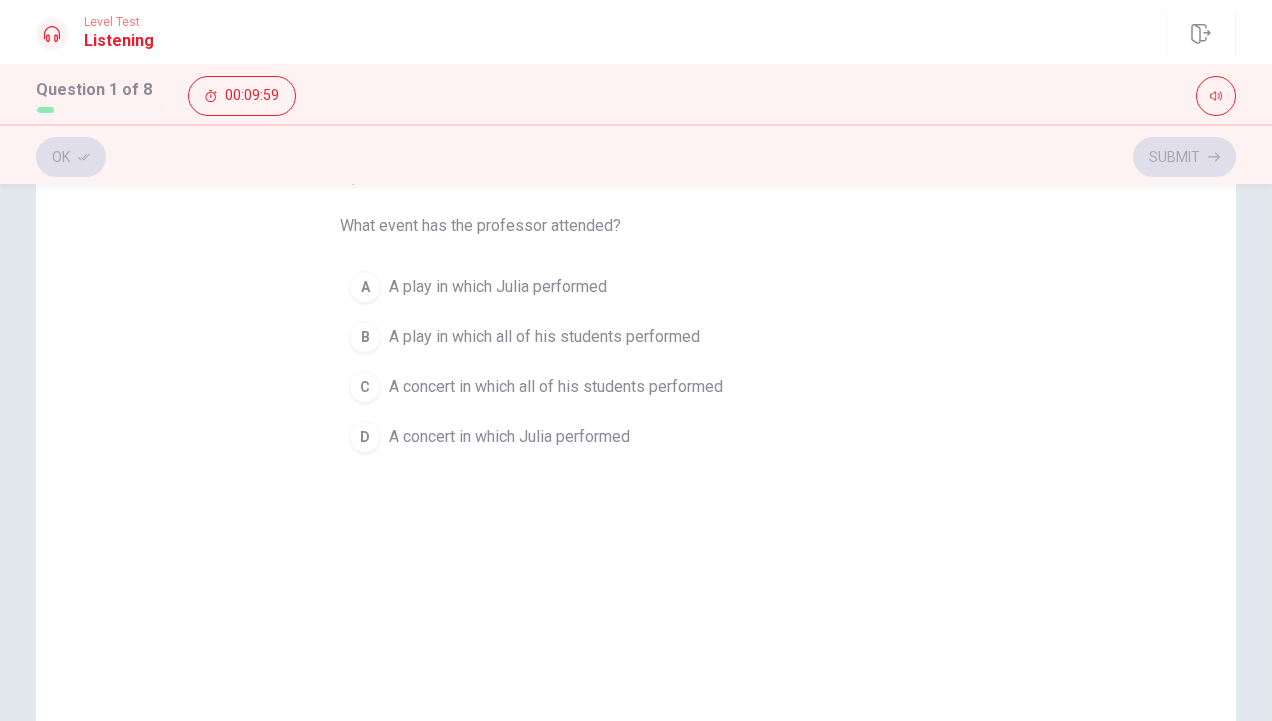 scroll, scrollTop: 100, scrollLeft: 0, axis: vertical 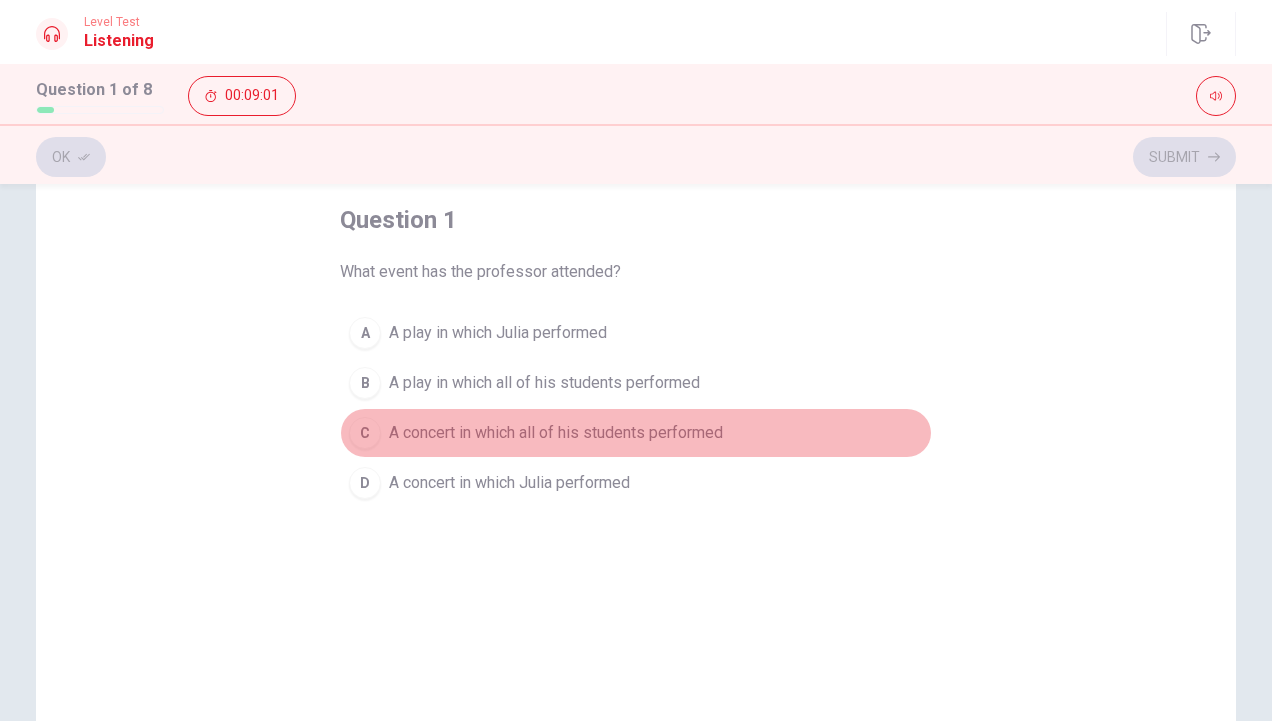 click on "A concert in which all of his students performed" at bounding box center [498, 333] 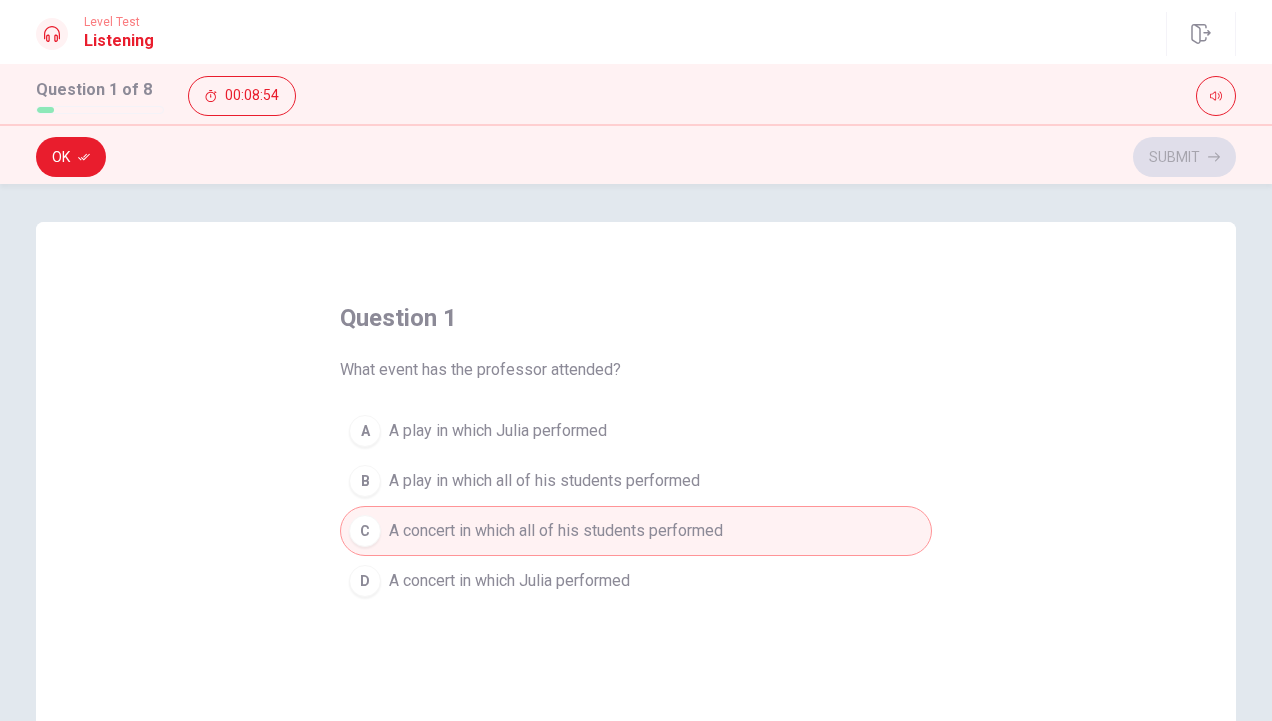 scroll, scrollTop: 0, scrollLeft: 0, axis: both 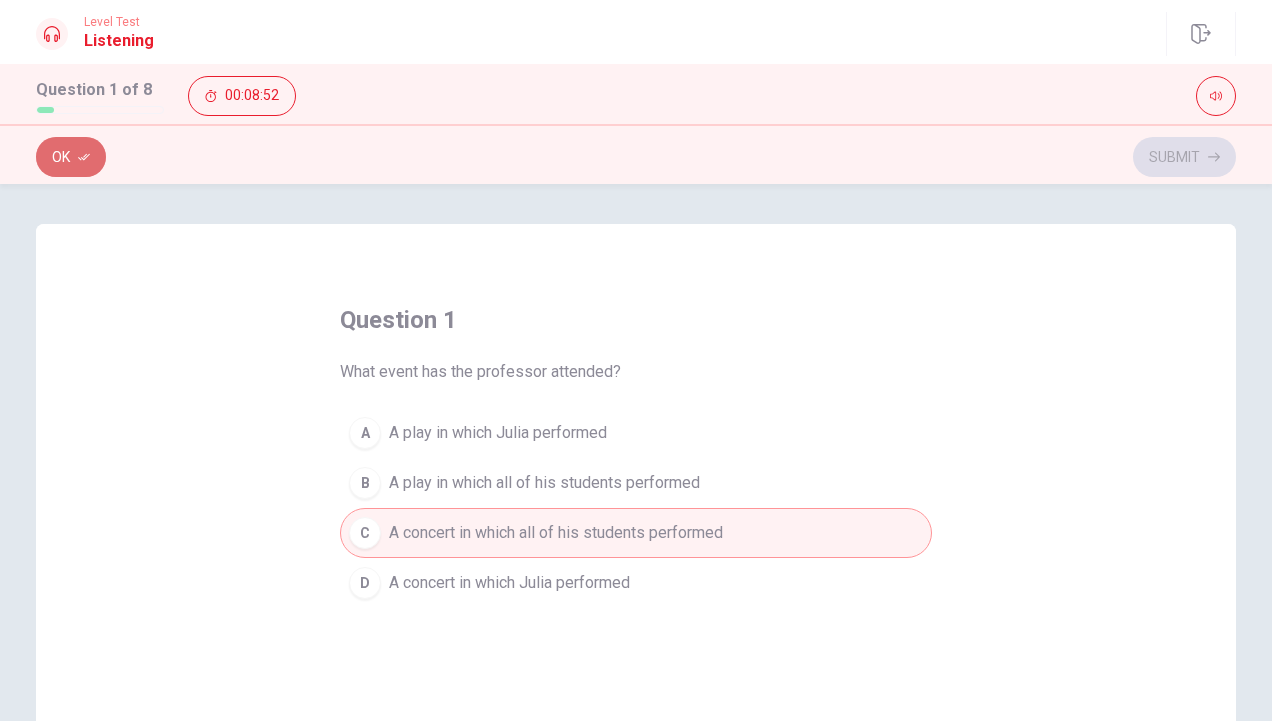 click on "Ok" at bounding box center [71, 157] 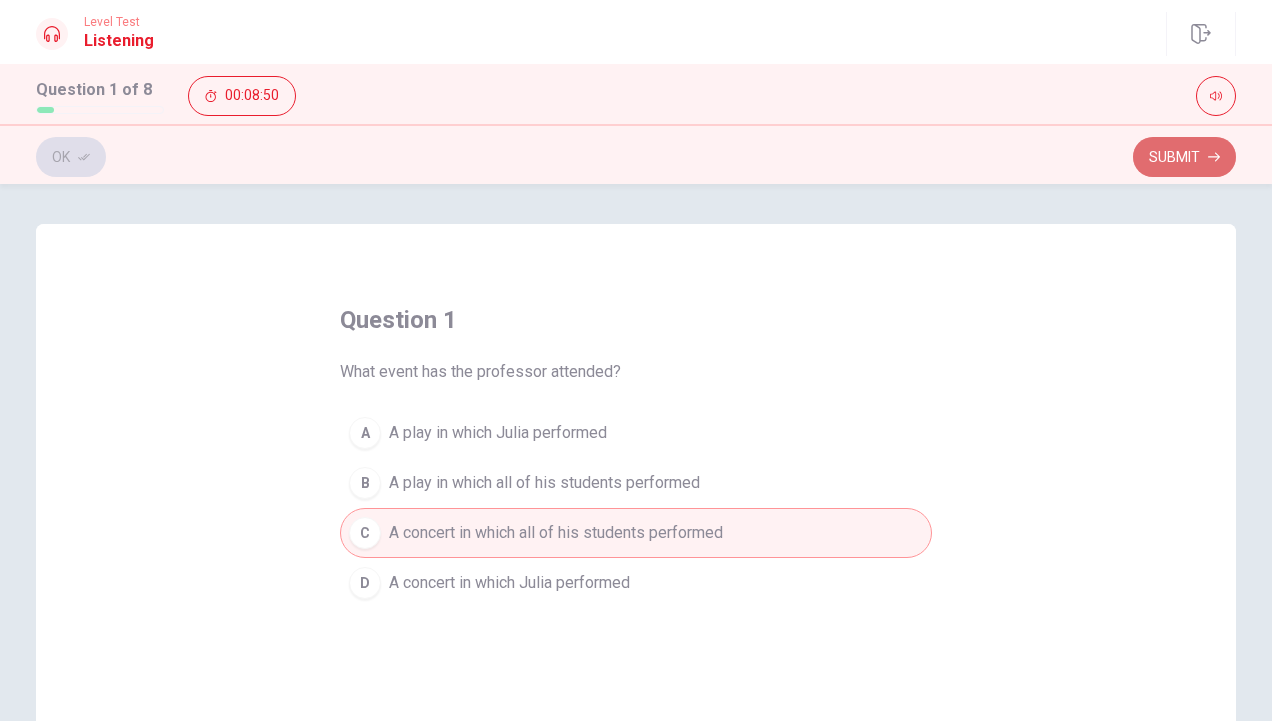 click on "Submit" at bounding box center (1184, 157) 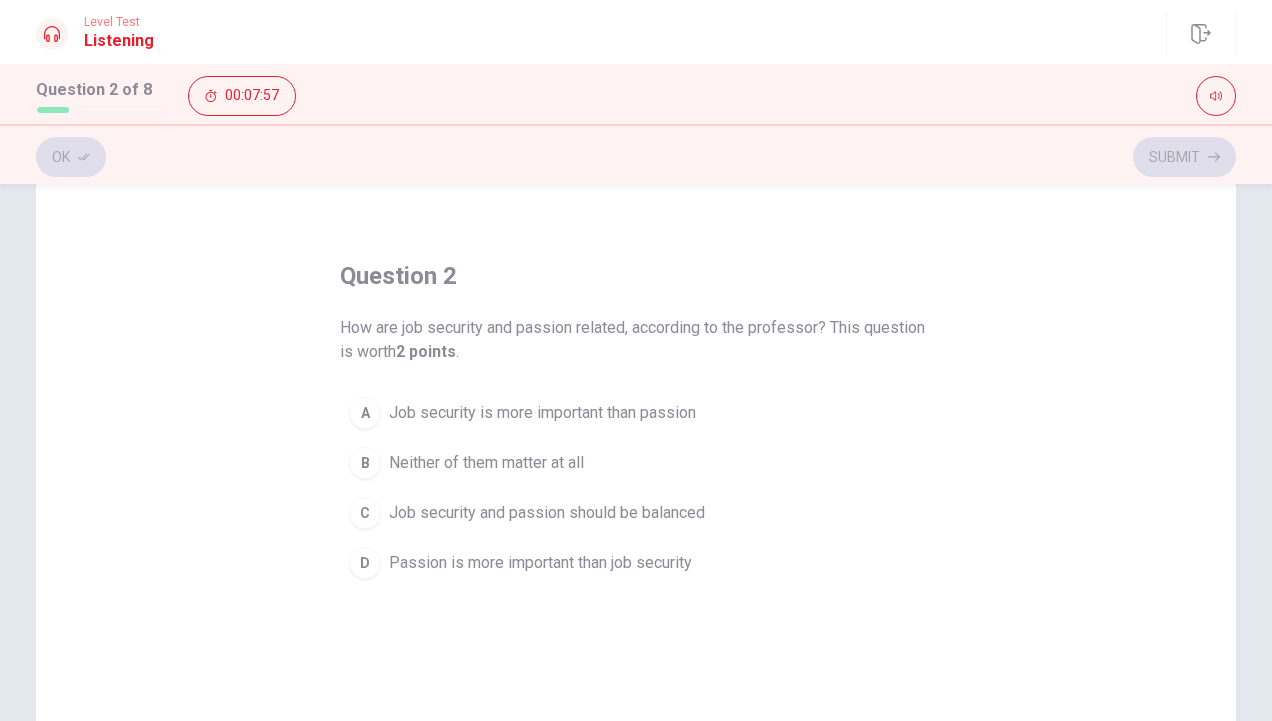 scroll, scrollTop: 0, scrollLeft: 0, axis: both 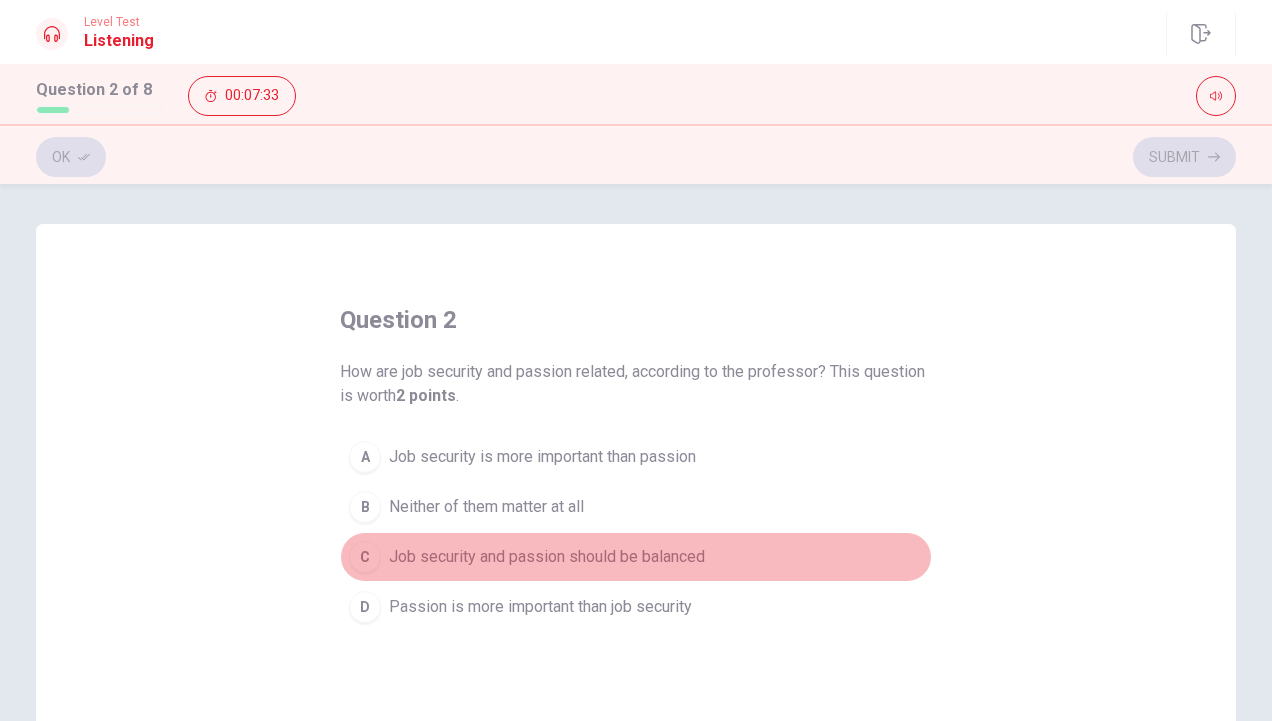 click on "Job security and passion should be balanced" at bounding box center [542, 457] 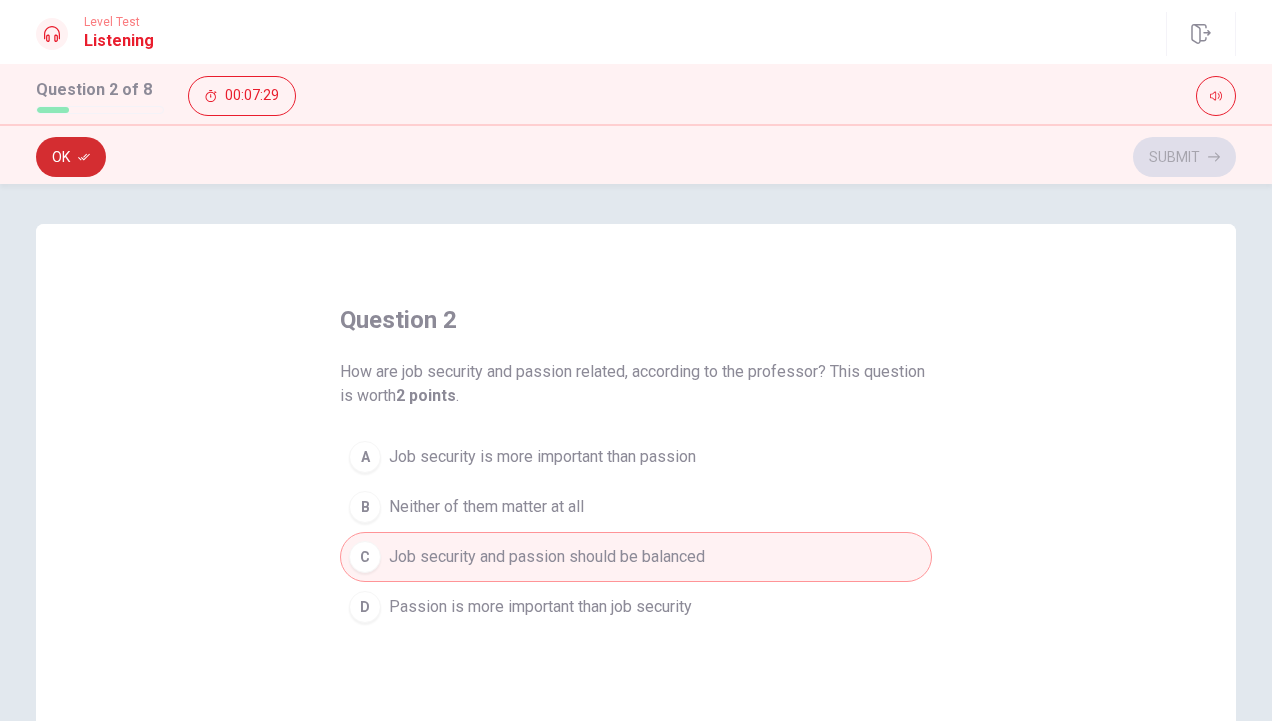 click on "Ok" at bounding box center (71, 157) 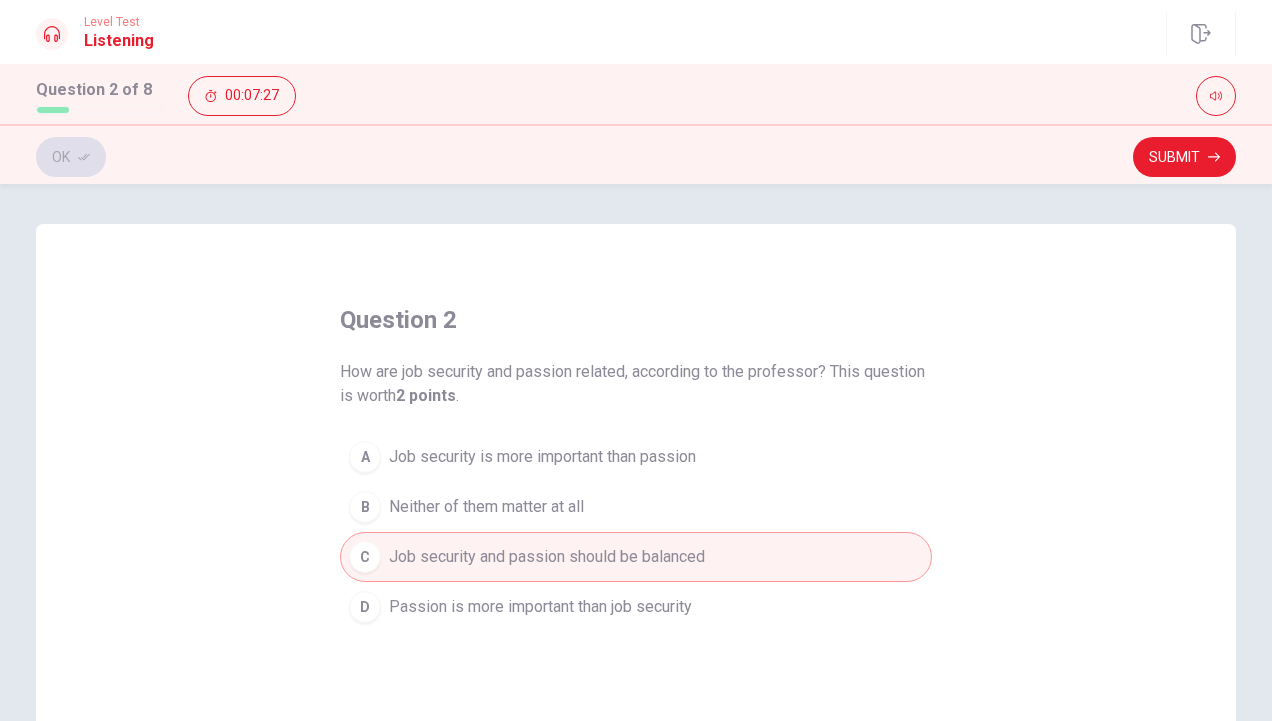 click on "Submit" at bounding box center (1184, 157) 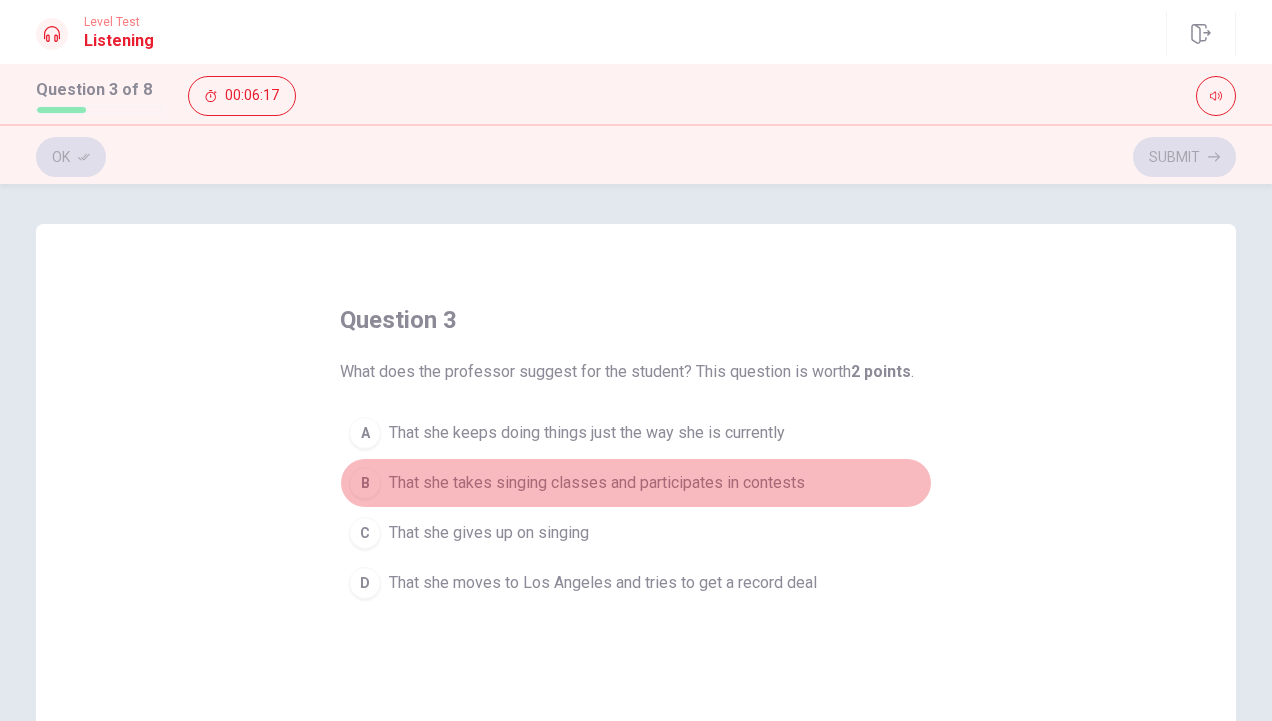 click on "That she takes singing classes and participates in contests" at bounding box center [587, 433] 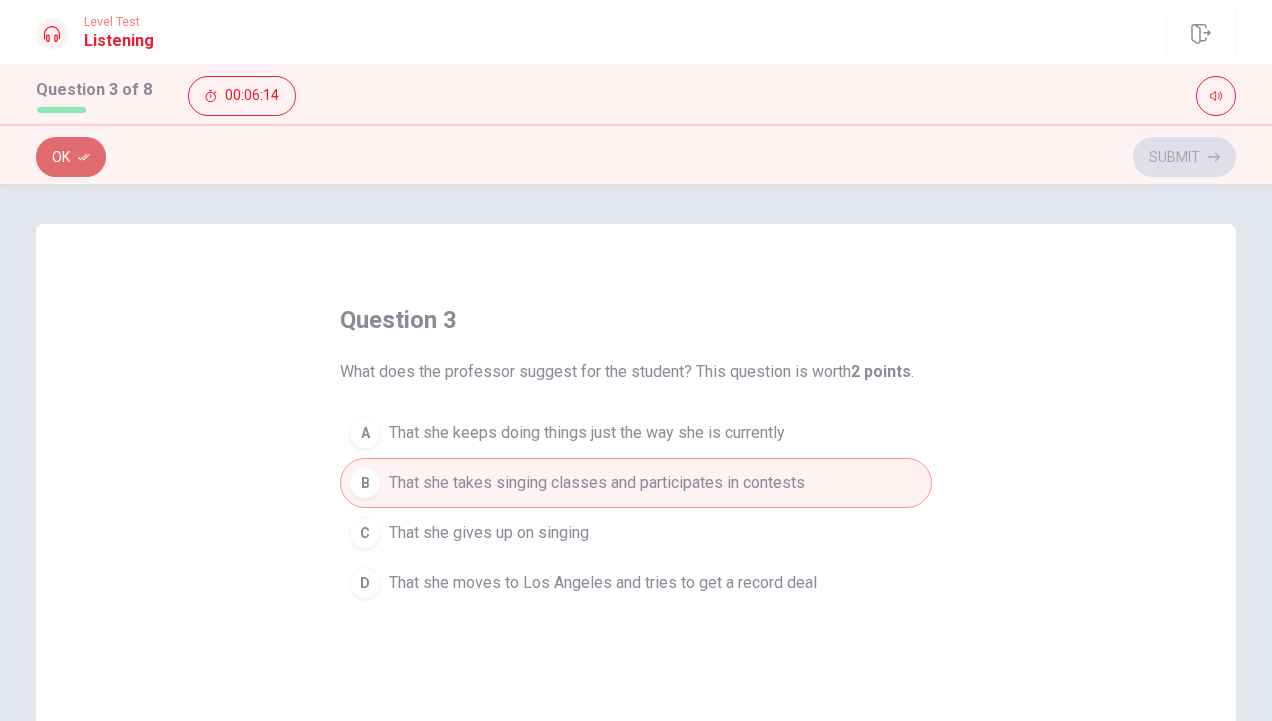 click on "Ok" at bounding box center (71, 157) 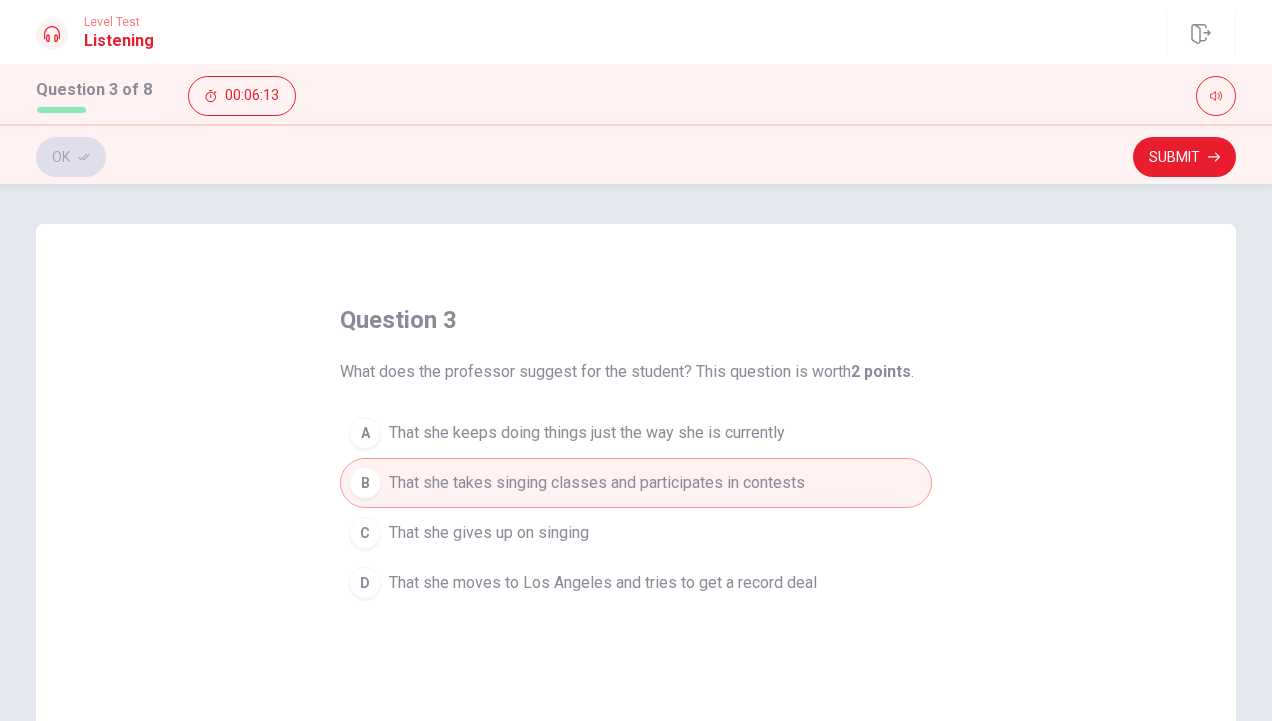 click on "Submit" at bounding box center (1184, 157) 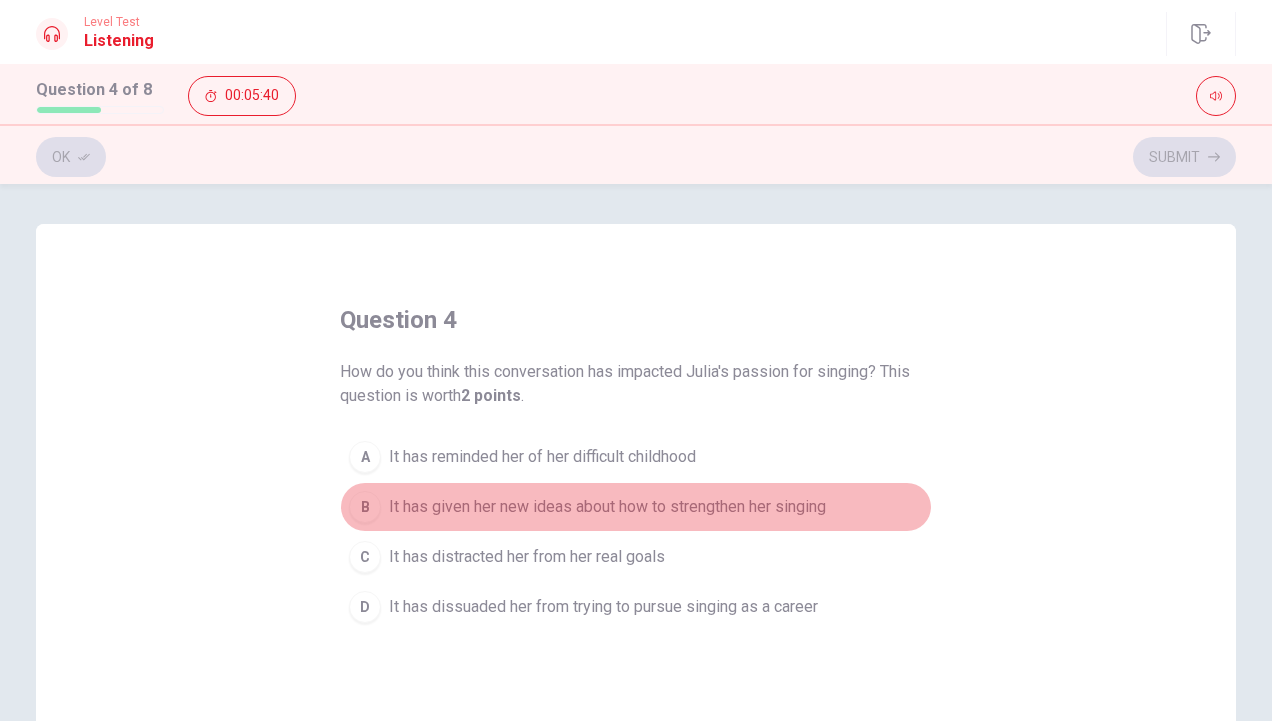 click on "It has given her new ideas about how to strengthen her singing" at bounding box center (542, 457) 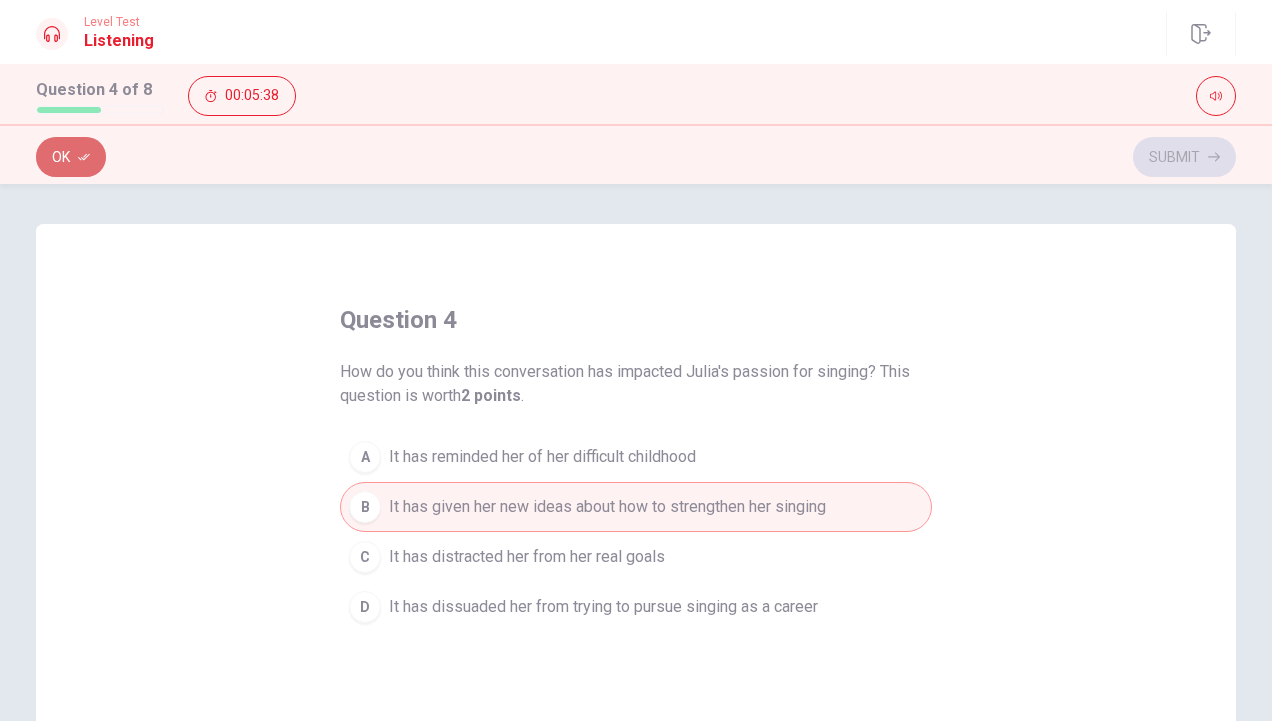 click on "Ok" at bounding box center (71, 157) 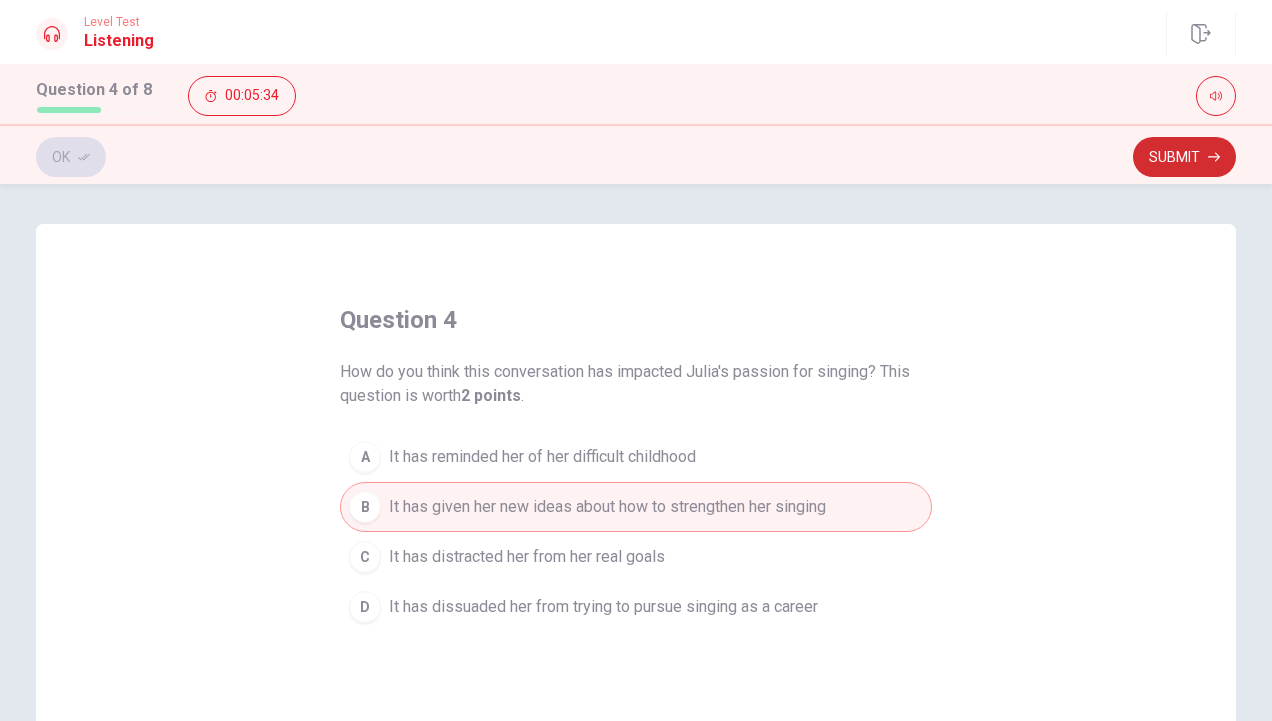 click on "Submit" at bounding box center (1184, 157) 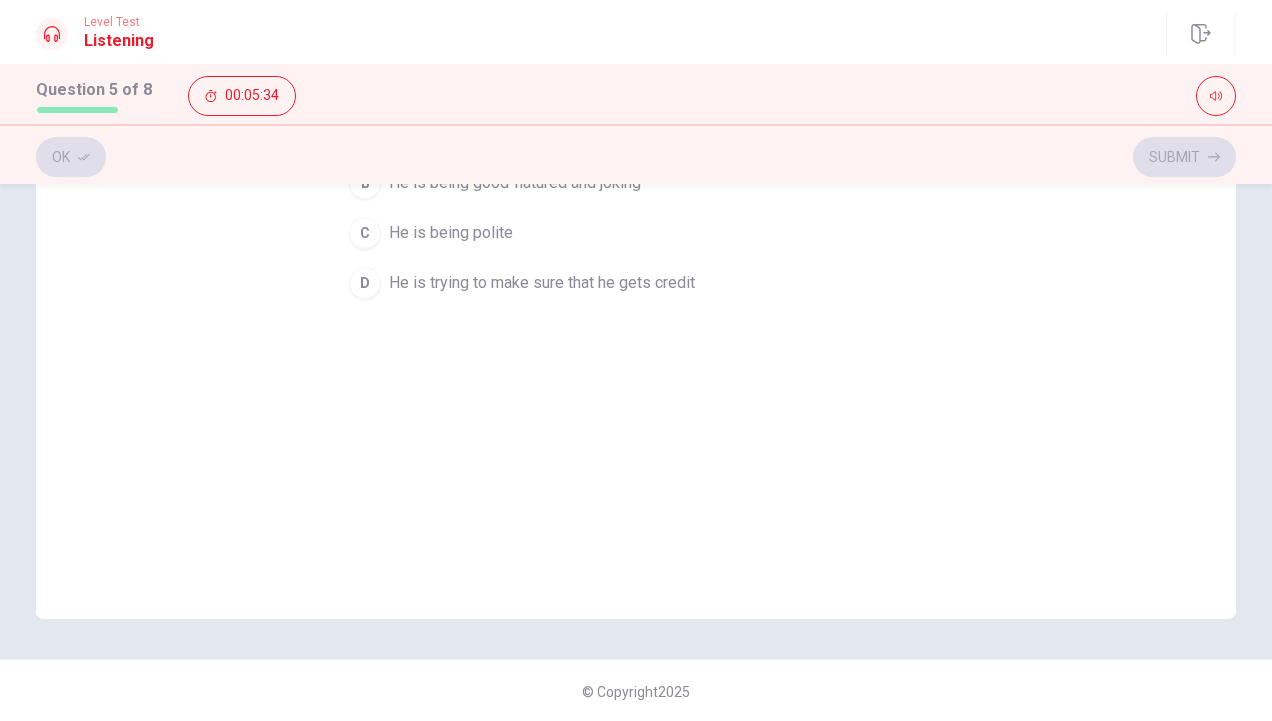 scroll, scrollTop: 0, scrollLeft: 0, axis: both 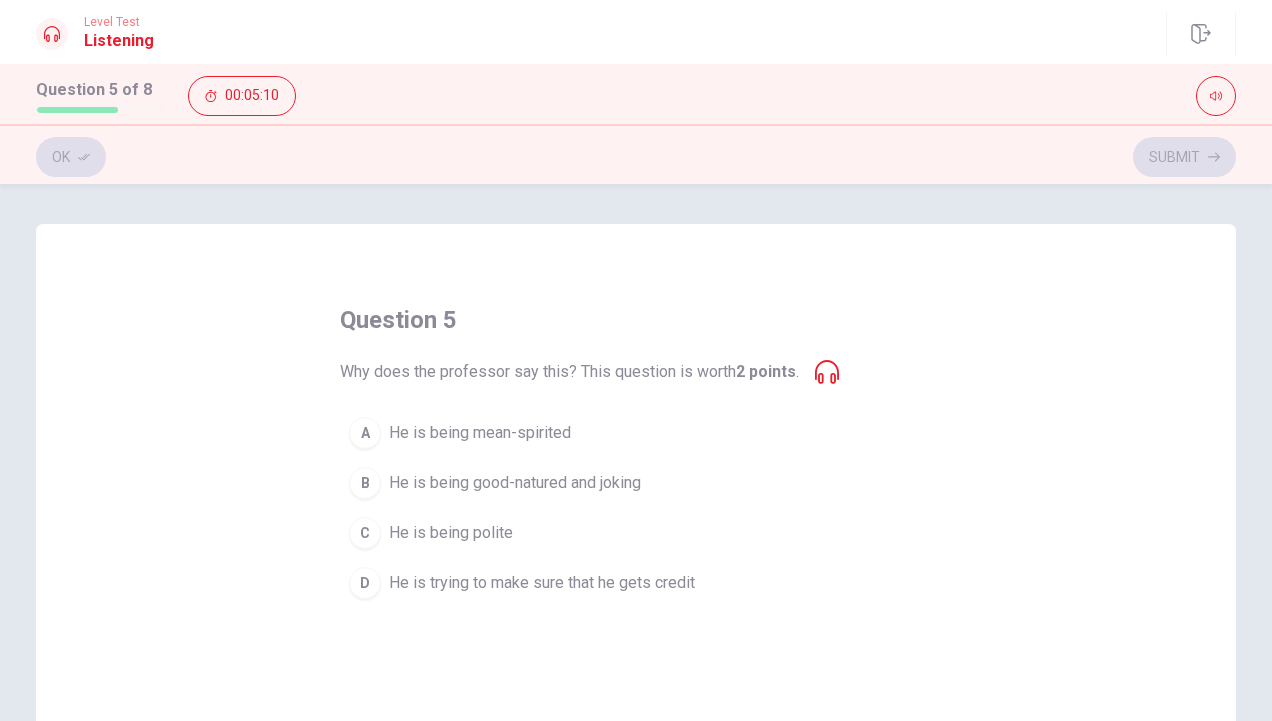 click on "Why does the professor say this? This question is worth  2 points ." at bounding box center [589, 372] 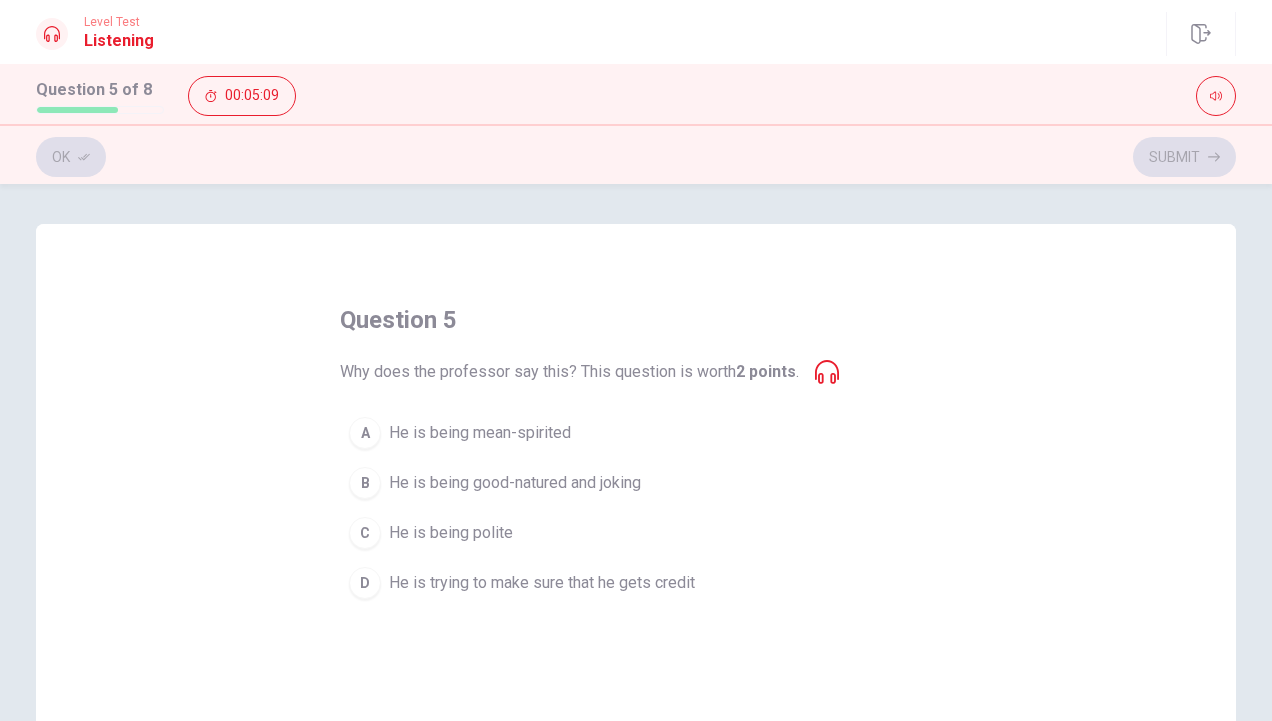 click at bounding box center [827, 372] 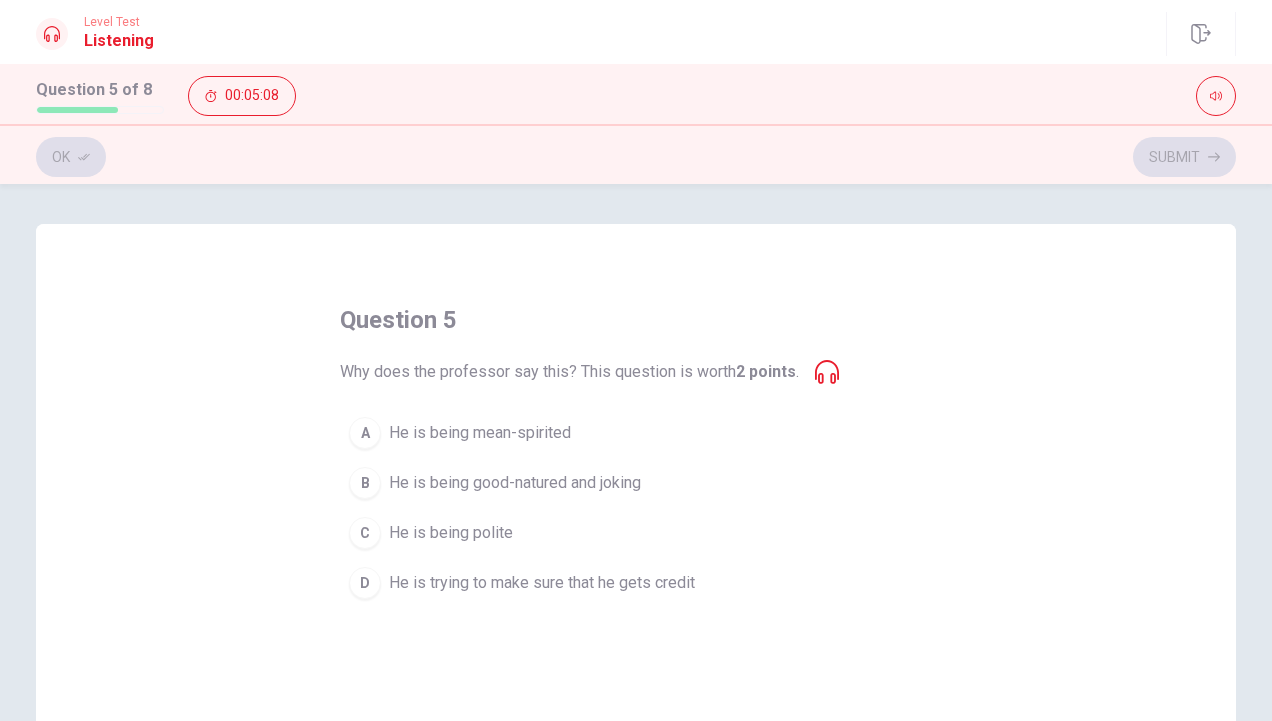 click at bounding box center [827, 372] 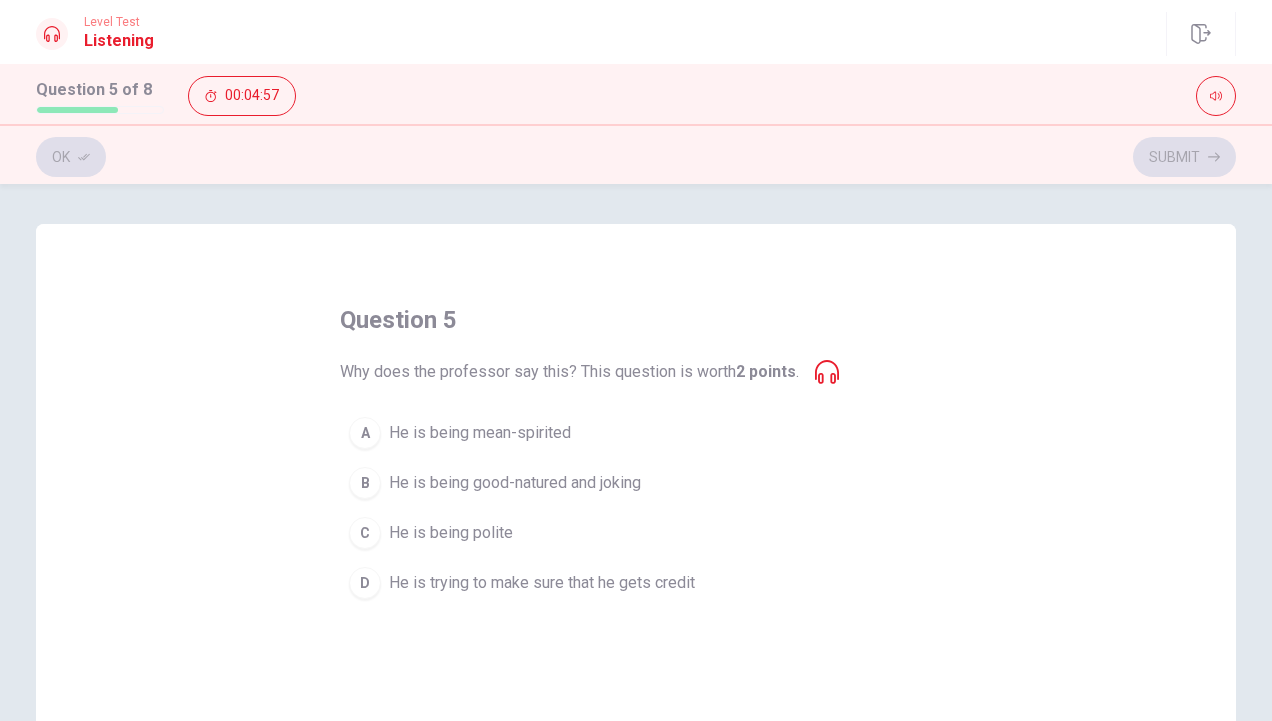 click on "He is being good-natured and joking" at bounding box center (480, 433) 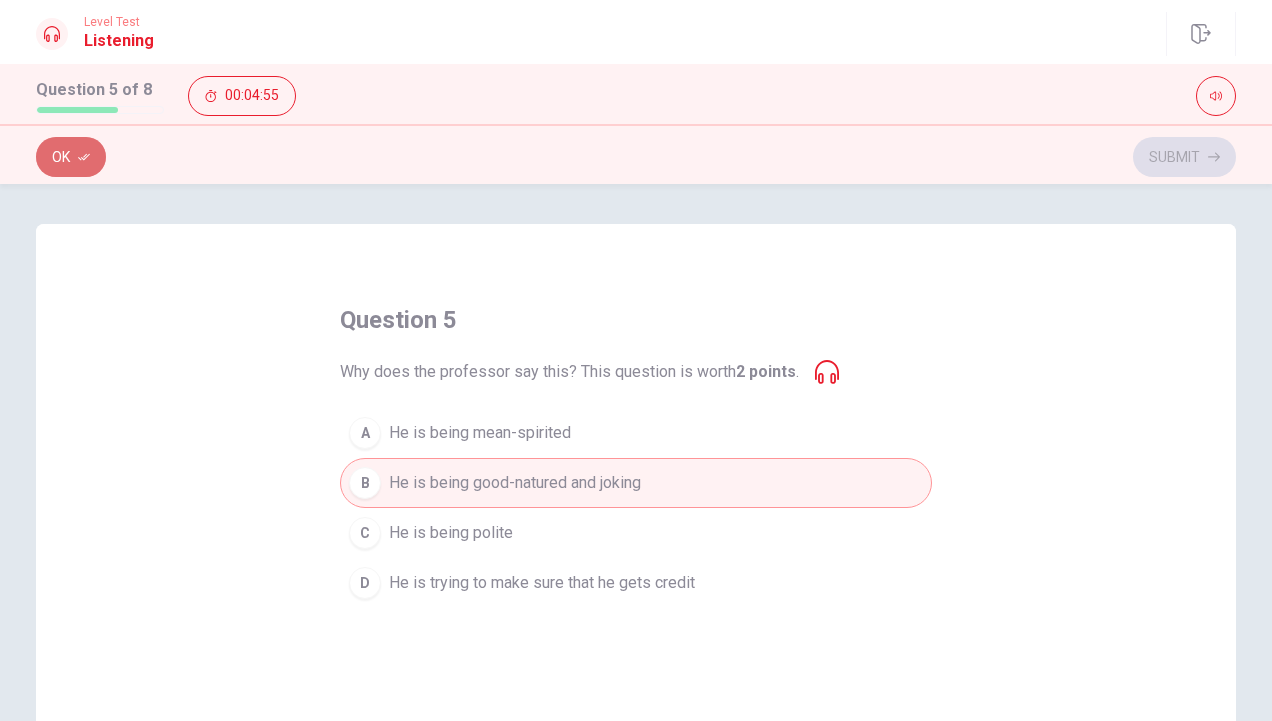 click on "Ok" at bounding box center [71, 157] 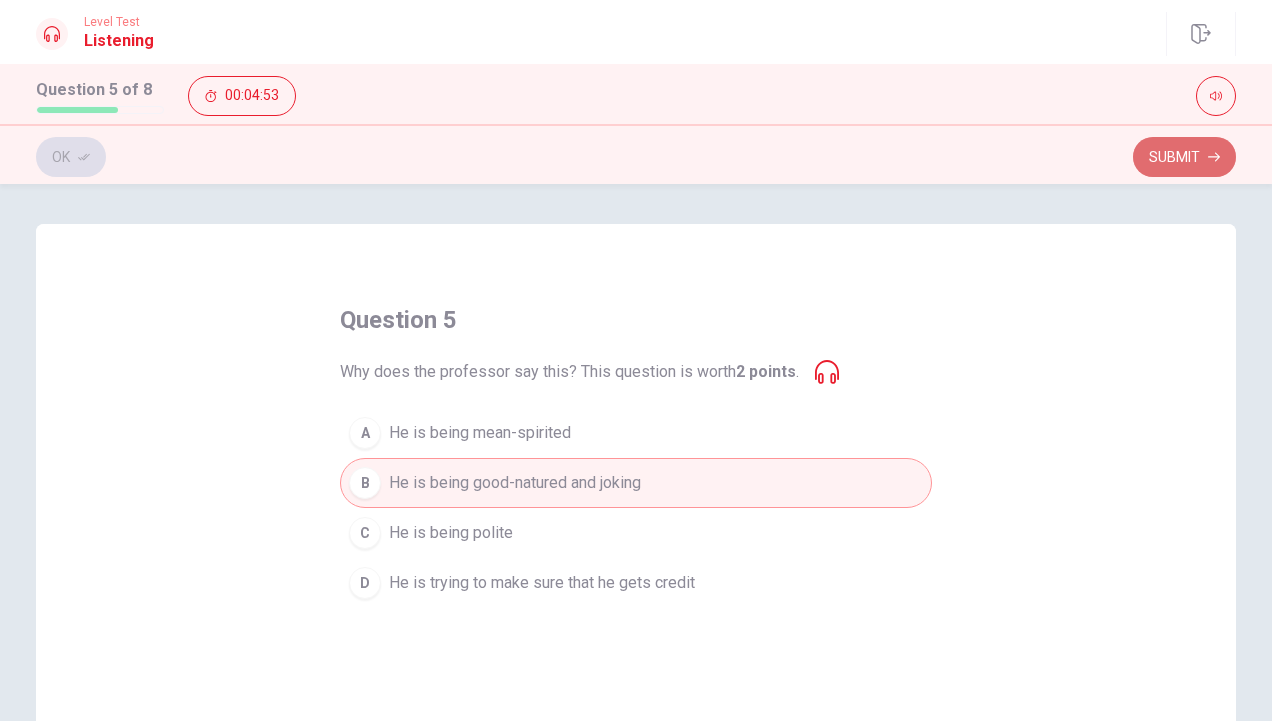 click at bounding box center [84, 157] 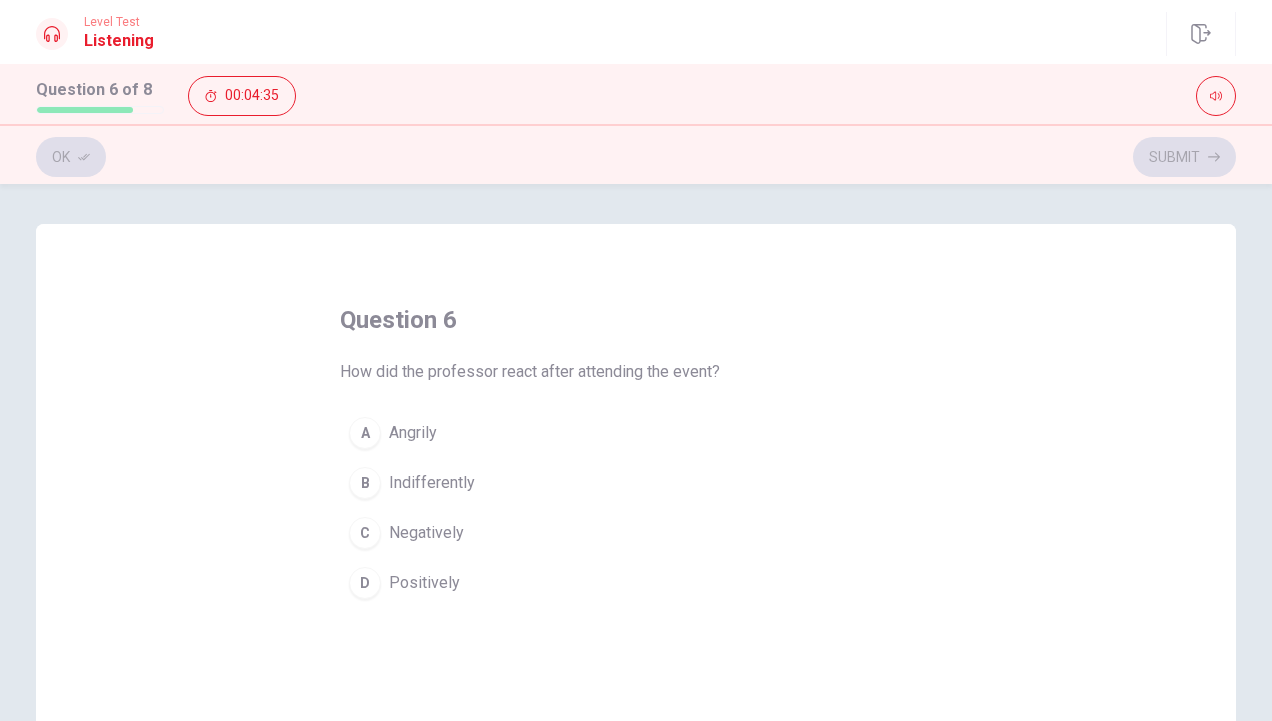 click on "Positively" at bounding box center (413, 433) 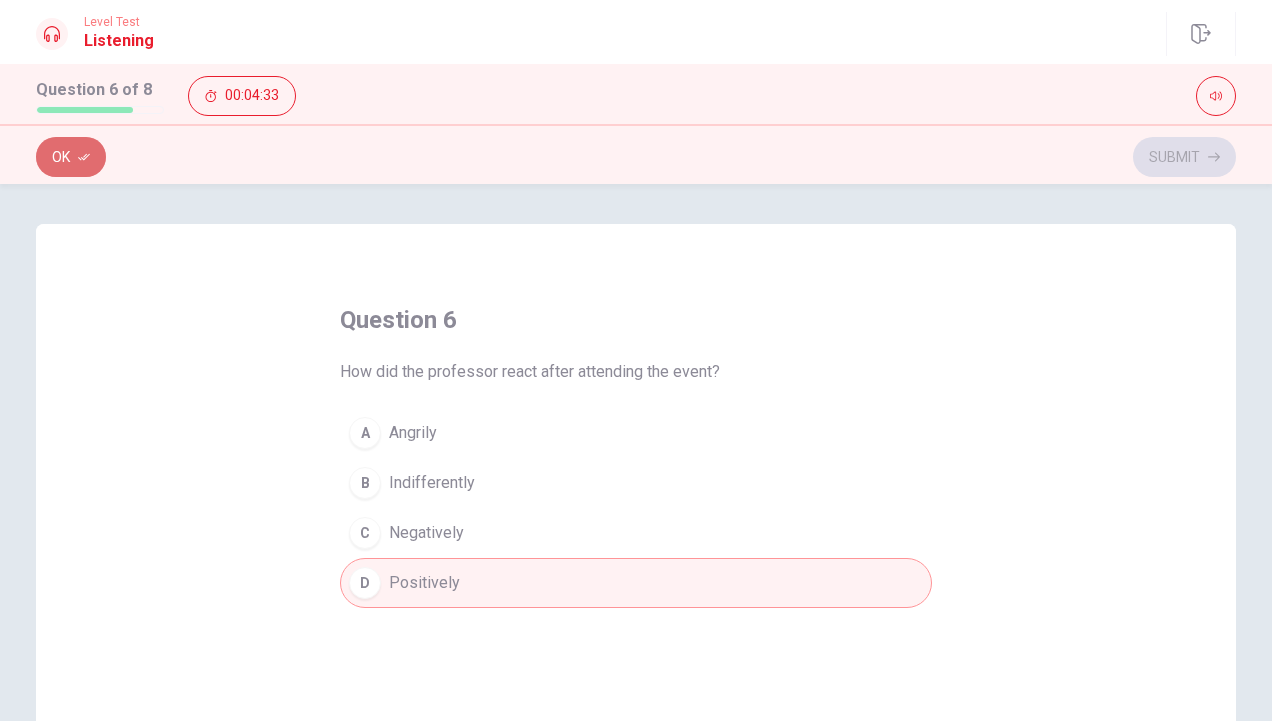 click on "Ok" at bounding box center (71, 157) 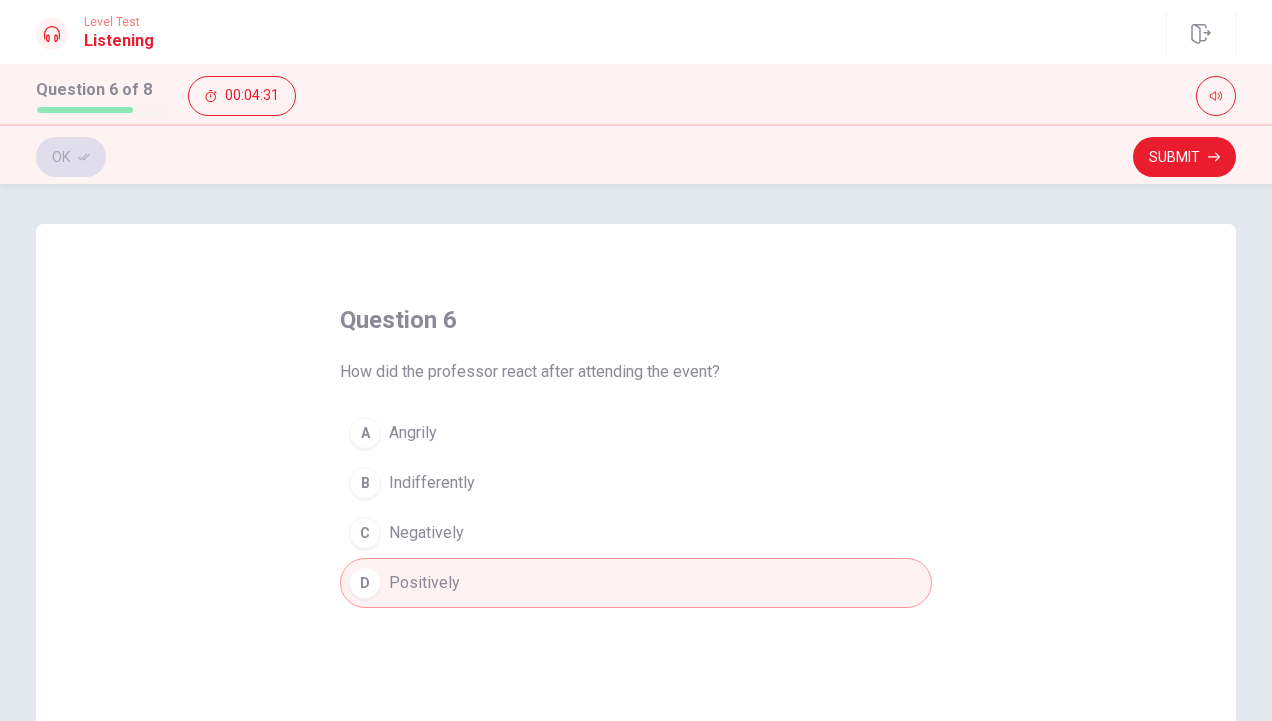 click on "question   6 How did the professor react after attending the event? A Angrily B Indifferently C Negatively D Positively © Copyright  2025" at bounding box center (636, 452) 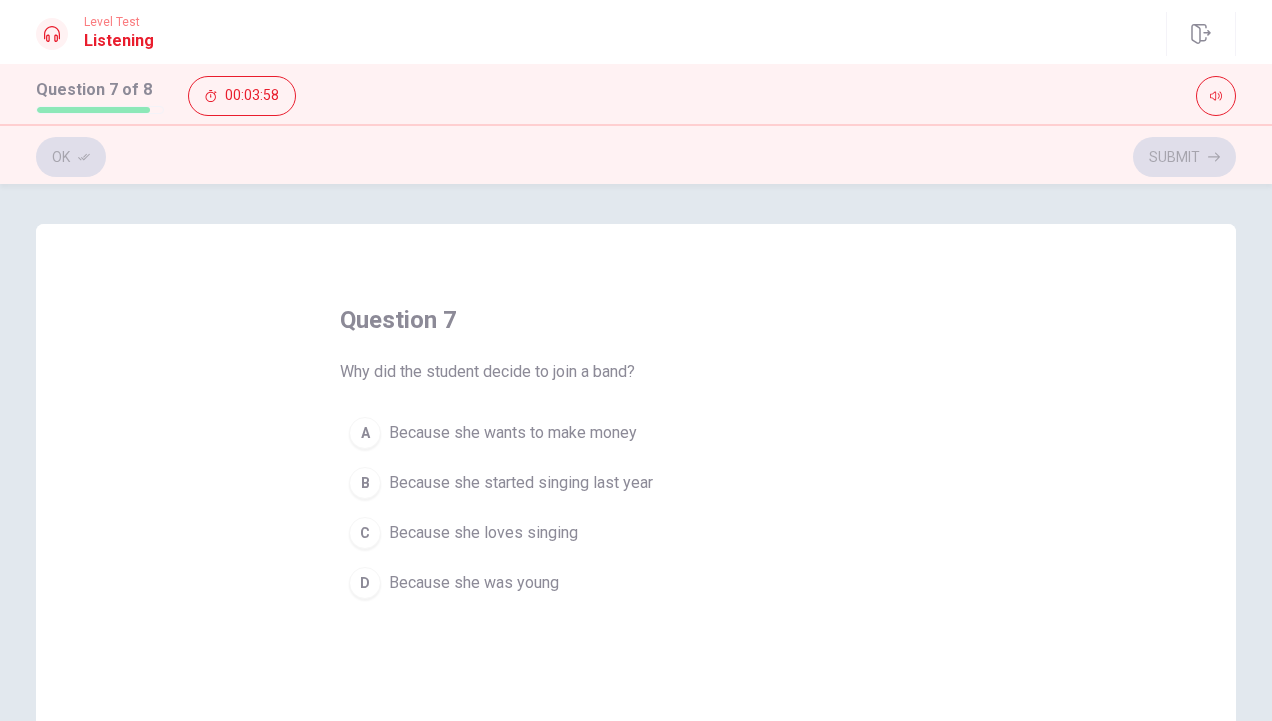 click on "Because she loves singing" at bounding box center [513, 433] 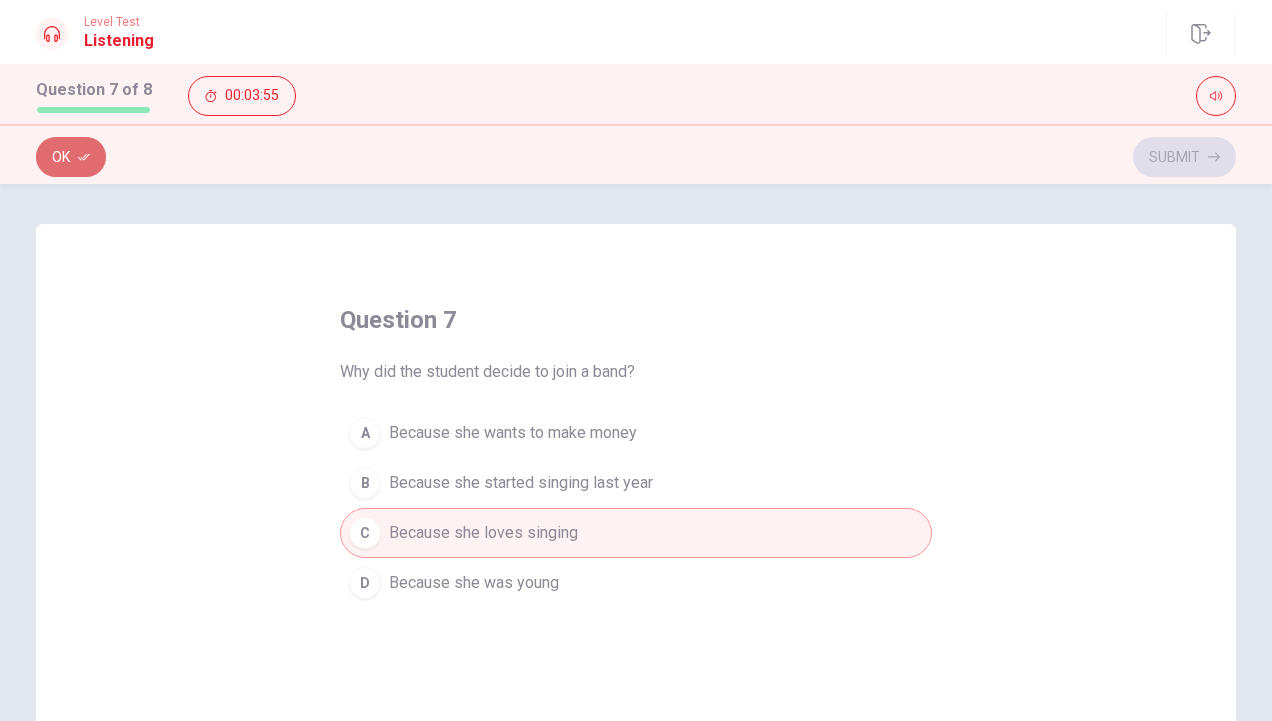 click on "Ok" at bounding box center (71, 157) 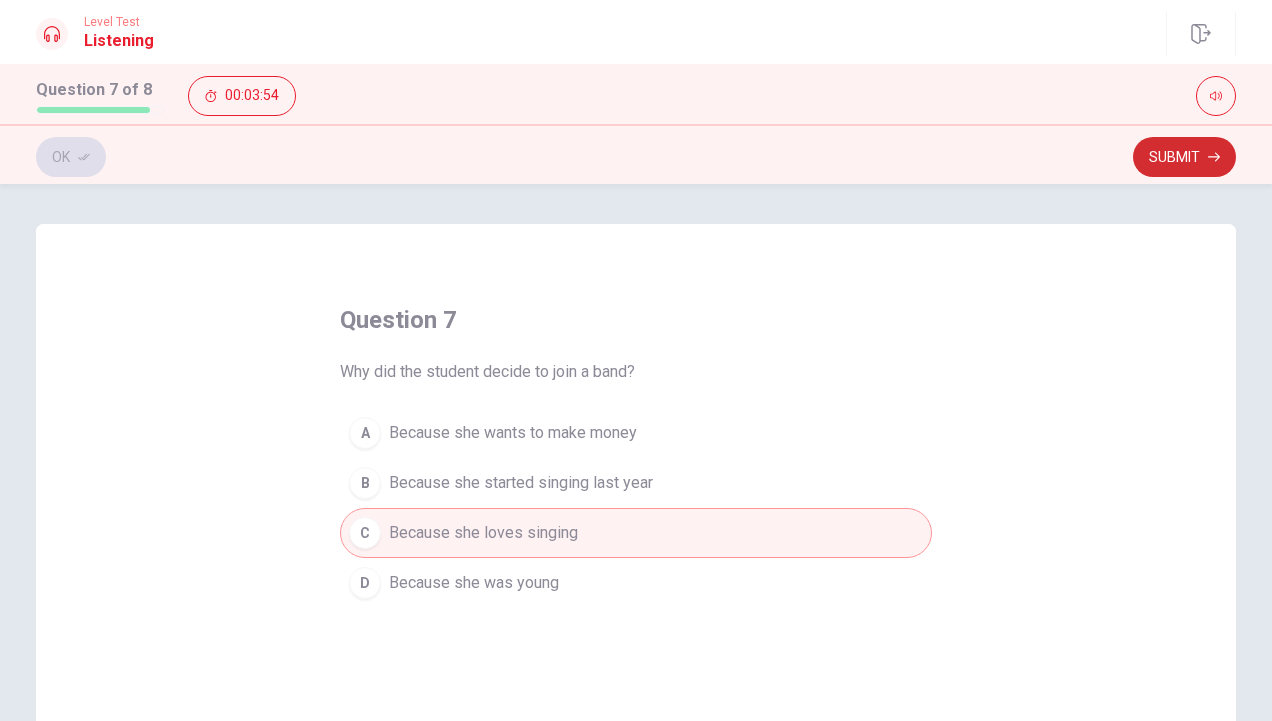 click on "Submit" at bounding box center [1184, 157] 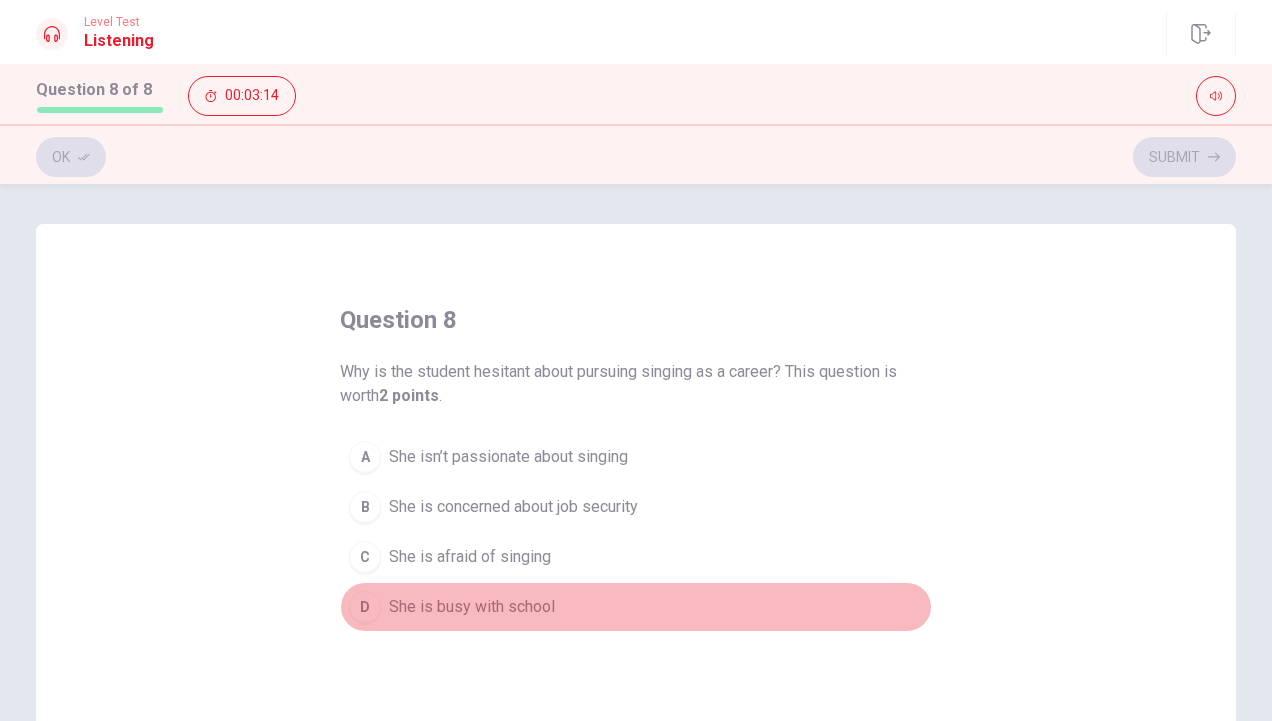 click on "She is busy with school" at bounding box center (508, 457) 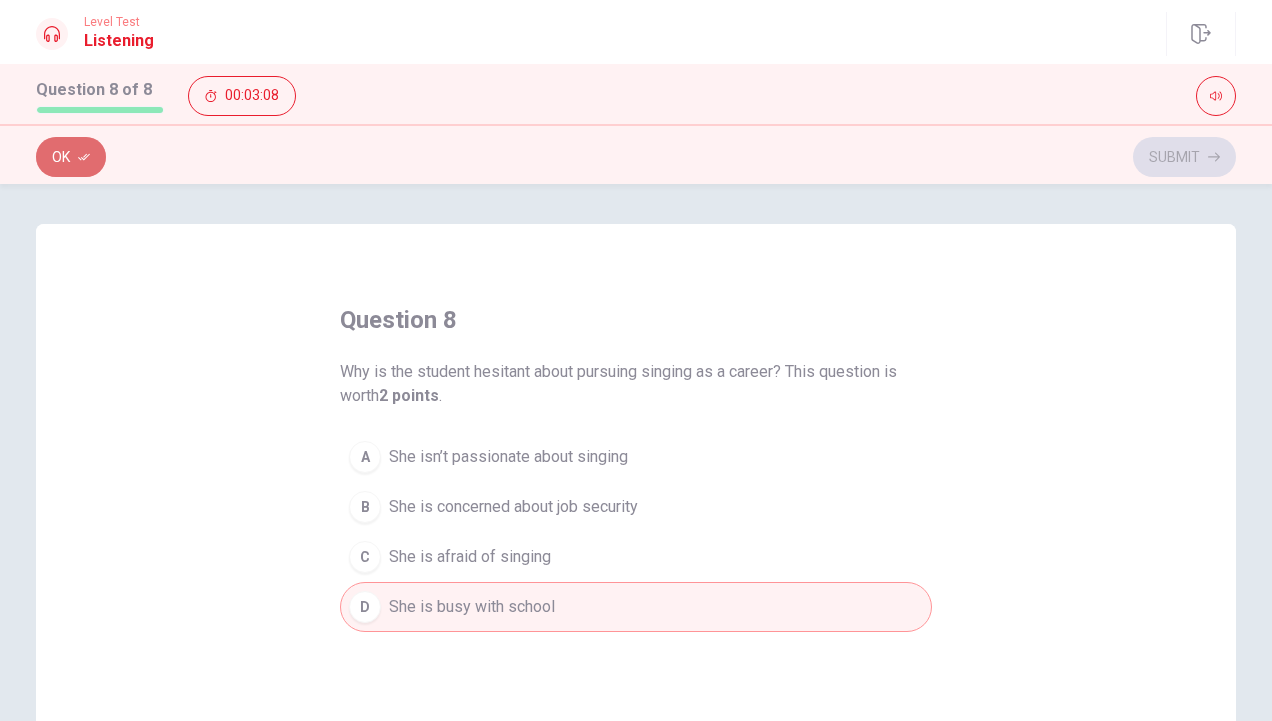 click on "Ok" at bounding box center [71, 157] 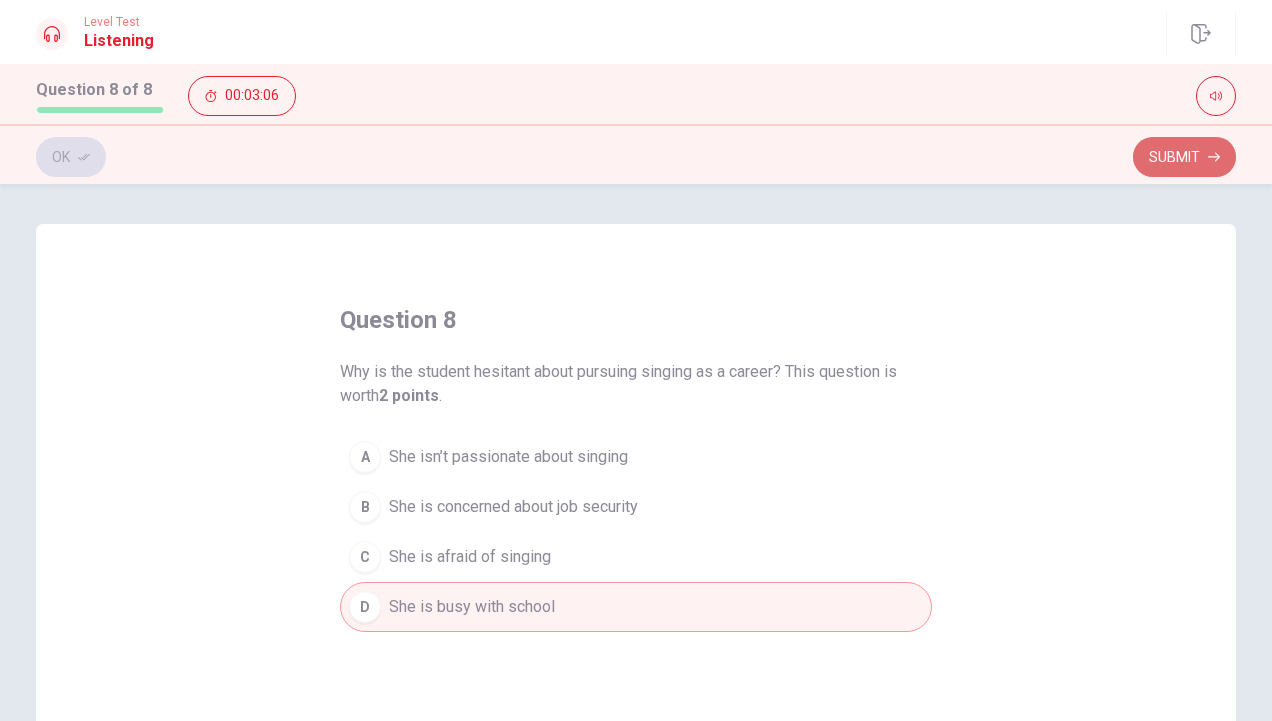click on "Submit" at bounding box center (1184, 157) 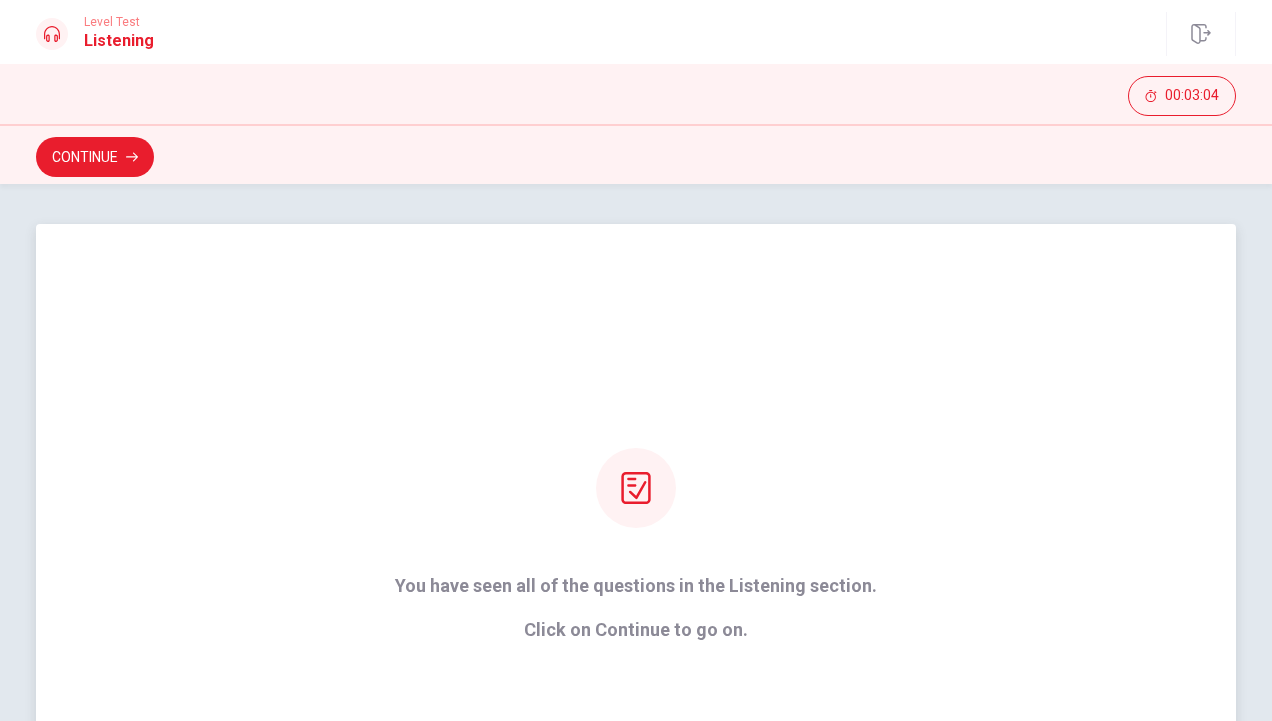 scroll, scrollTop: 100, scrollLeft: 0, axis: vertical 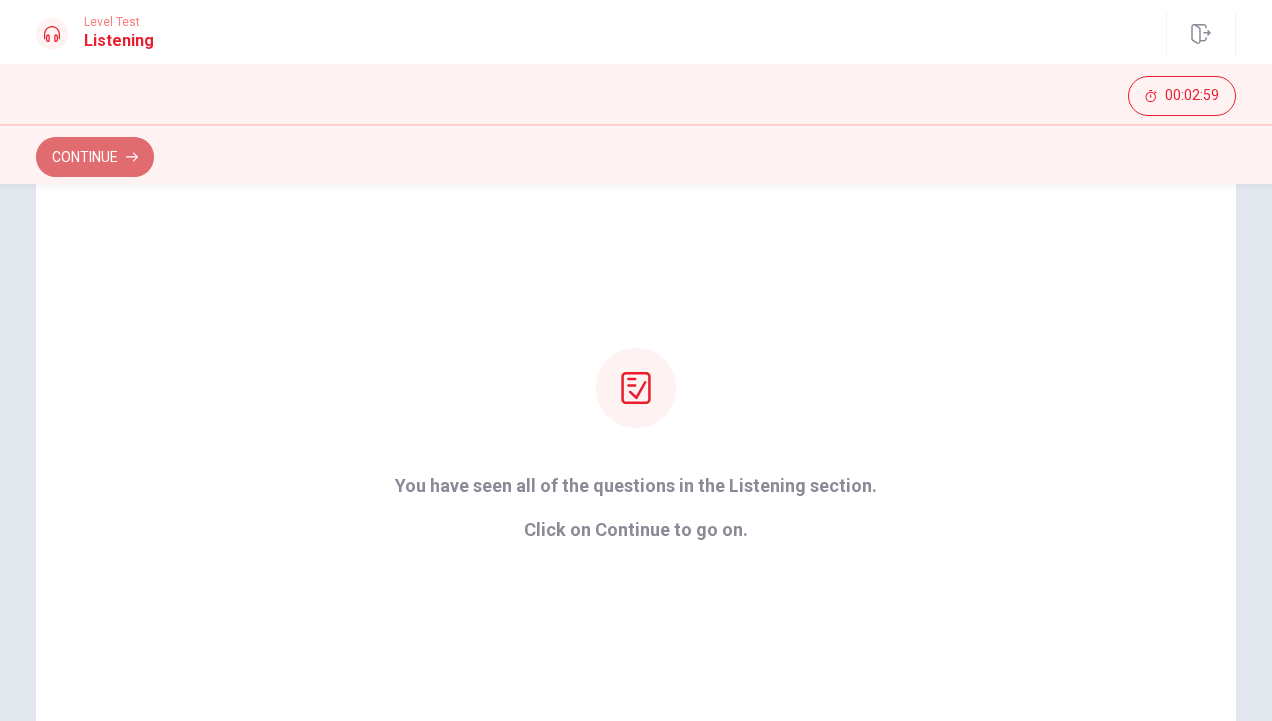 click on "Continue" at bounding box center (95, 157) 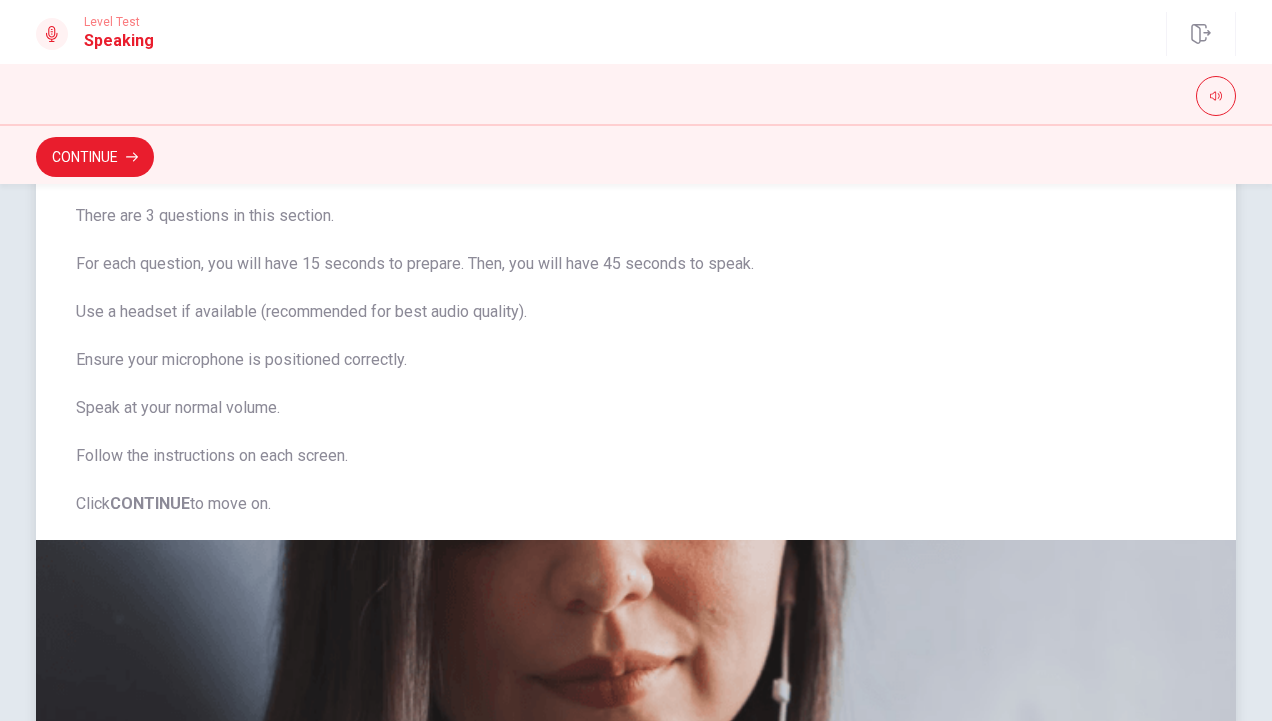 scroll, scrollTop: 200, scrollLeft: 0, axis: vertical 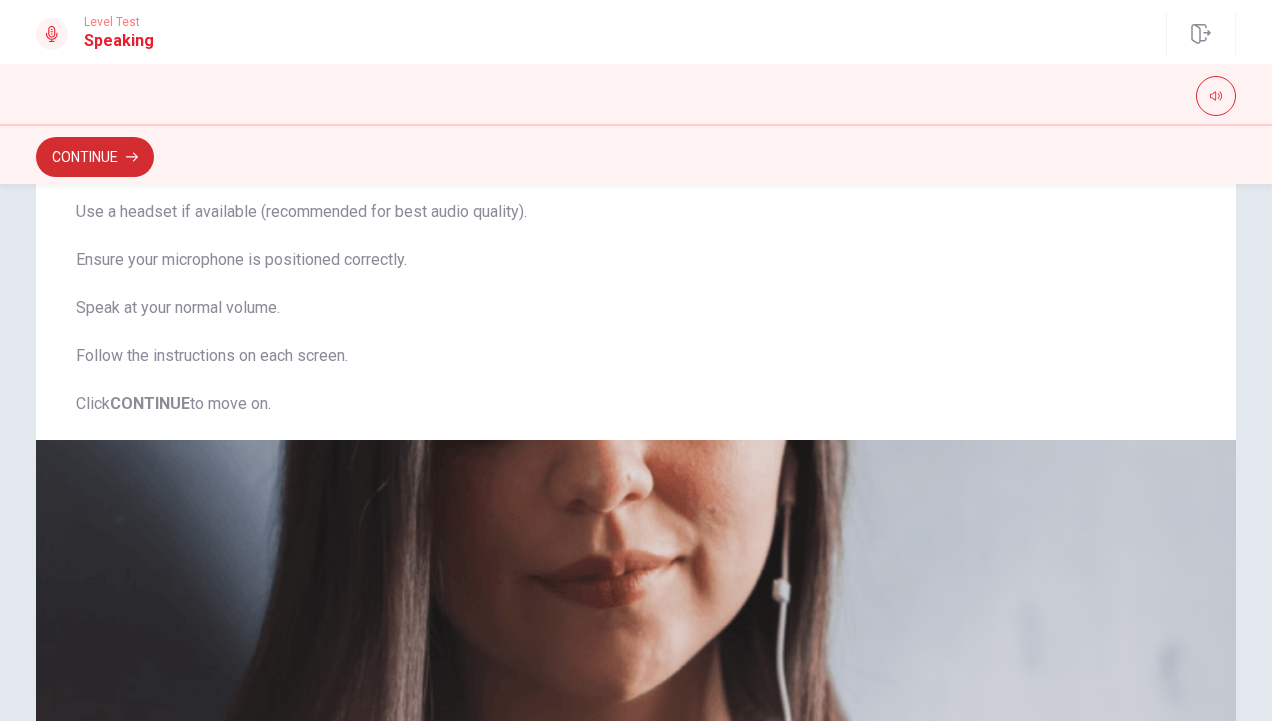 click on "Continue" at bounding box center [95, 157] 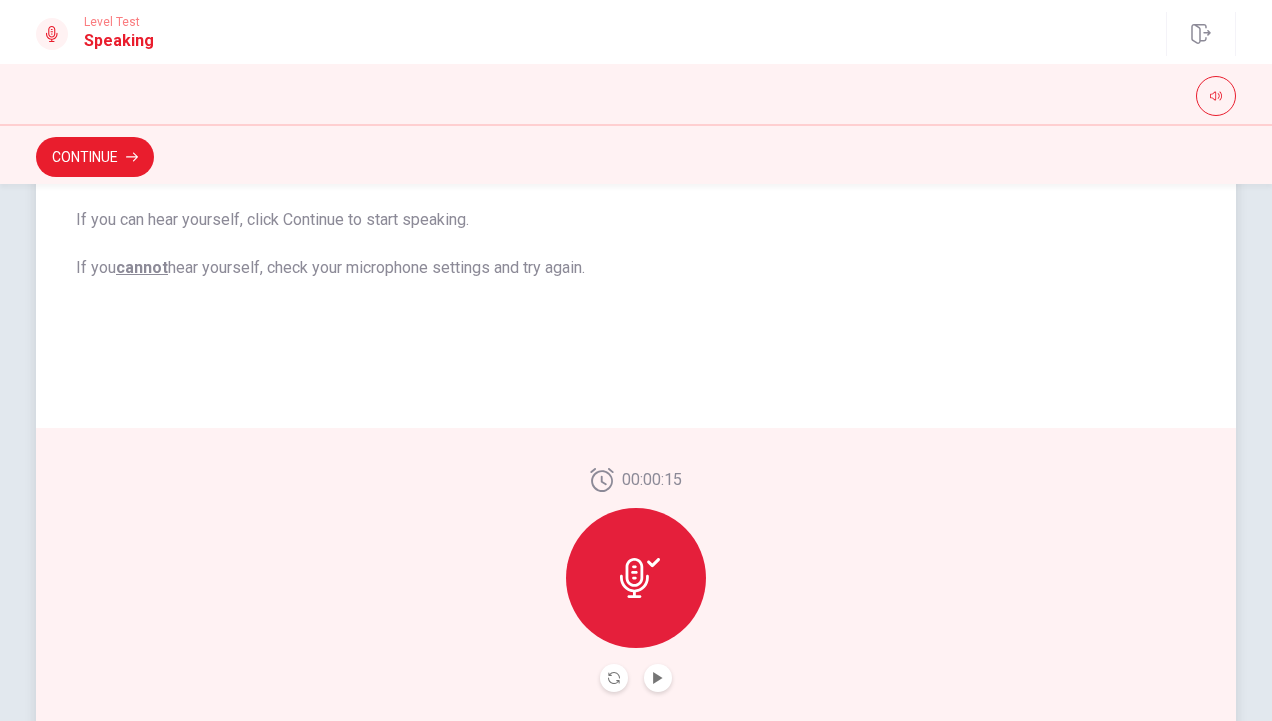 scroll, scrollTop: 464, scrollLeft: 0, axis: vertical 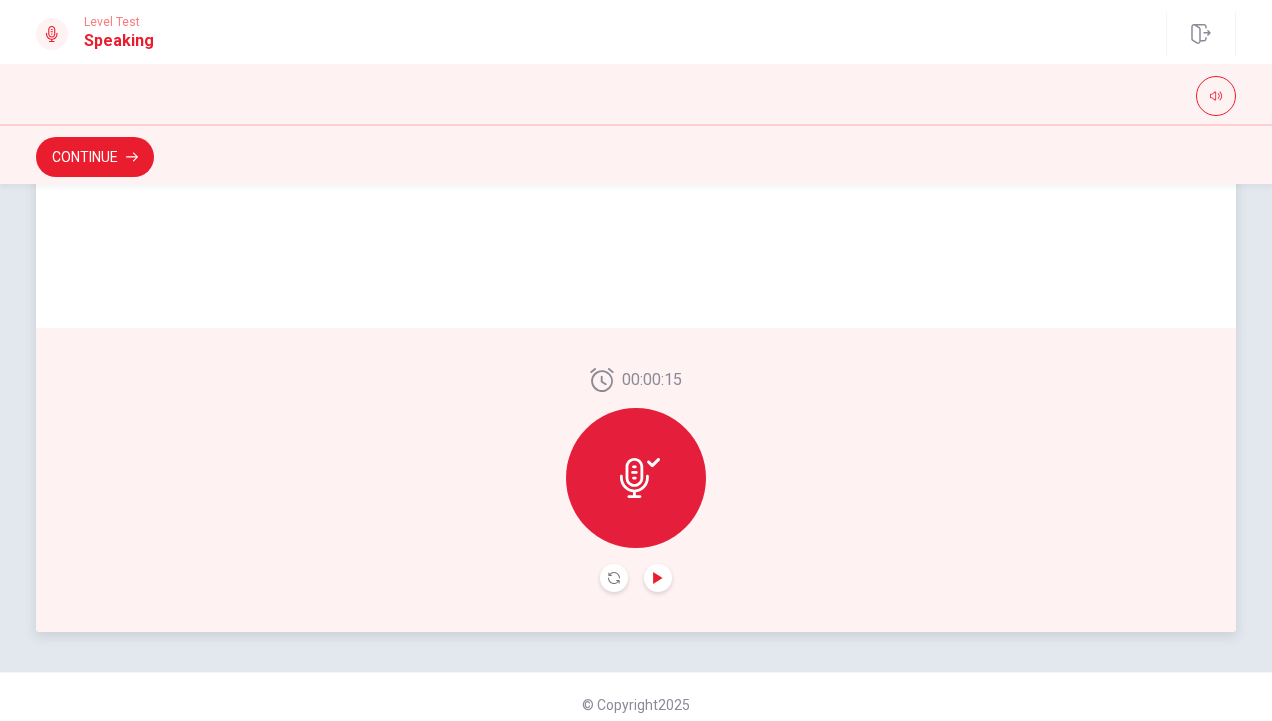 click at bounding box center (657, 578) 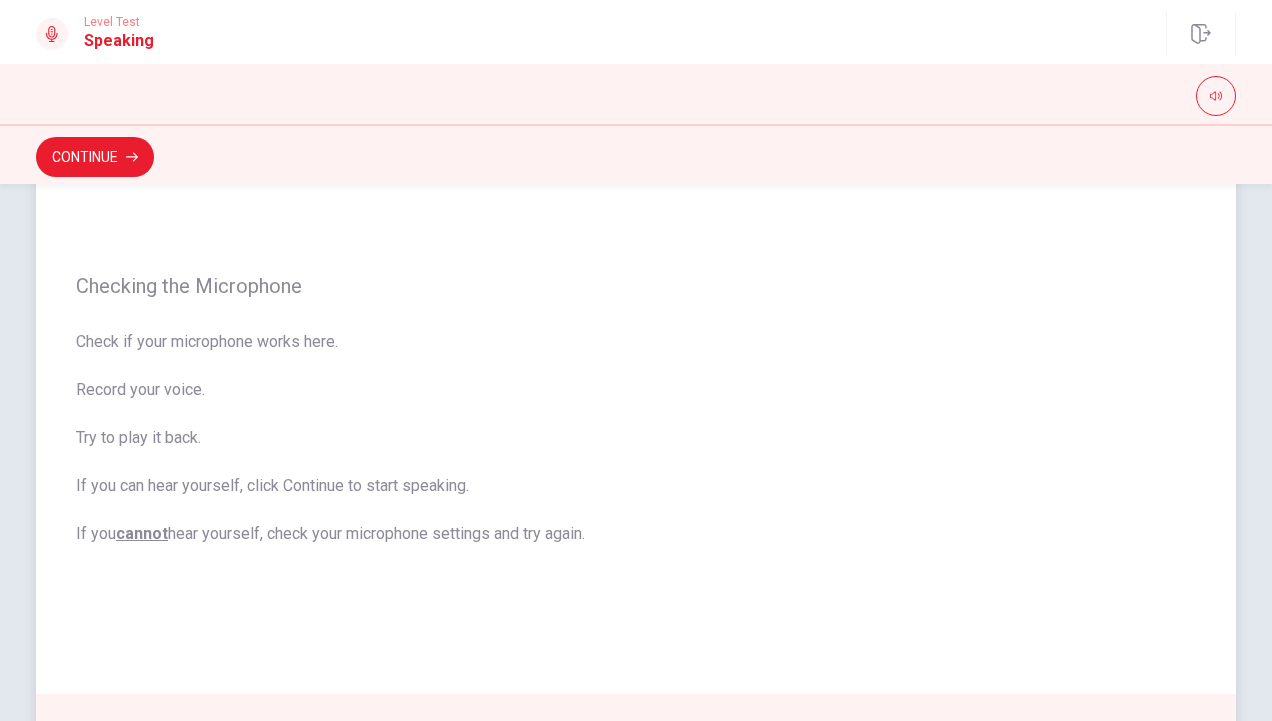 scroll, scrollTop: 478, scrollLeft: 0, axis: vertical 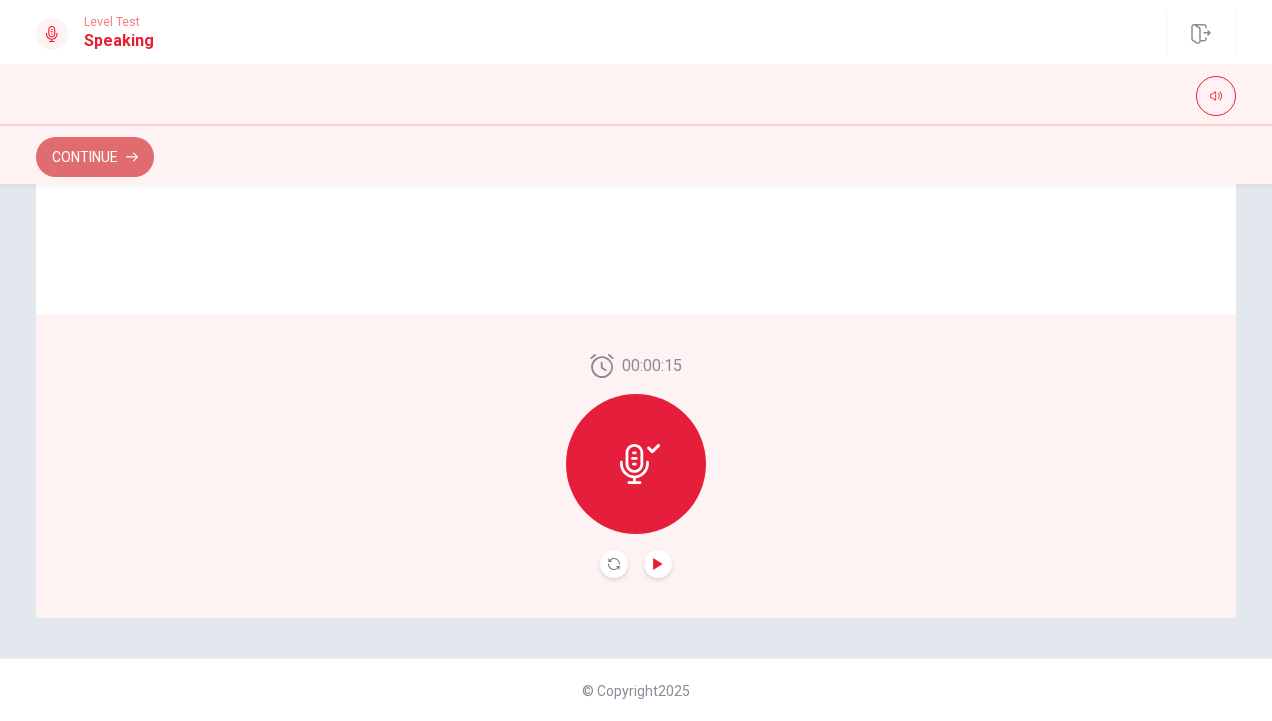 click at bounding box center [132, 157] 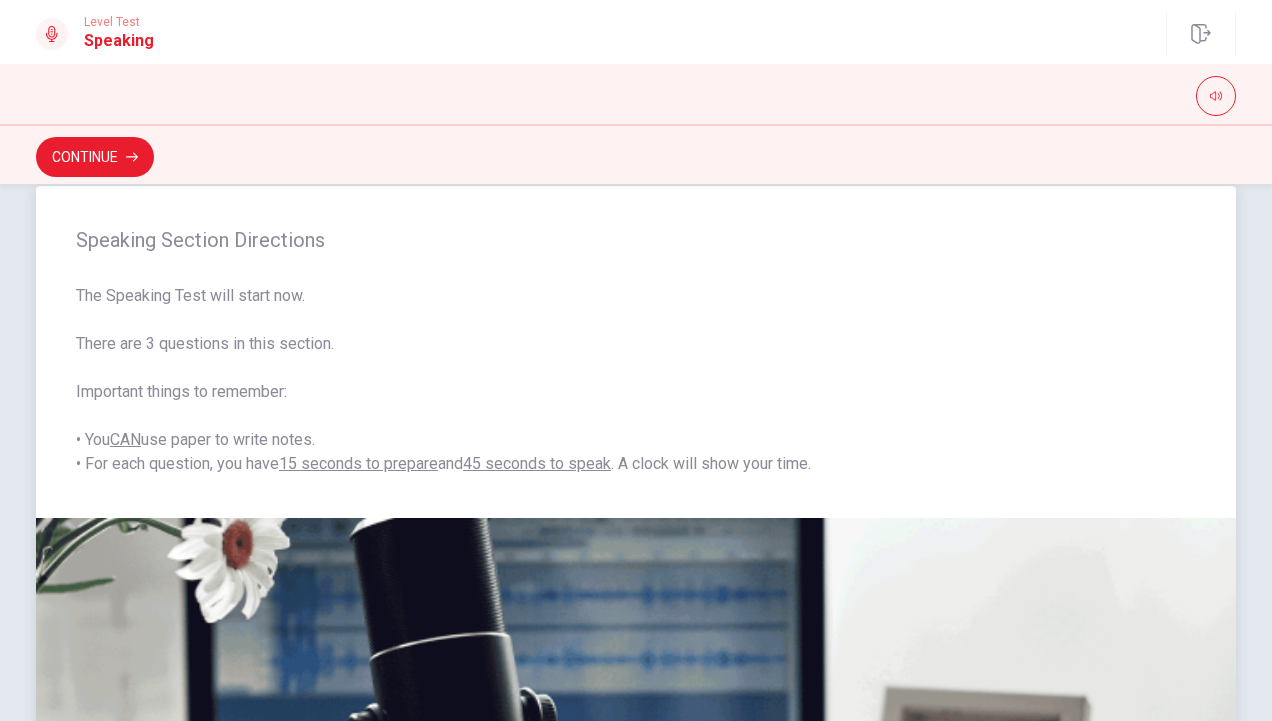 scroll, scrollTop: 0, scrollLeft: 0, axis: both 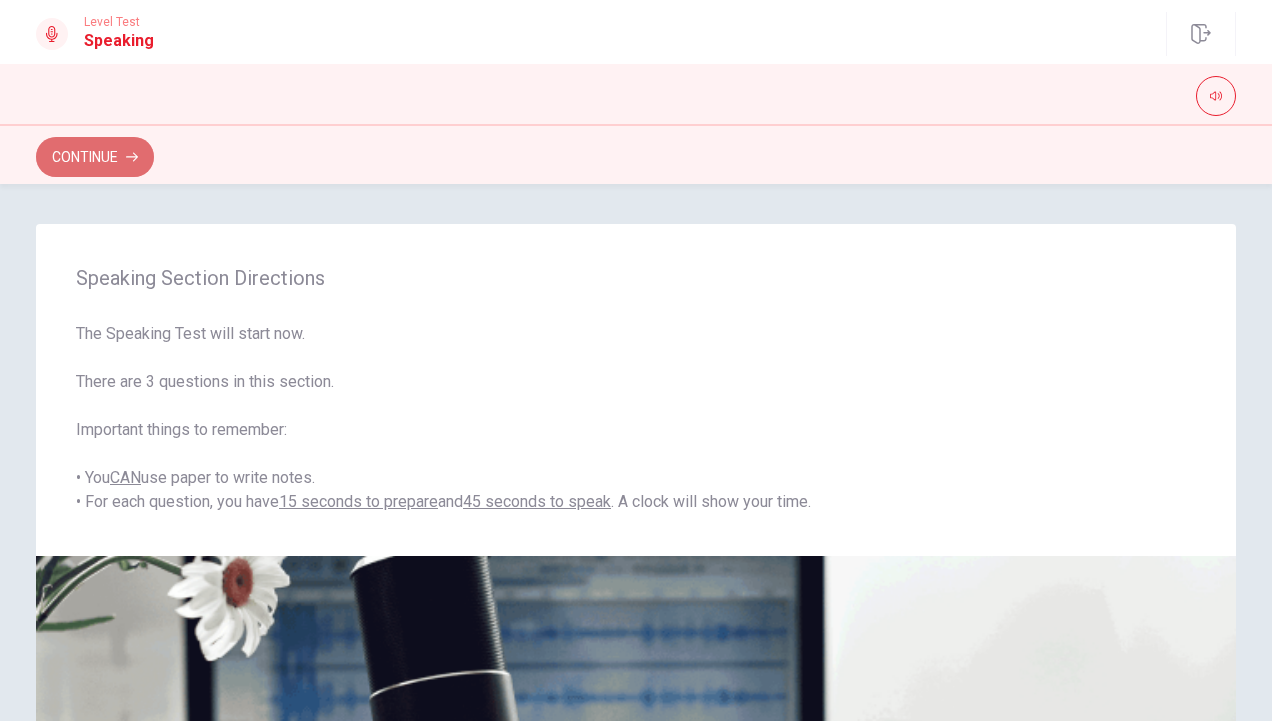 click on "Continue" at bounding box center [95, 157] 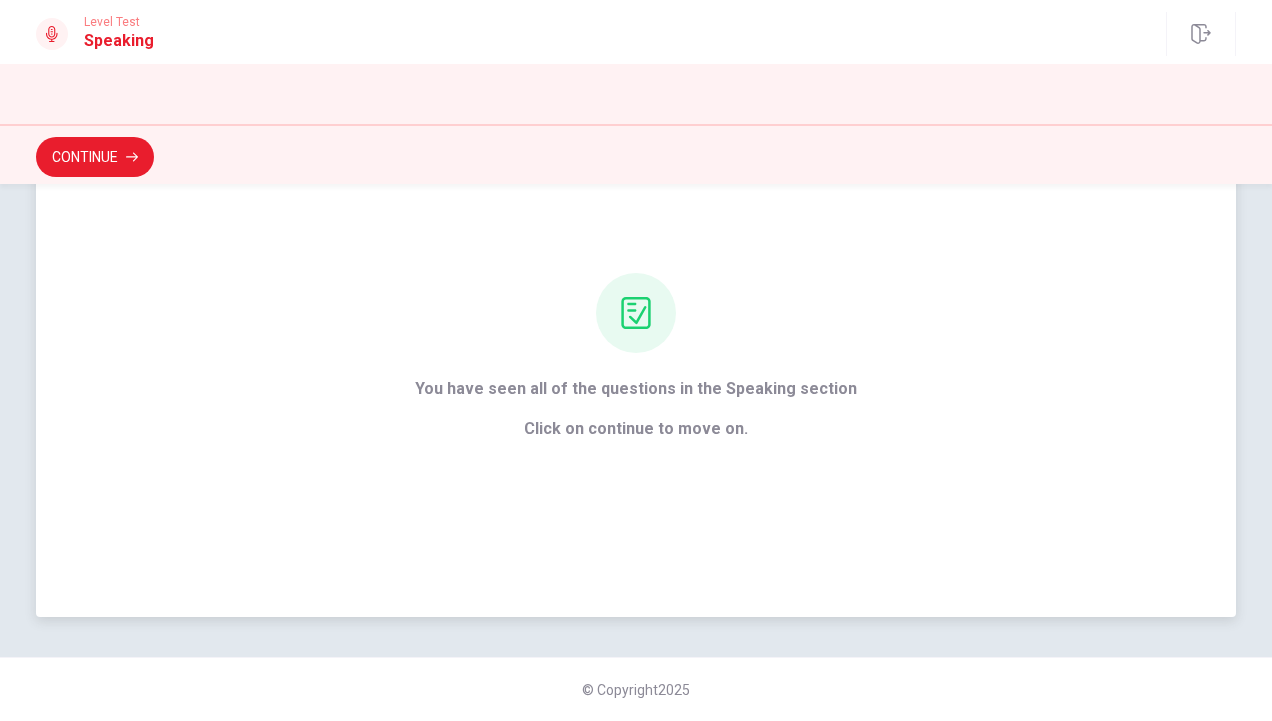 scroll, scrollTop: 126, scrollLeft: 0, axis: vertical 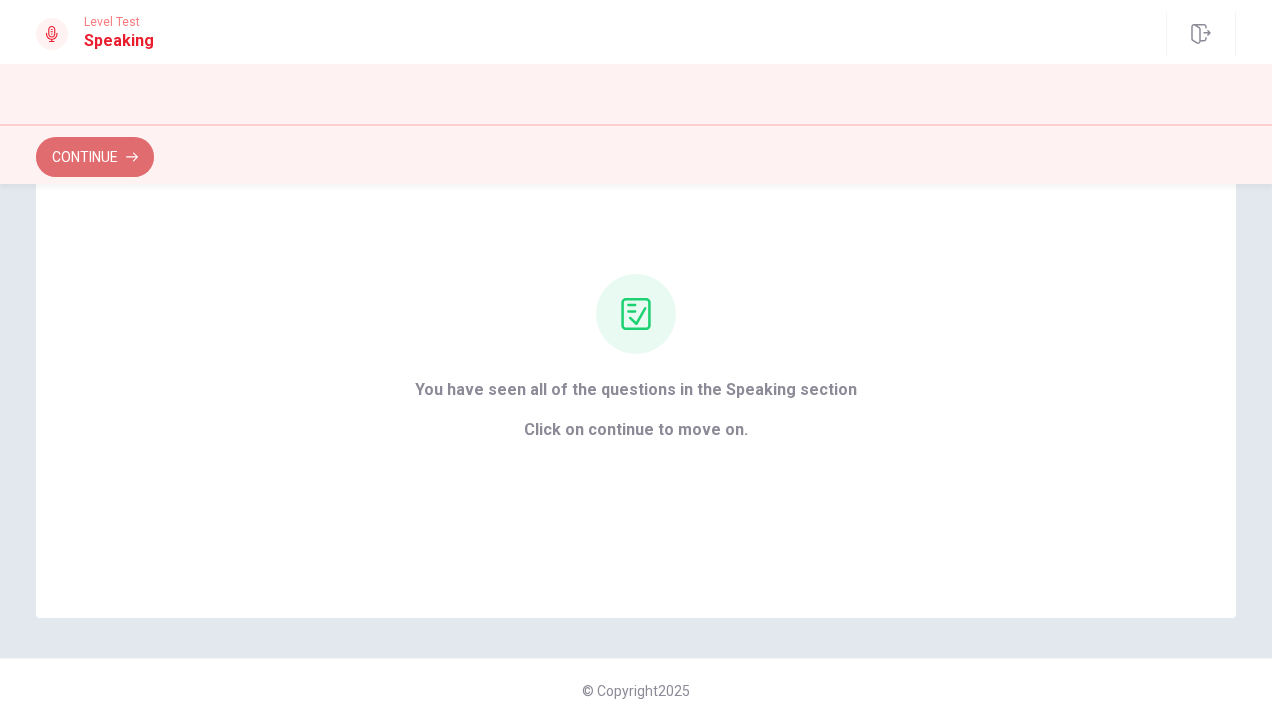 click on "Continue" at bounding box center (95, 157) 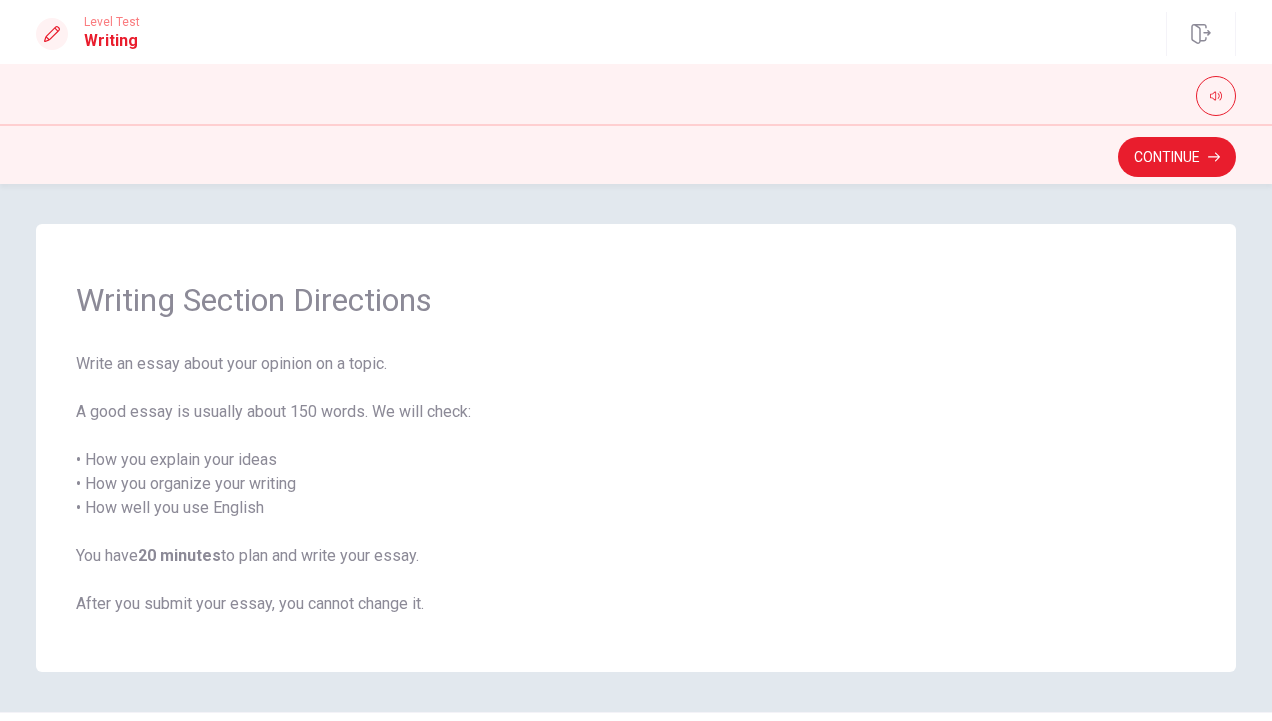 scroll, scrollTop: 54, scrollLeft: 0, axis: vertical 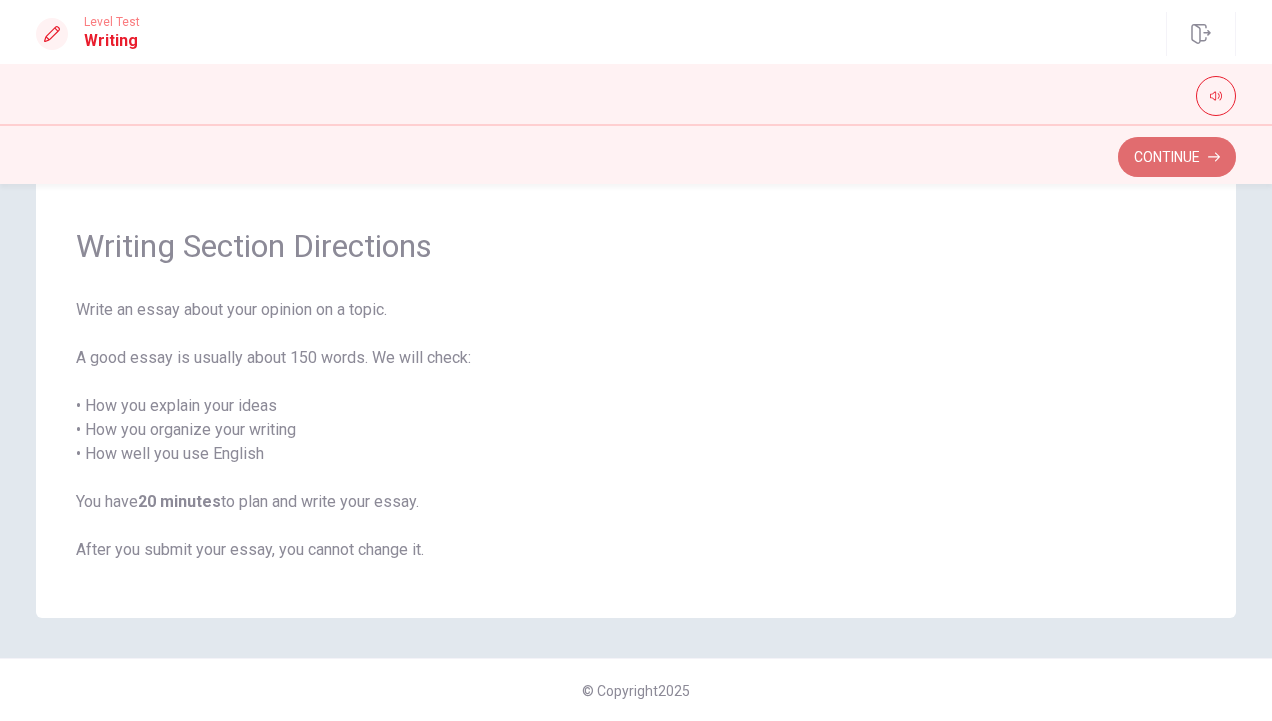 click on "Continue" at bounding box center [1177, 157] 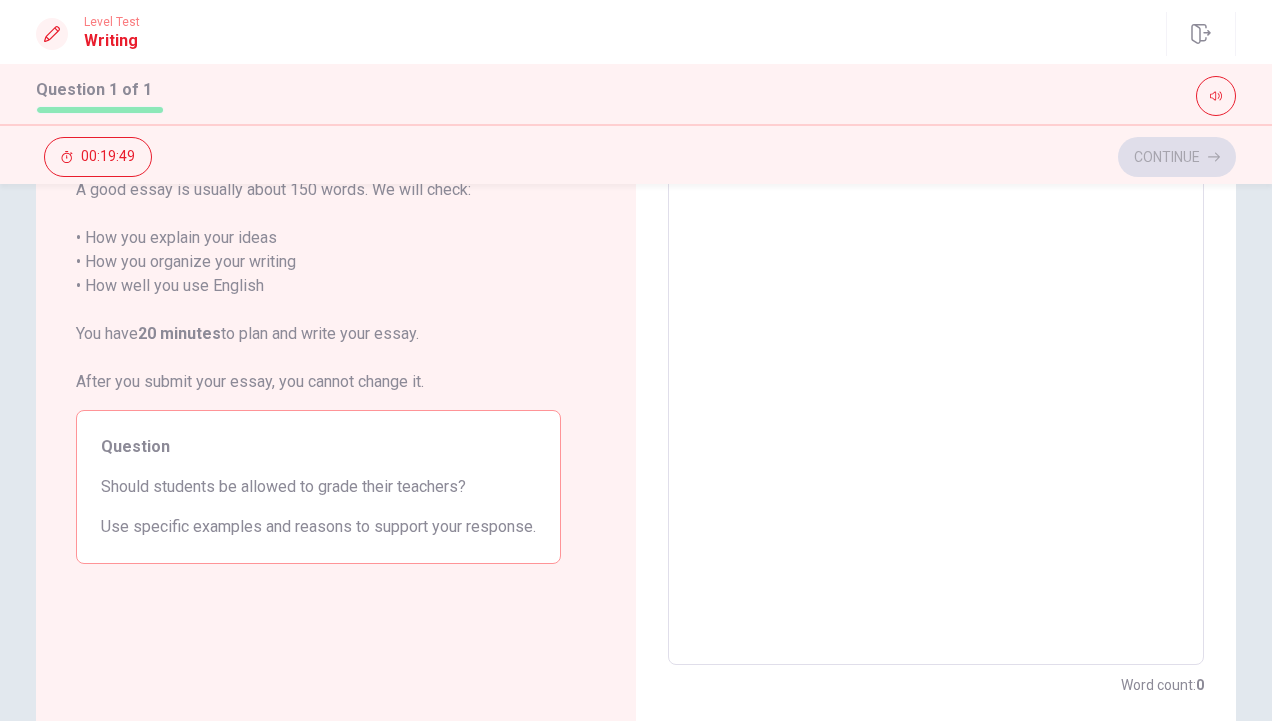 scroll, scrollTop: 200, scrollLeft: 0, axis: vertical 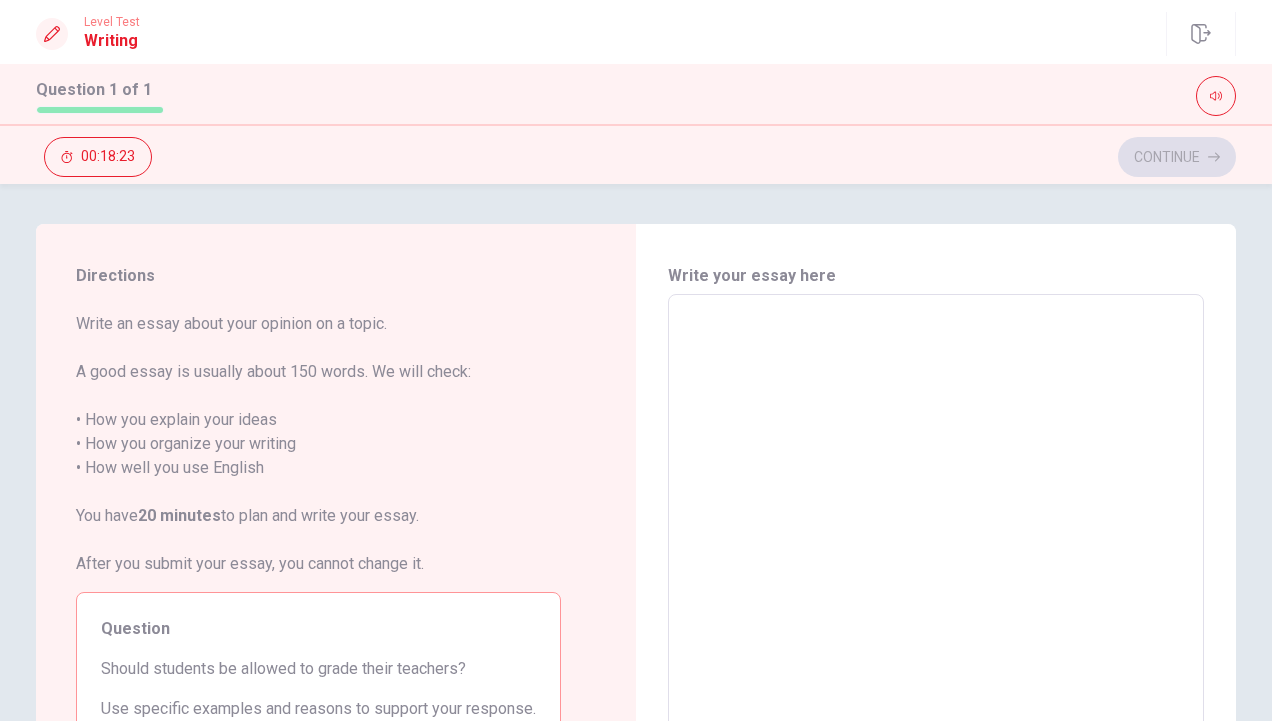 drag, startPoint x: 756, startPoint y: 288, endPoint x: 752, endPoint y: 348, distance: 60.133186 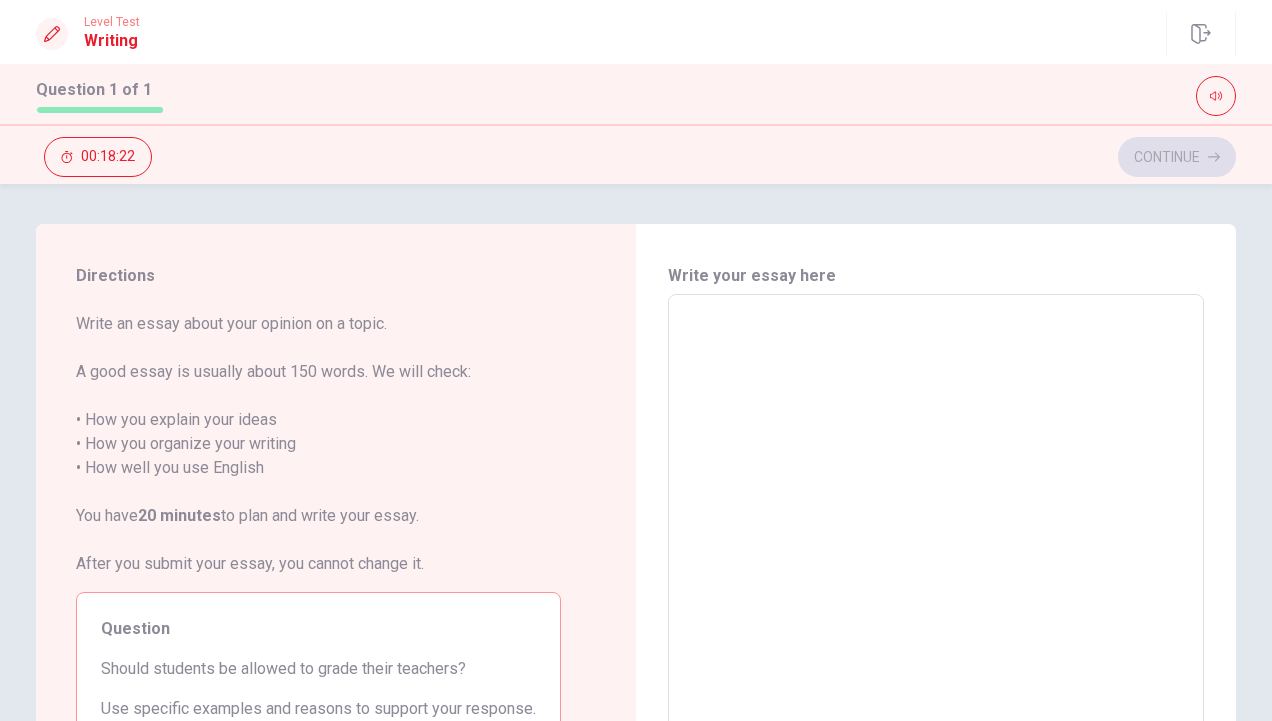 click at bounding box center (936, 571) 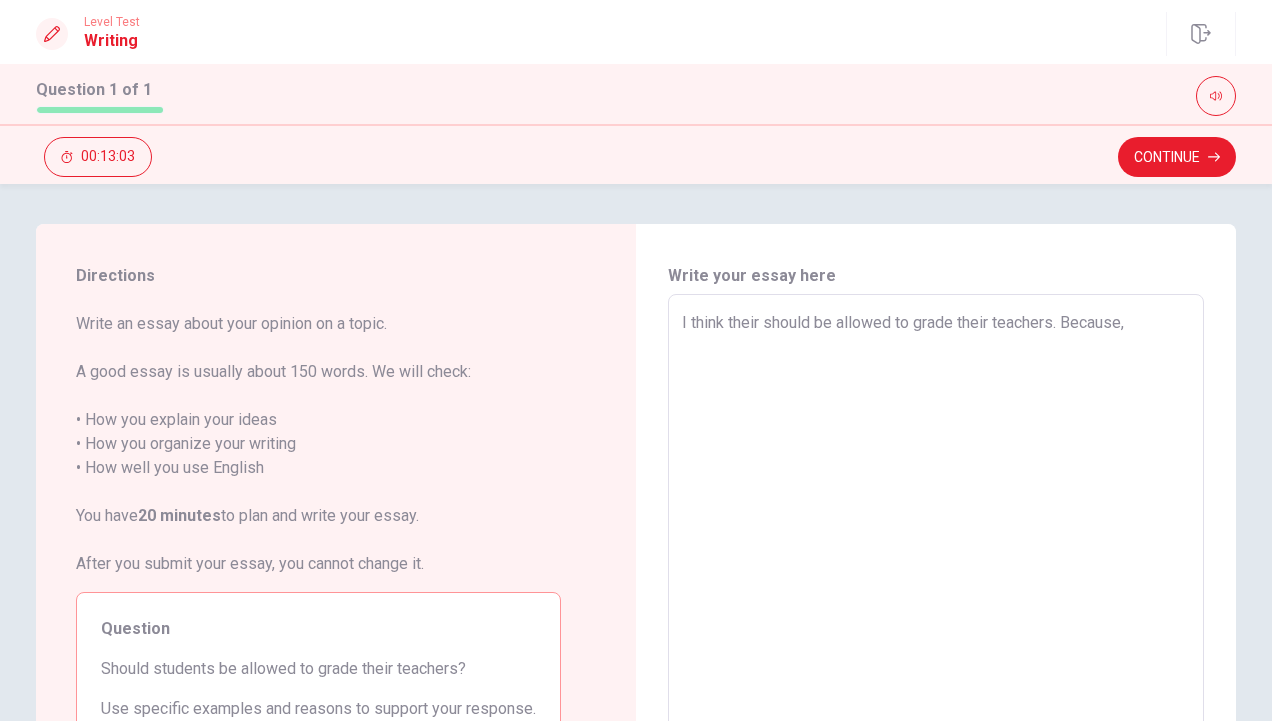 scroll, scrollTop: 100, scrollLeft: 0, axis: vertical 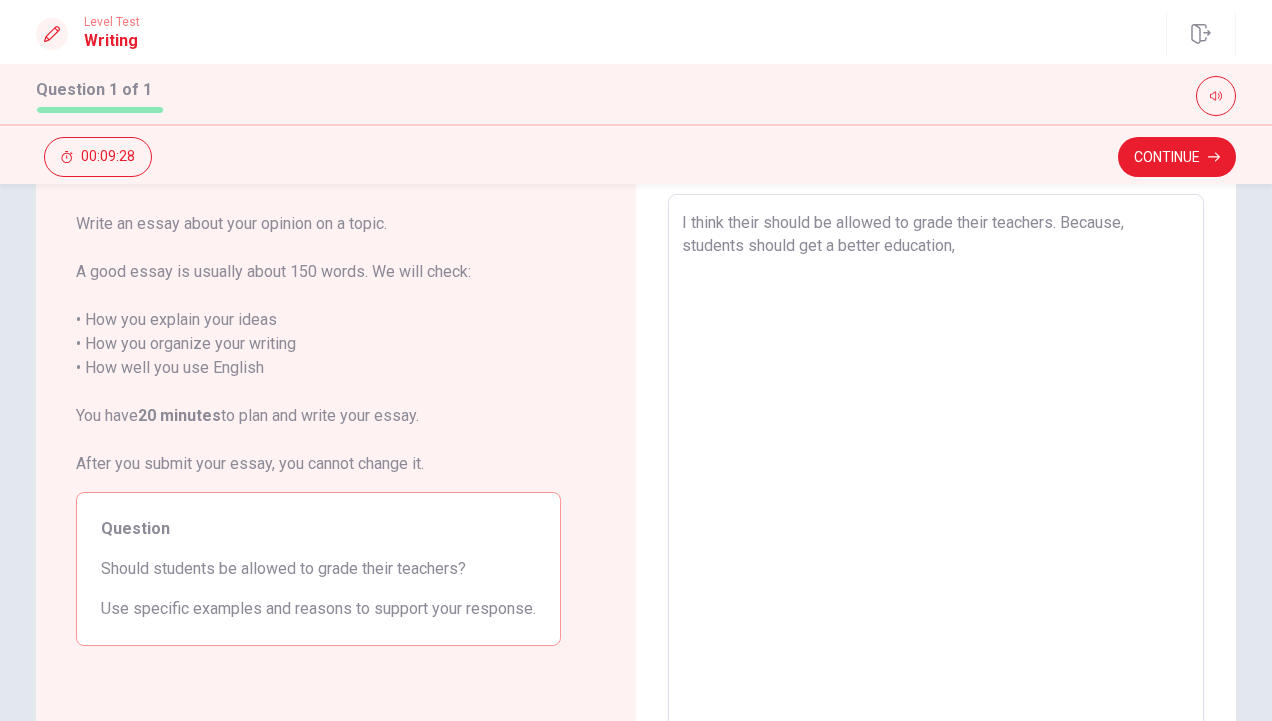 click on "I think their should be allowed to grade their teachers. Because, students should get a better education,  x ​" at bounding box center (936, 470) 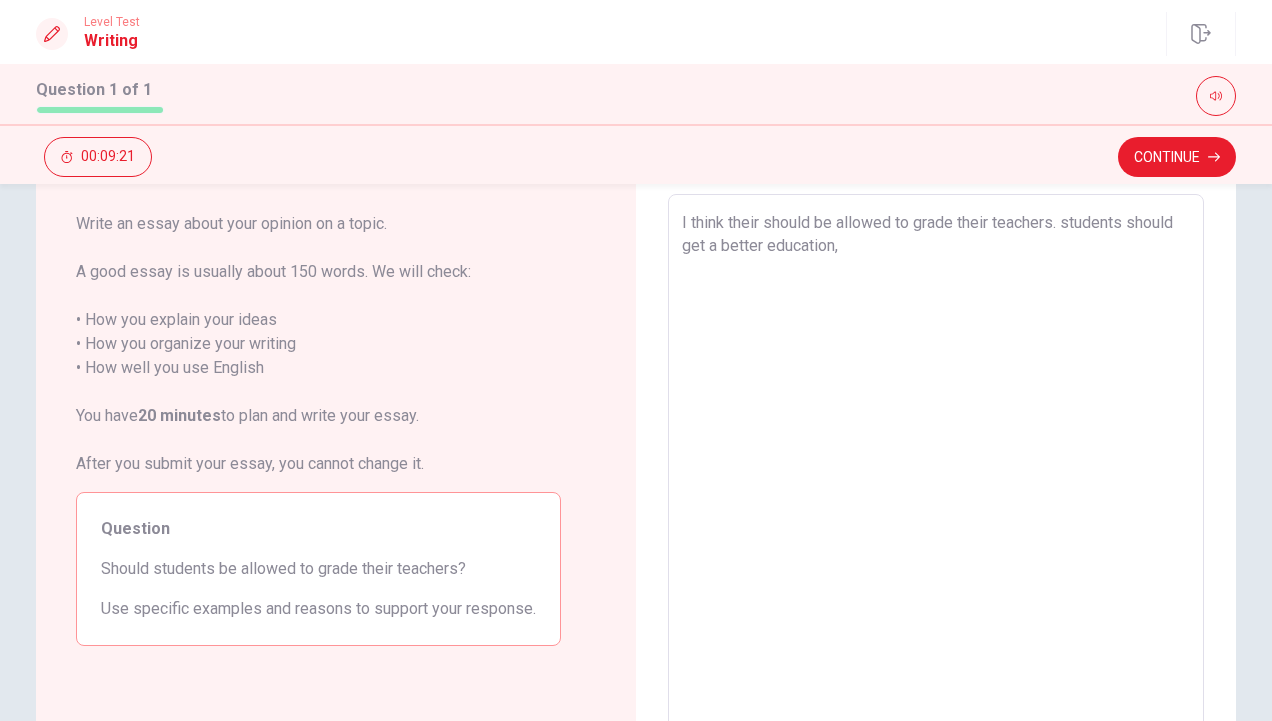click on "I think their should be allowed to grade their teachers. students should get a better education," at bounding box center [936, 471] 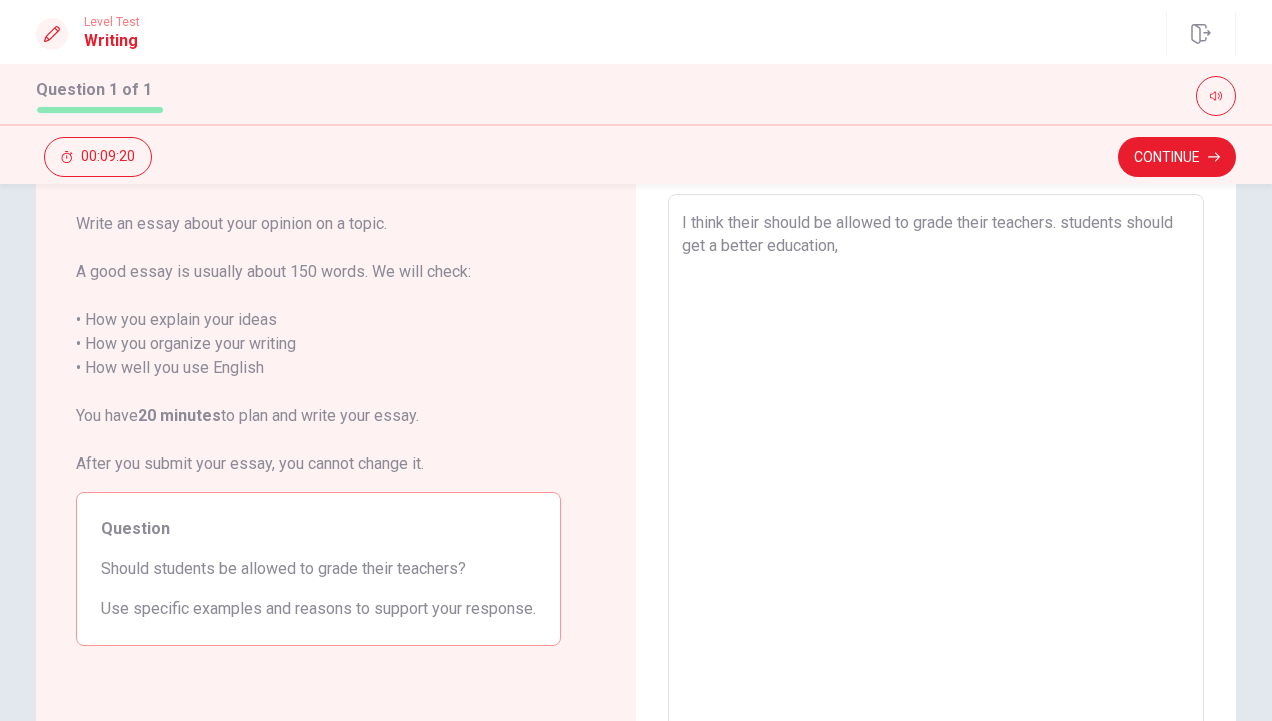 click on "I think their should be allowed to grade their teachers. students should get a better education," at bounding box center (936, 471) 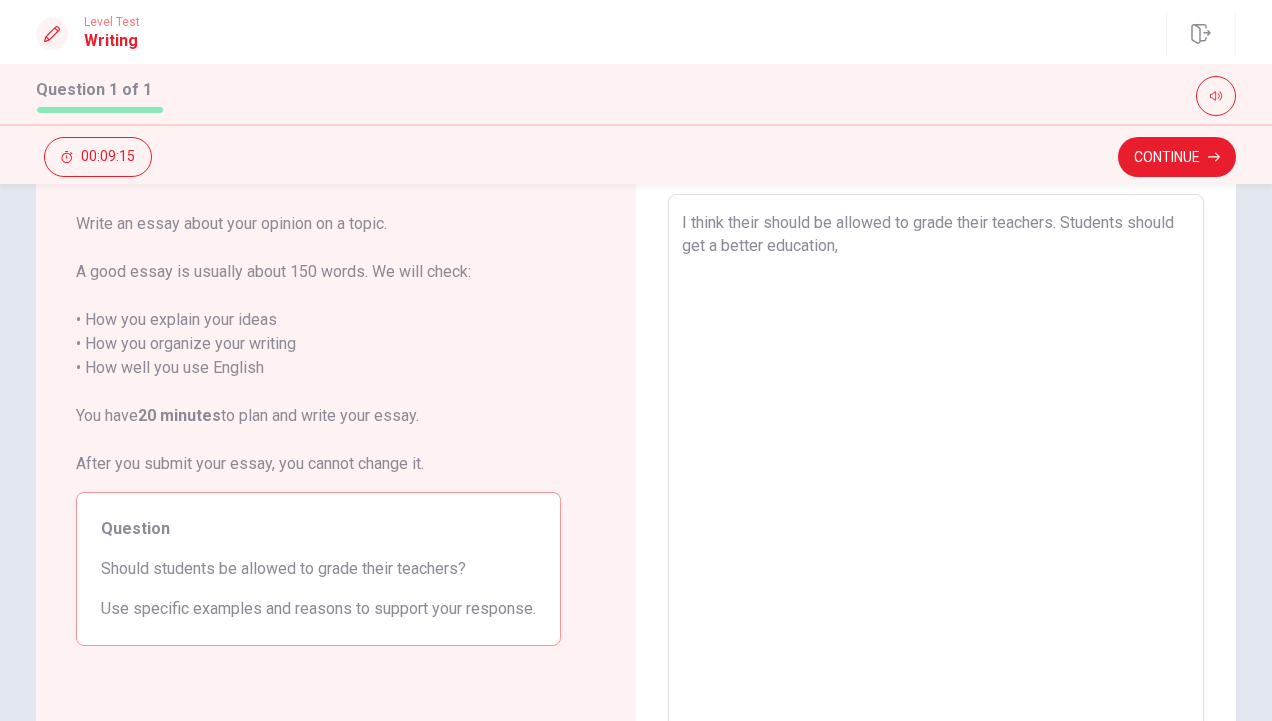 click on "I think their should be allowed to grade their teachers. Students should get a better education," at bounding box center [936, 471] 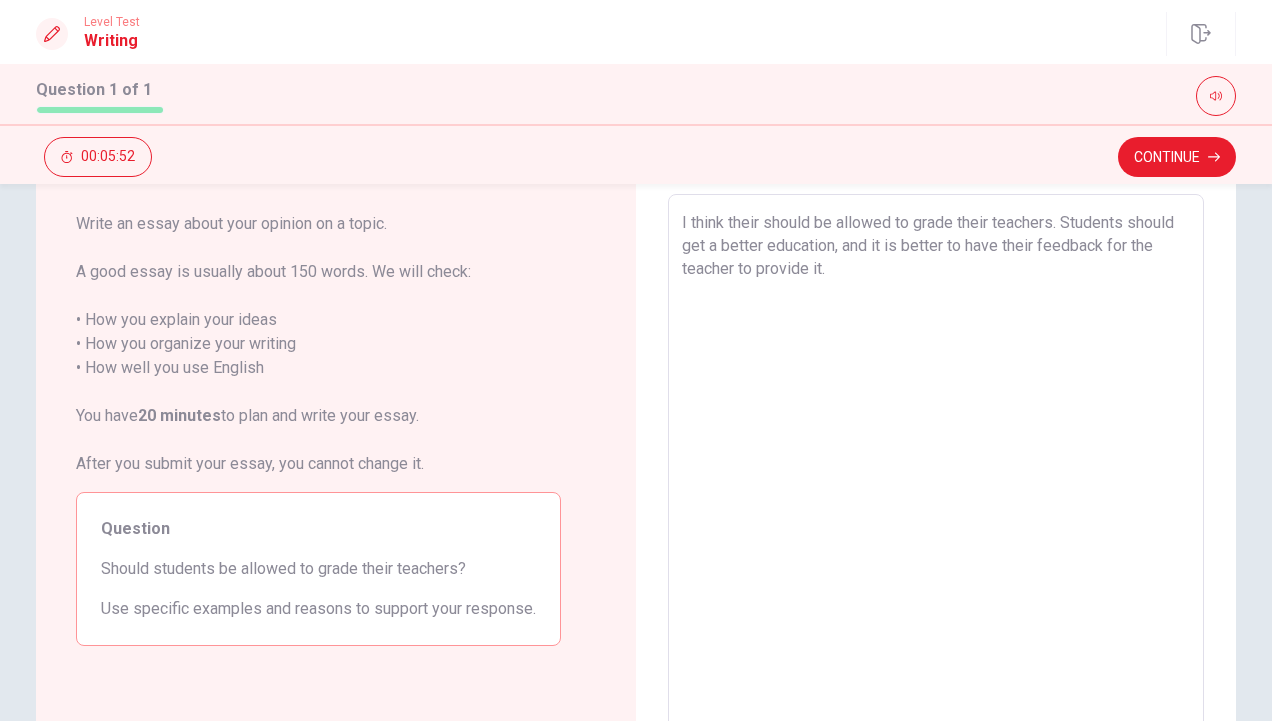 click on "I think their should be allowed to grade their teachers. Students should get a better education, and it is better to have their feedback for the teacher to provide it." at bounding box center [936, 471] 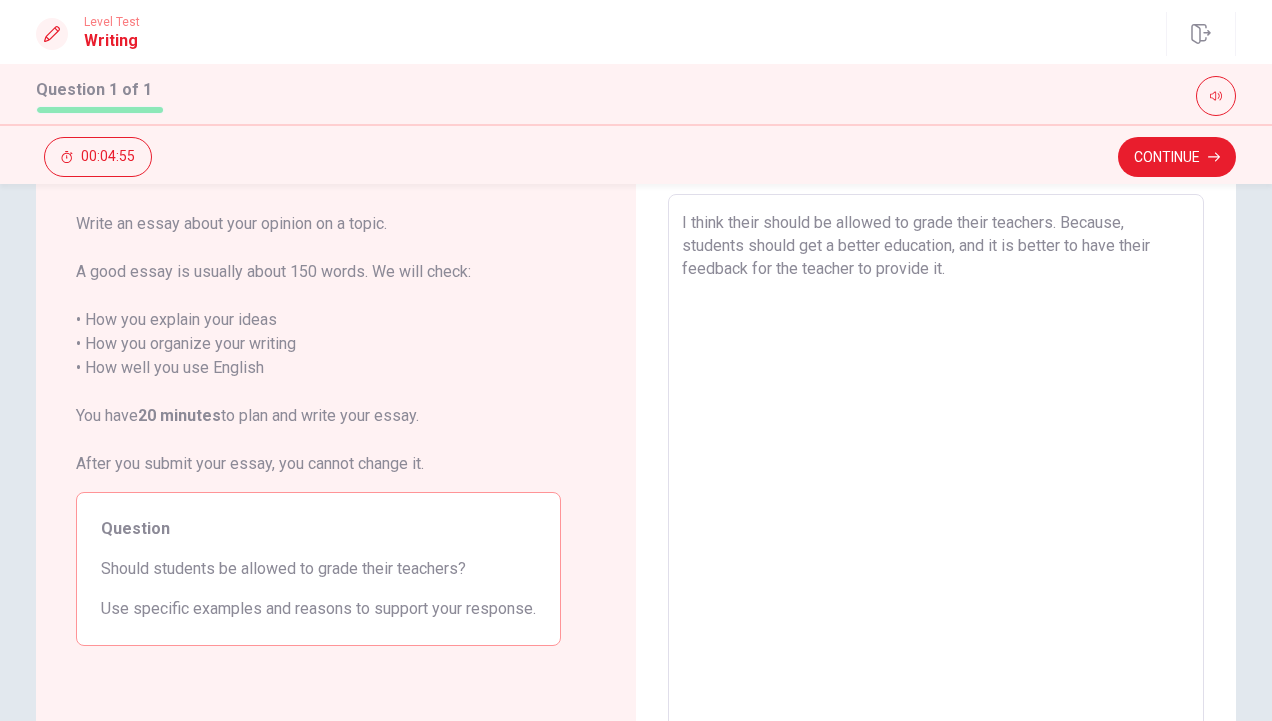 click on "I think their should be allowed to grade their teachers. Because, students should get a better education, and it is better to have their feedback for the teacher to provide it." at bounding box center [936, 471] 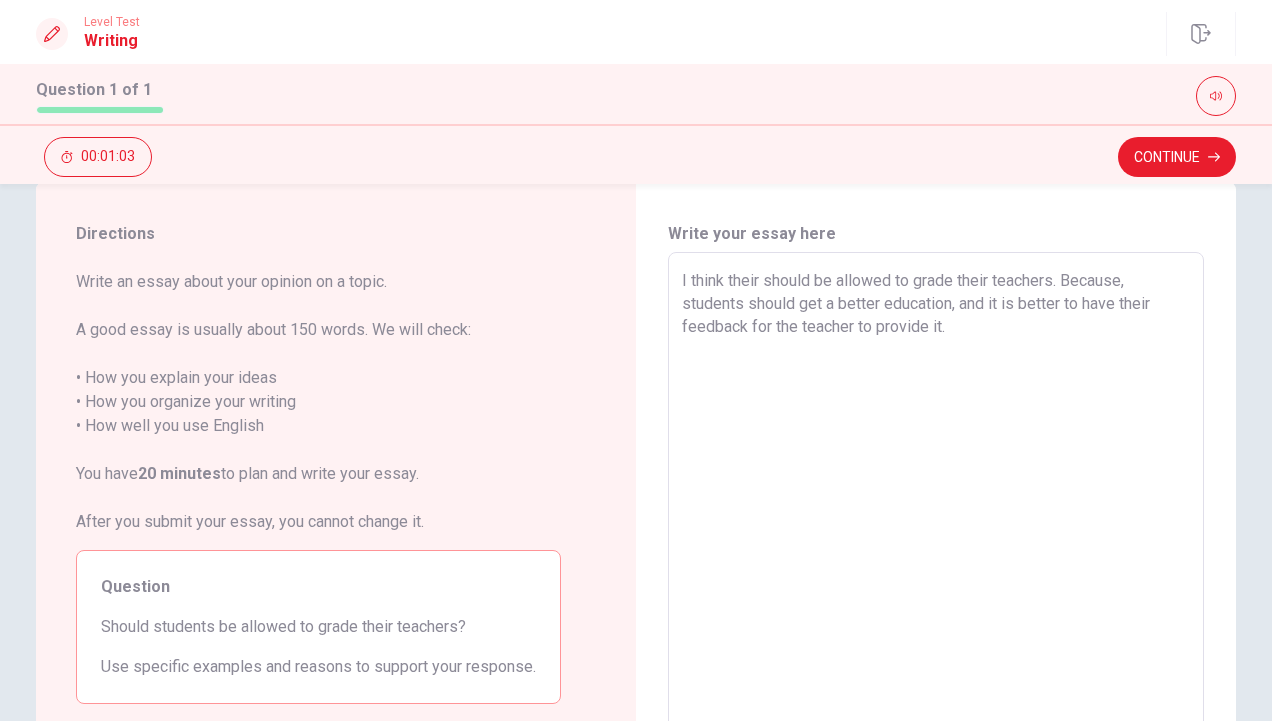 scroll, scrollTop: 0, scrollLeft: 0, axis: both 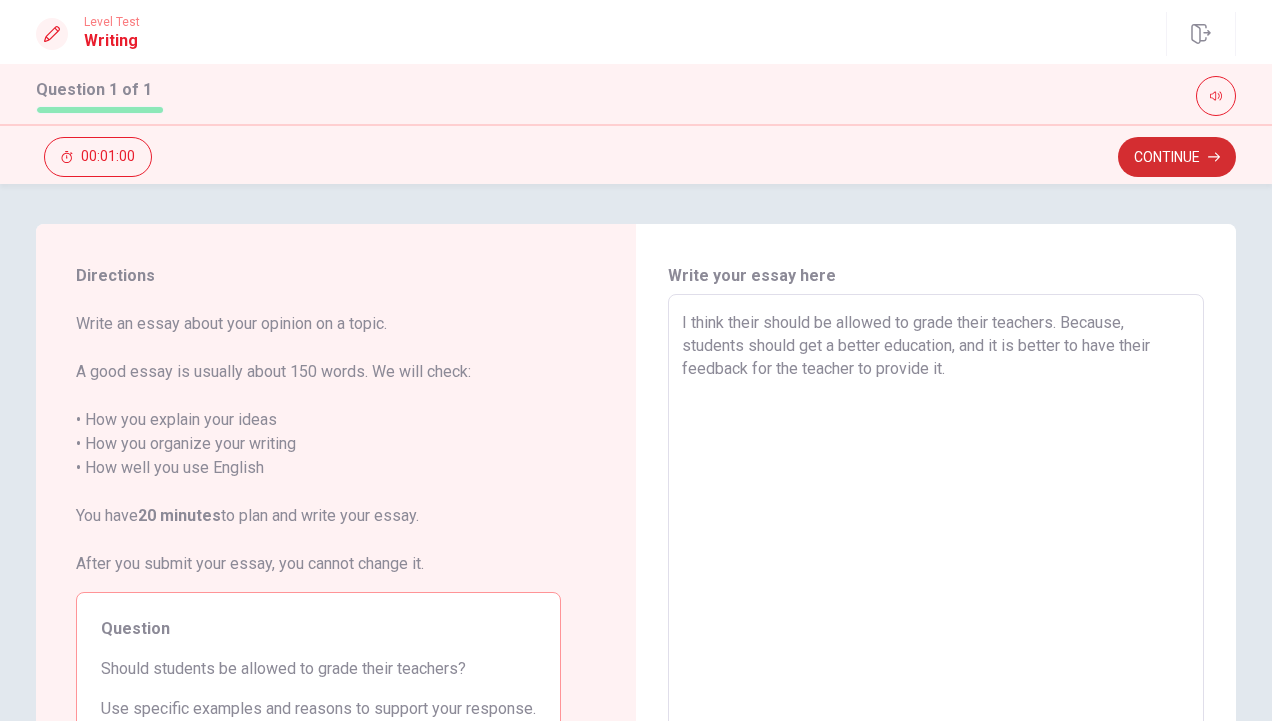 type on "I think their should be allowed to grade their teachers. Because, students should get a better education, and it is better to have their feedback for the teacher to provide it." 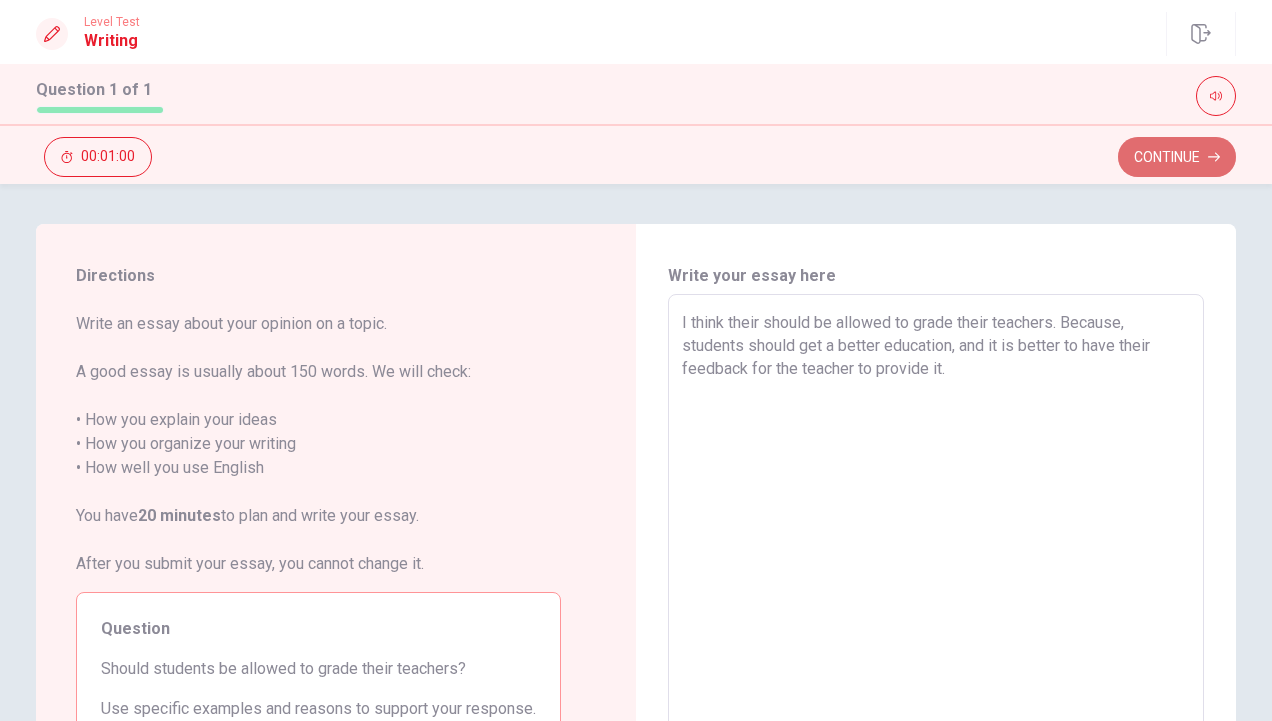 click on "Continue" at bounding box center [1177, 157] 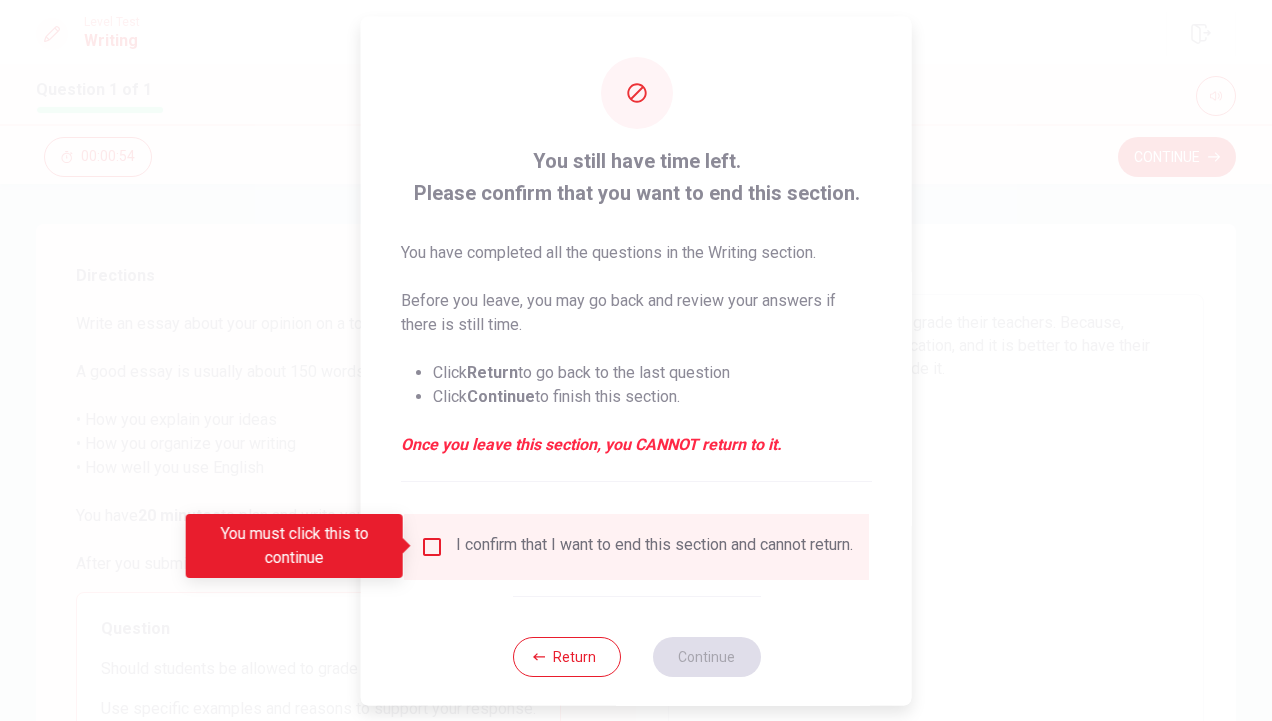 click at bounding box center [432, 546] 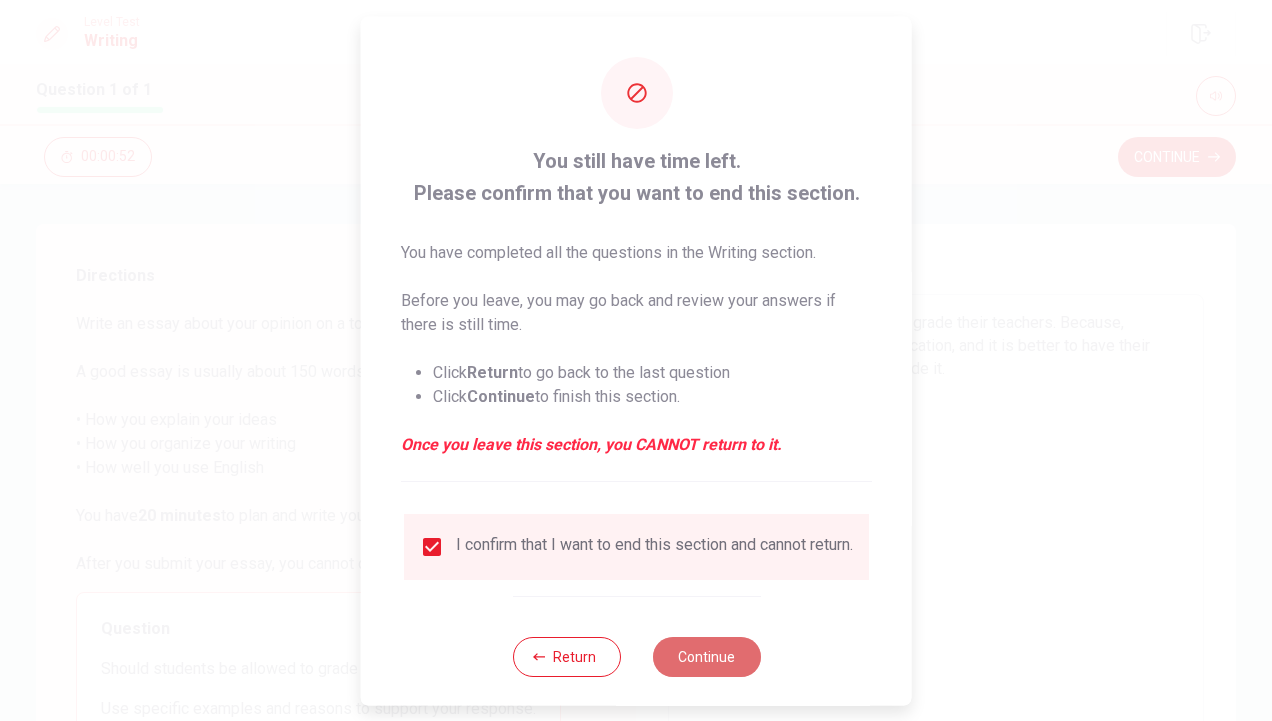 click on "Continue" at bounding box center (706, 656) 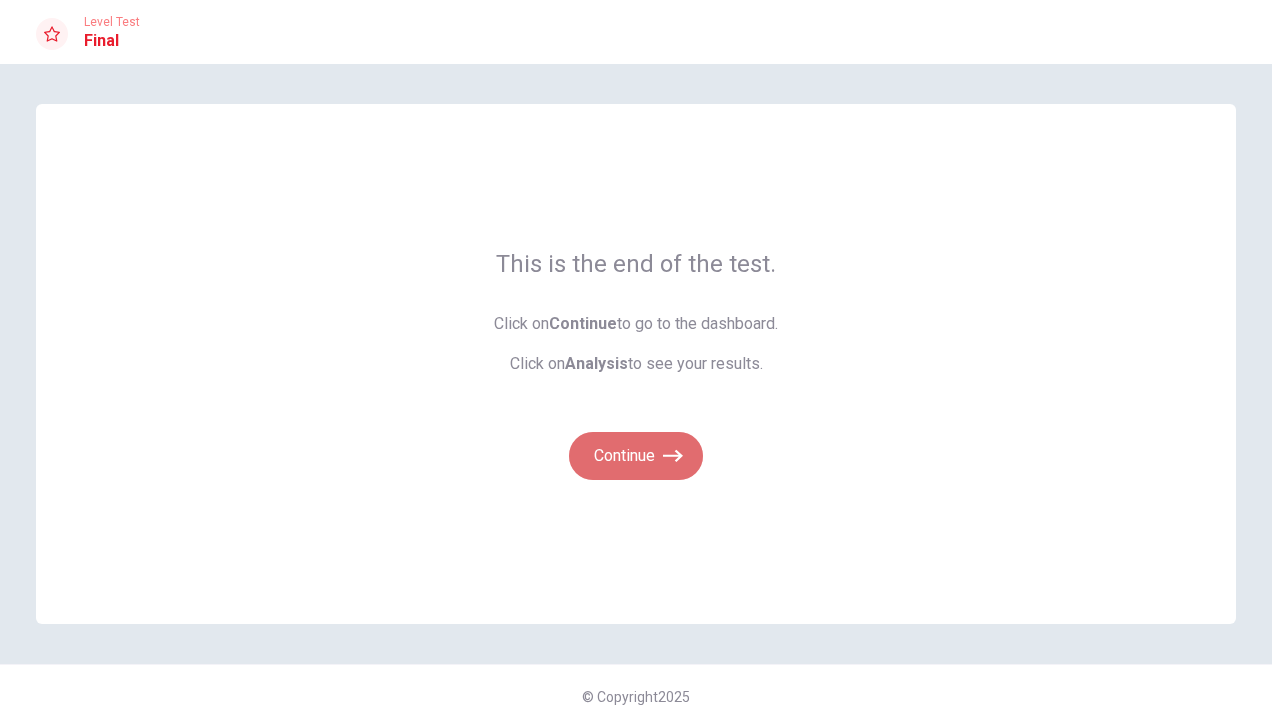 click on "Continue" at bounding box center [636, 456] 